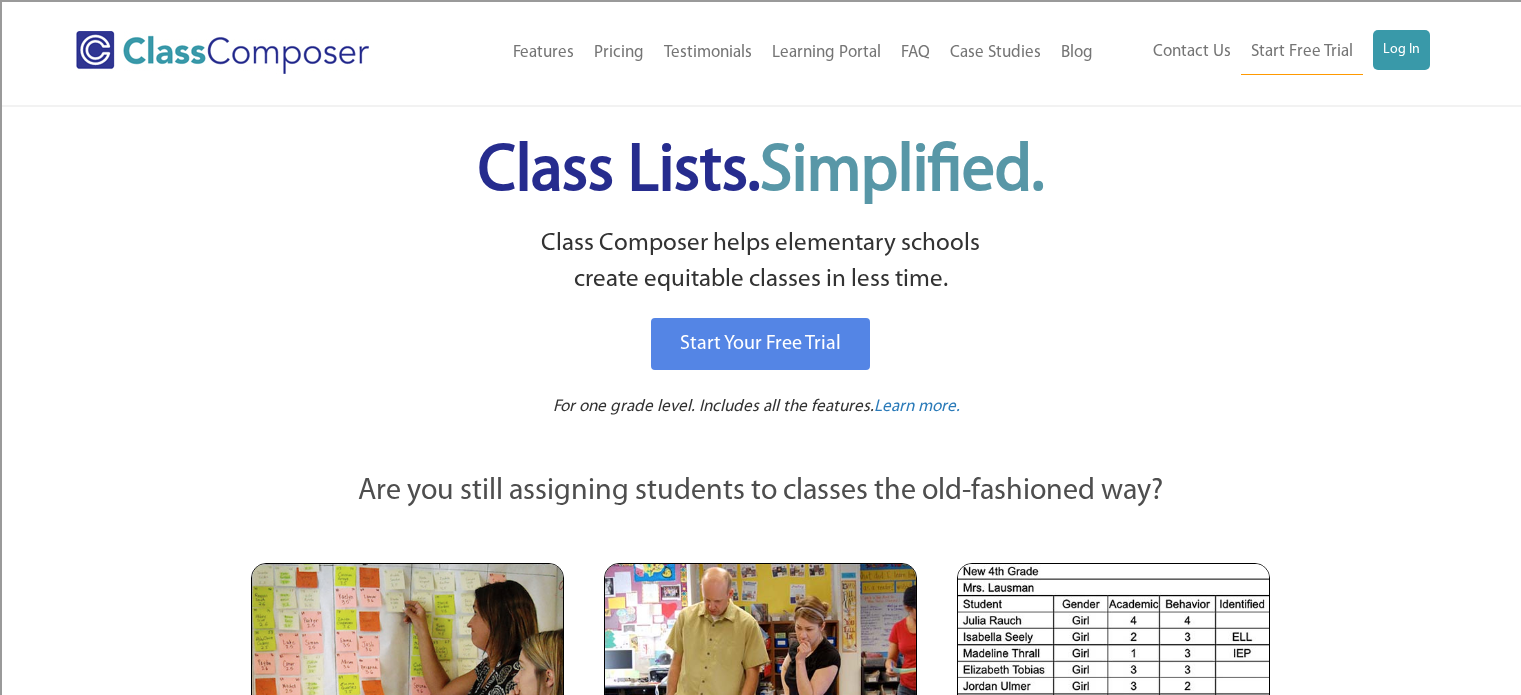 scroll, scrollTop: 0, scrollLeft: 0, axis: both 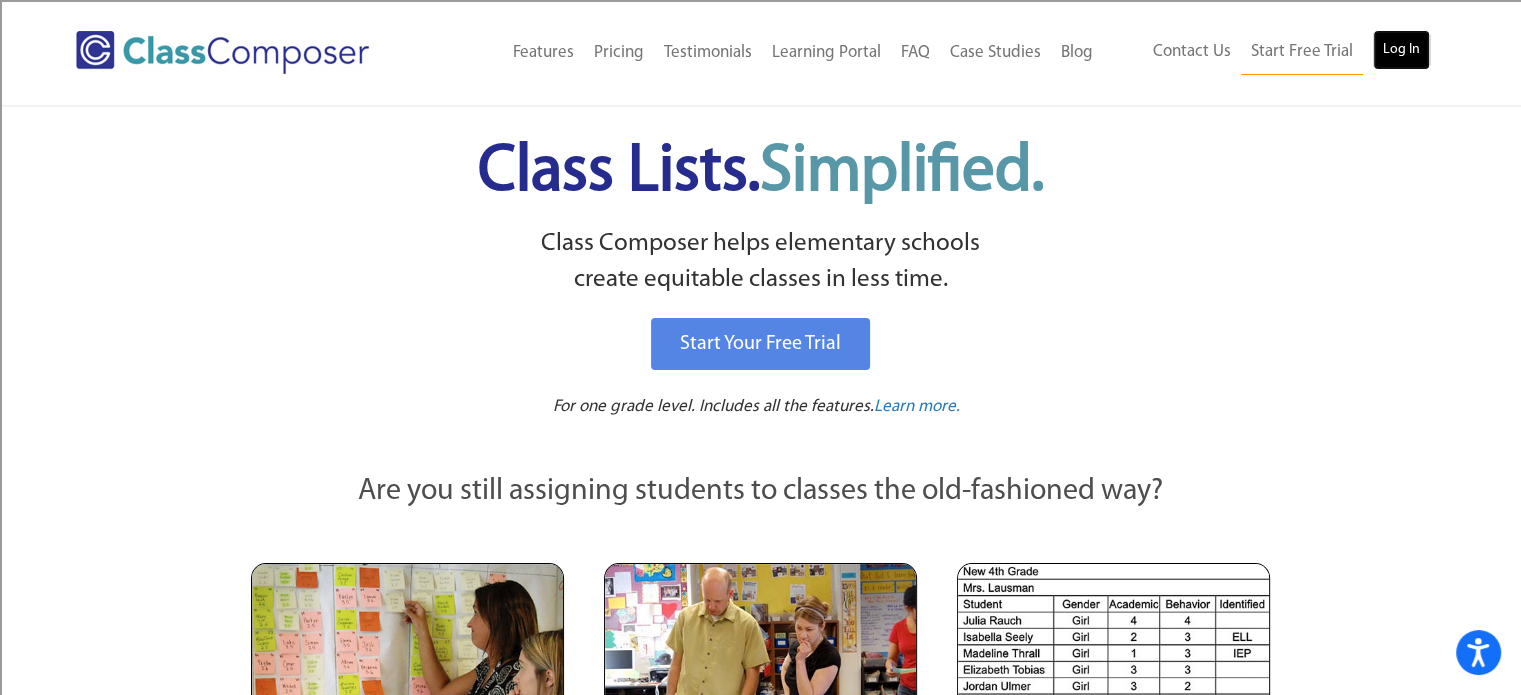click on "Log In" at bounding box center (1401, 50) 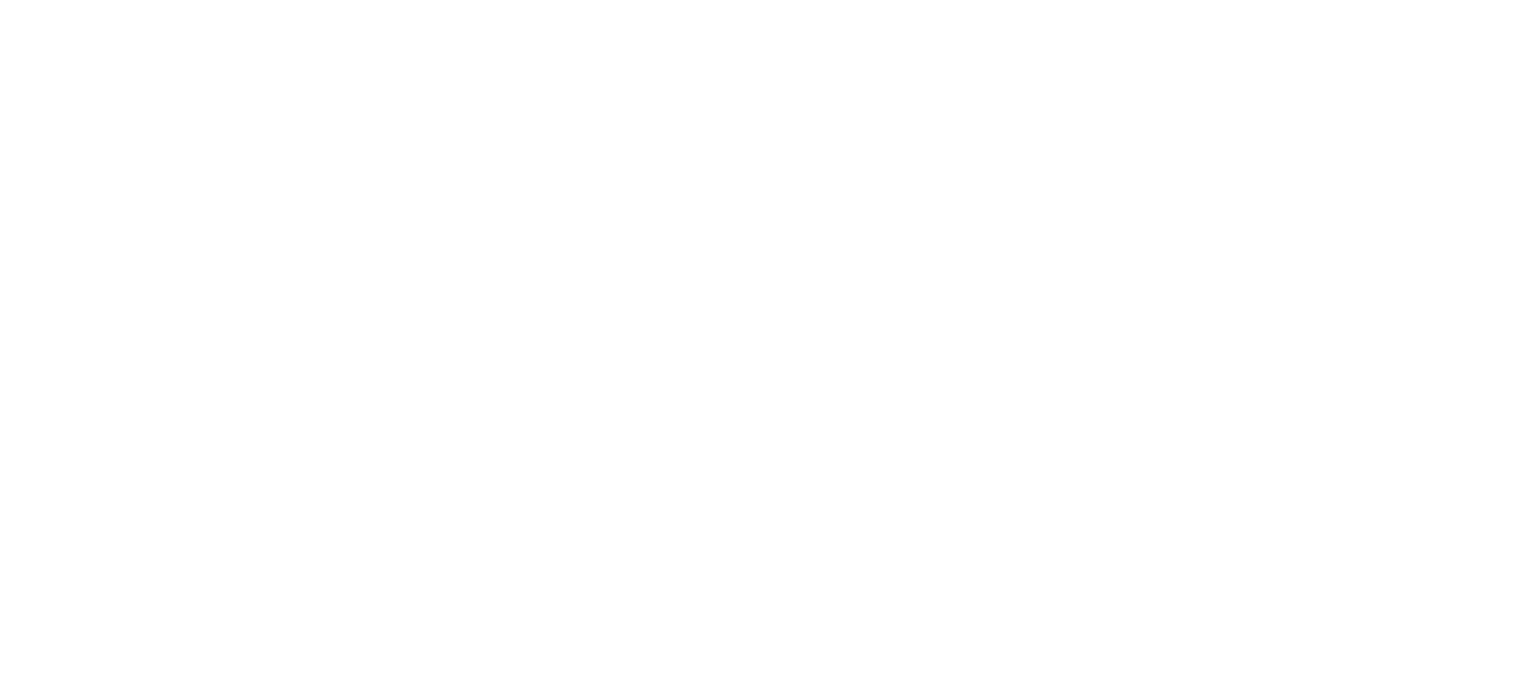 scroll, scrollTop: 0, scrollLeft: 0, axis: both 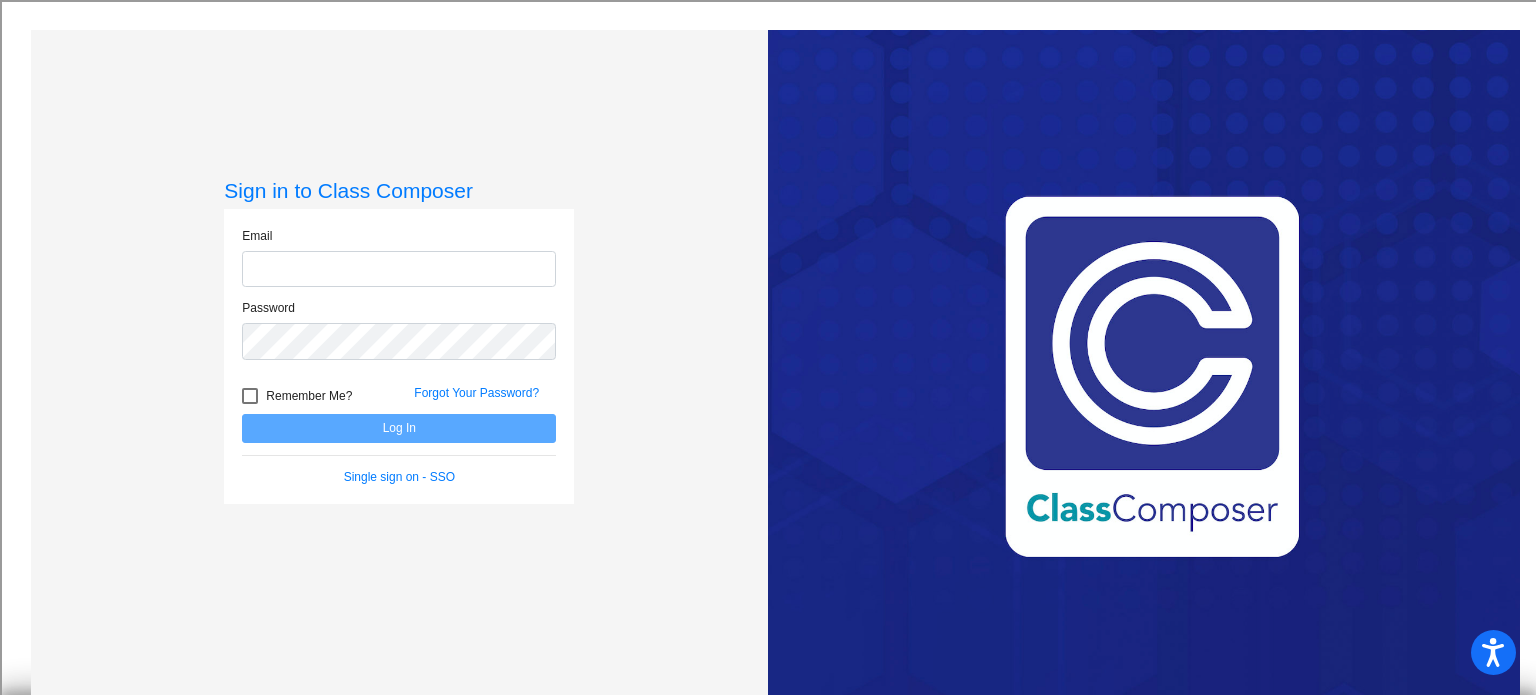 type on "crystal.booker@rrps.net" 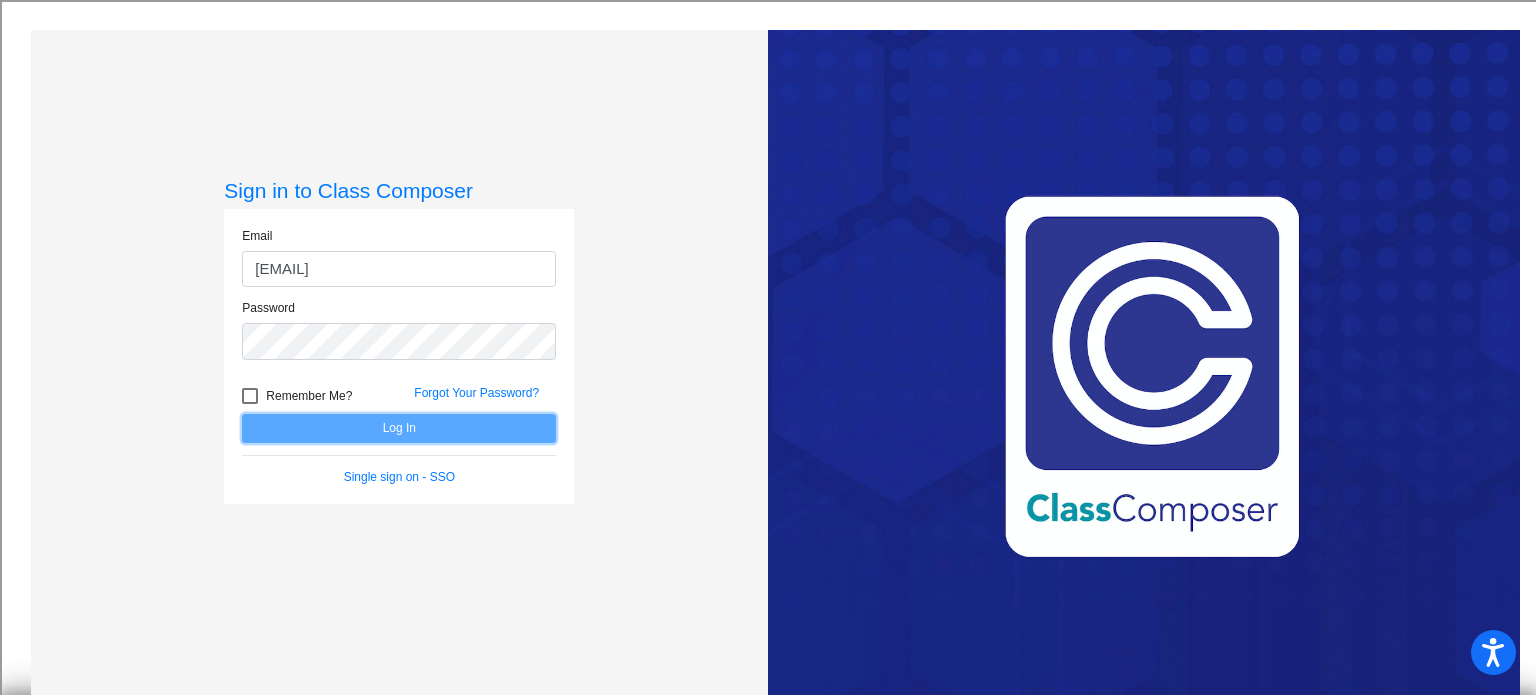 click on "Log In" 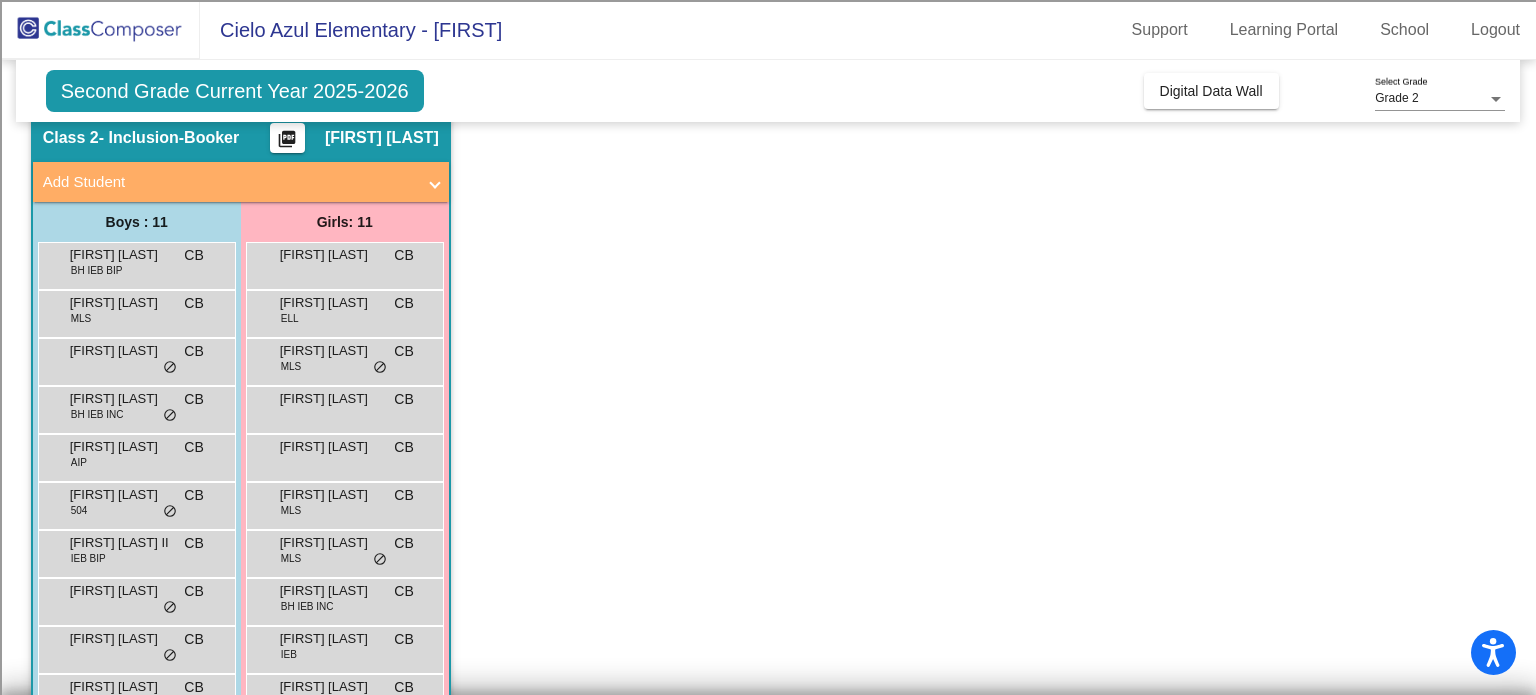 scroll, scrollTop: 84, scrollLeft: 0, axis: vertical 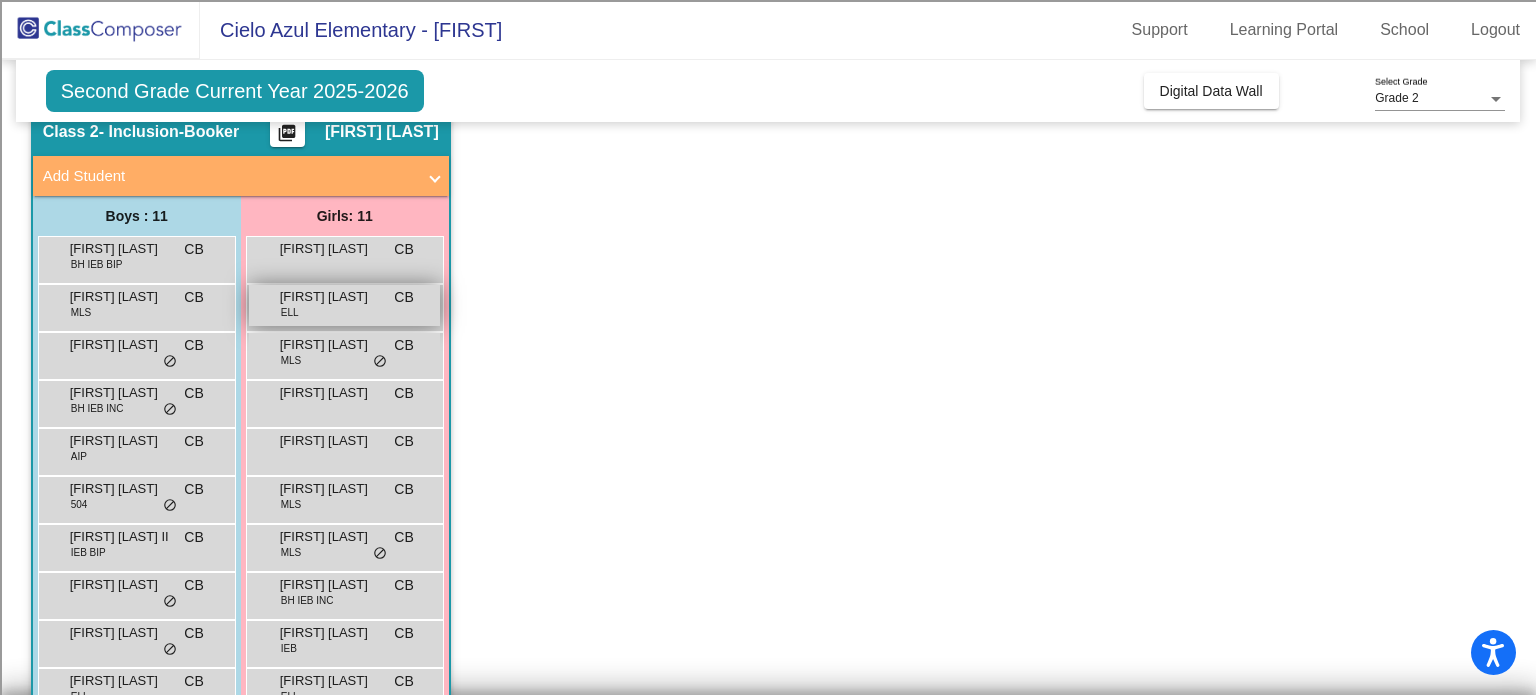 click on "Alysha Ahmad ELL CB lock do_not_disturb_alt" at bounding box center [344, 305] 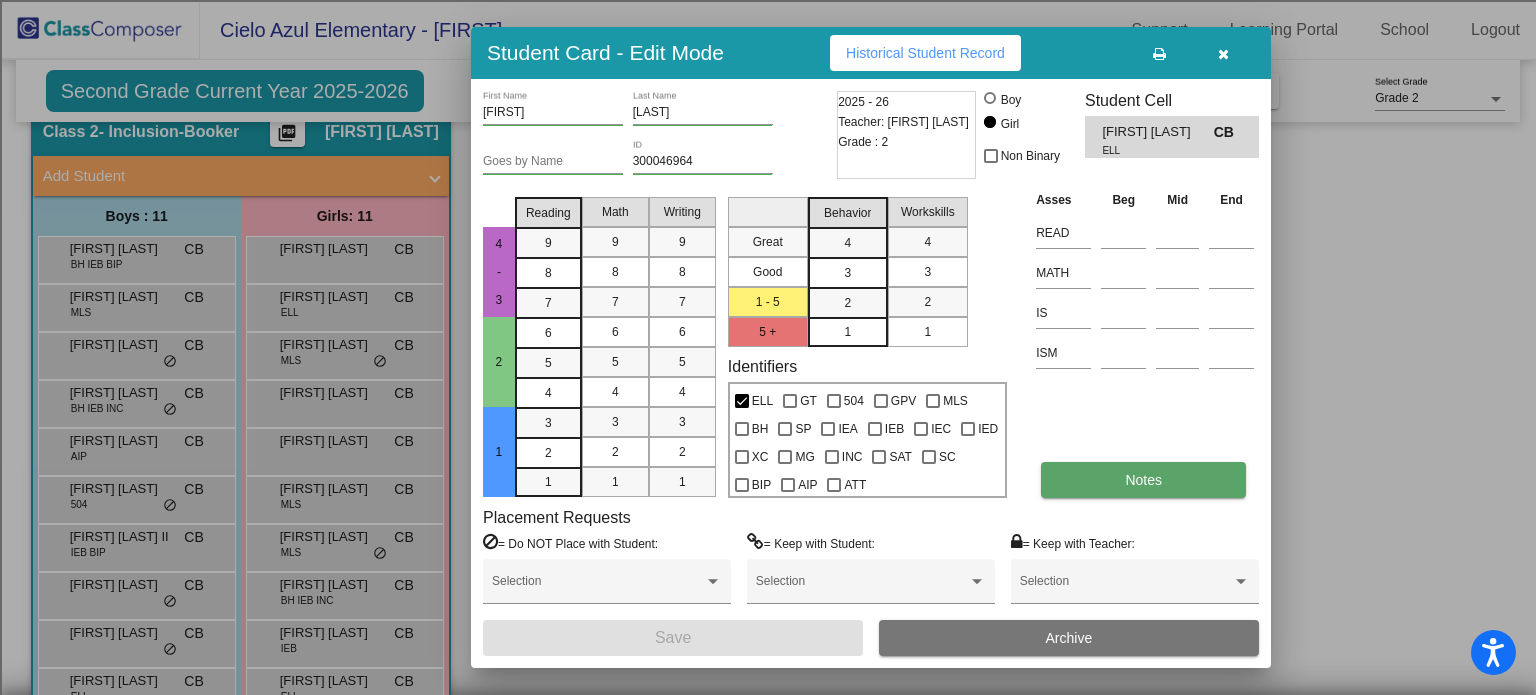 click on "Notes" at bounding box center [1143, 480] 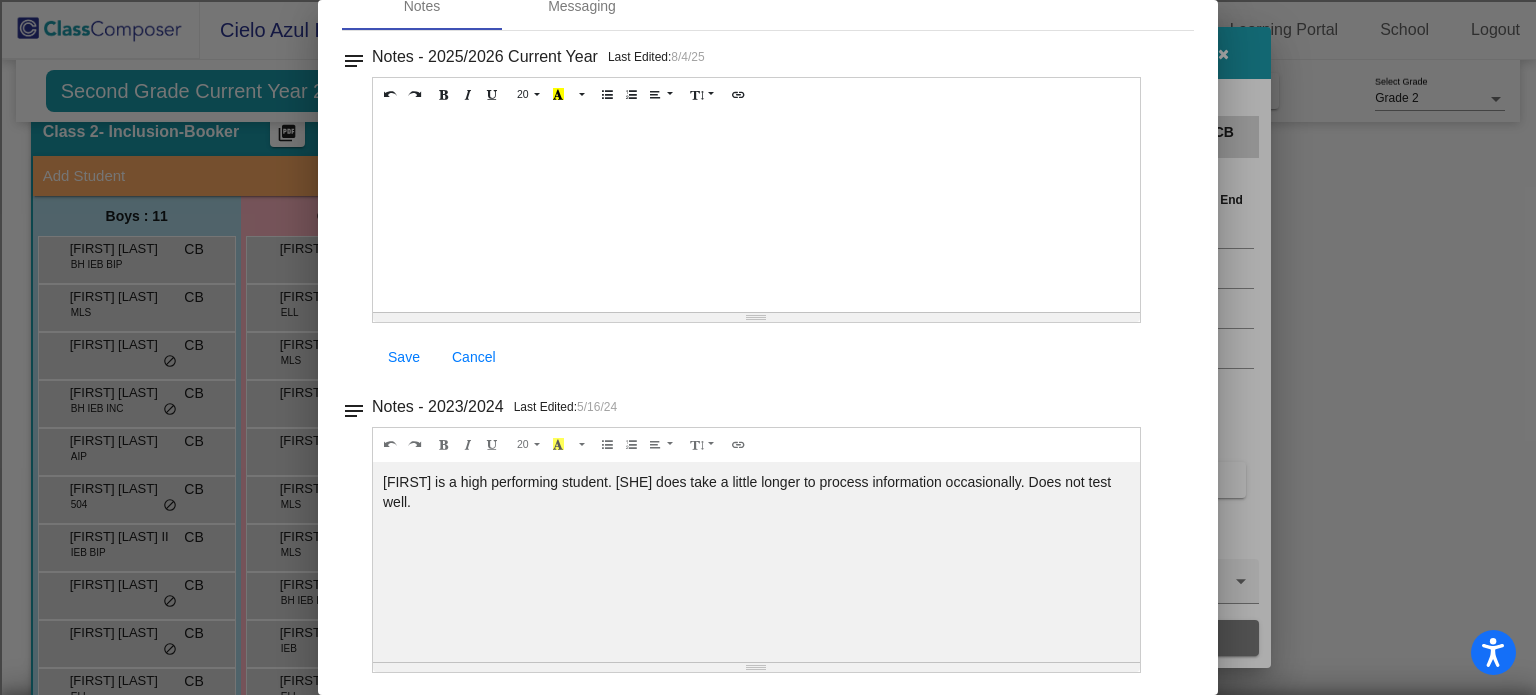 scroll, scrollTop: 0, scrollLeft: 0, axis: both 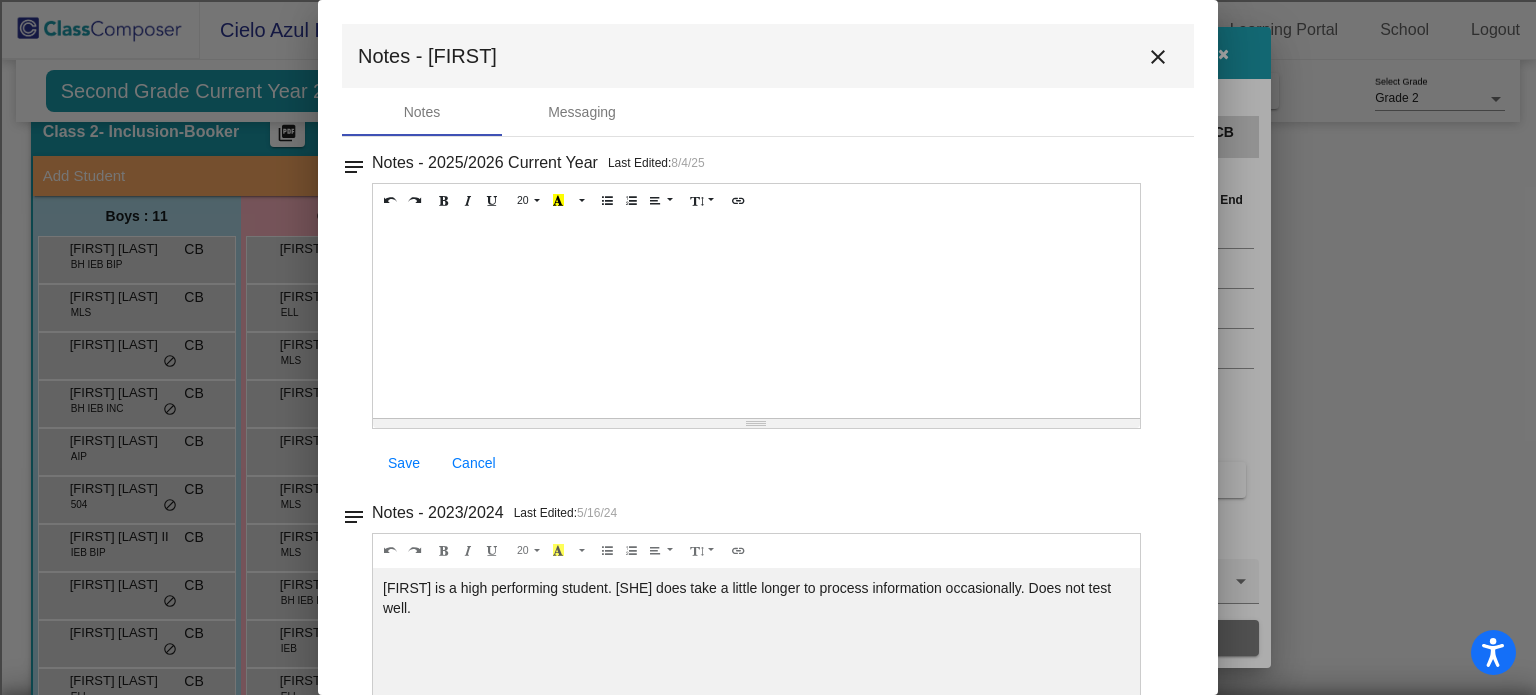 click on "close" at bounding box center [1158, 57] 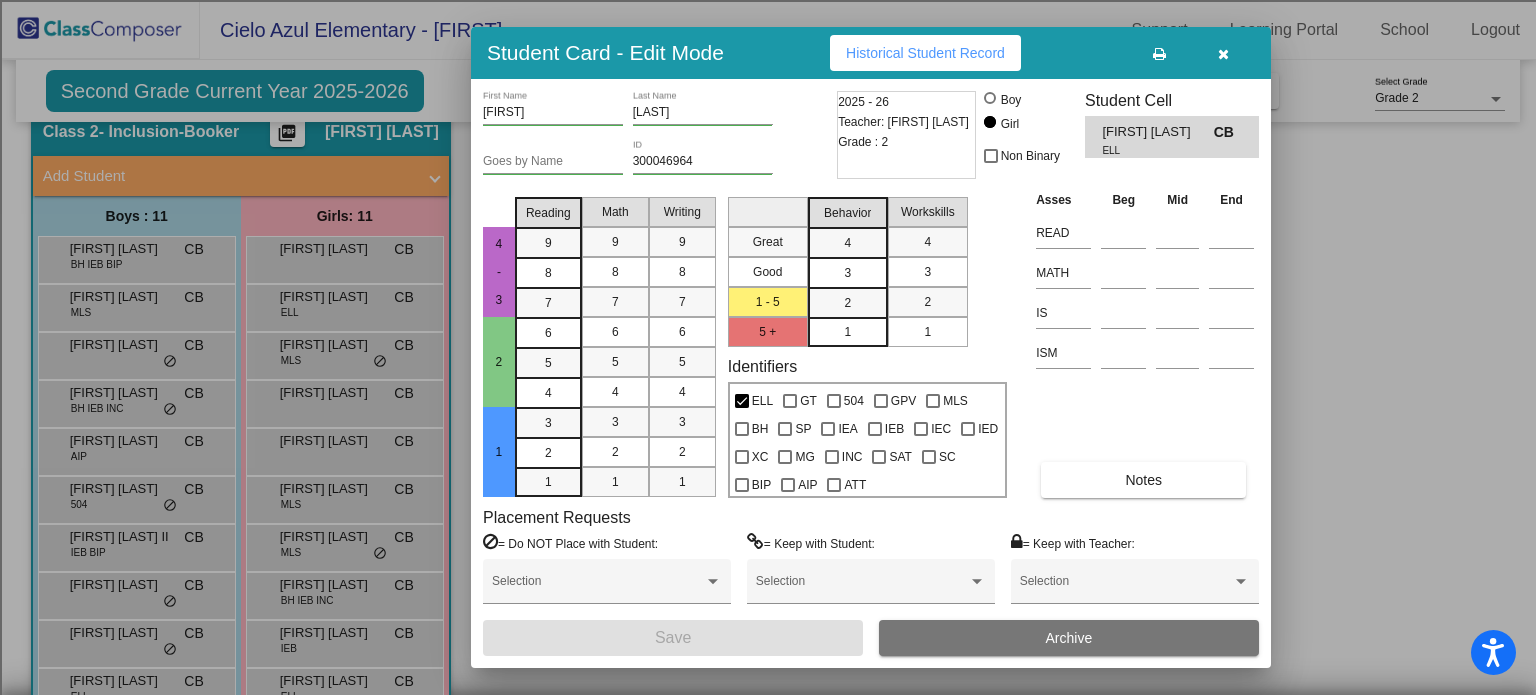 click at bounding box center [1223, 53] 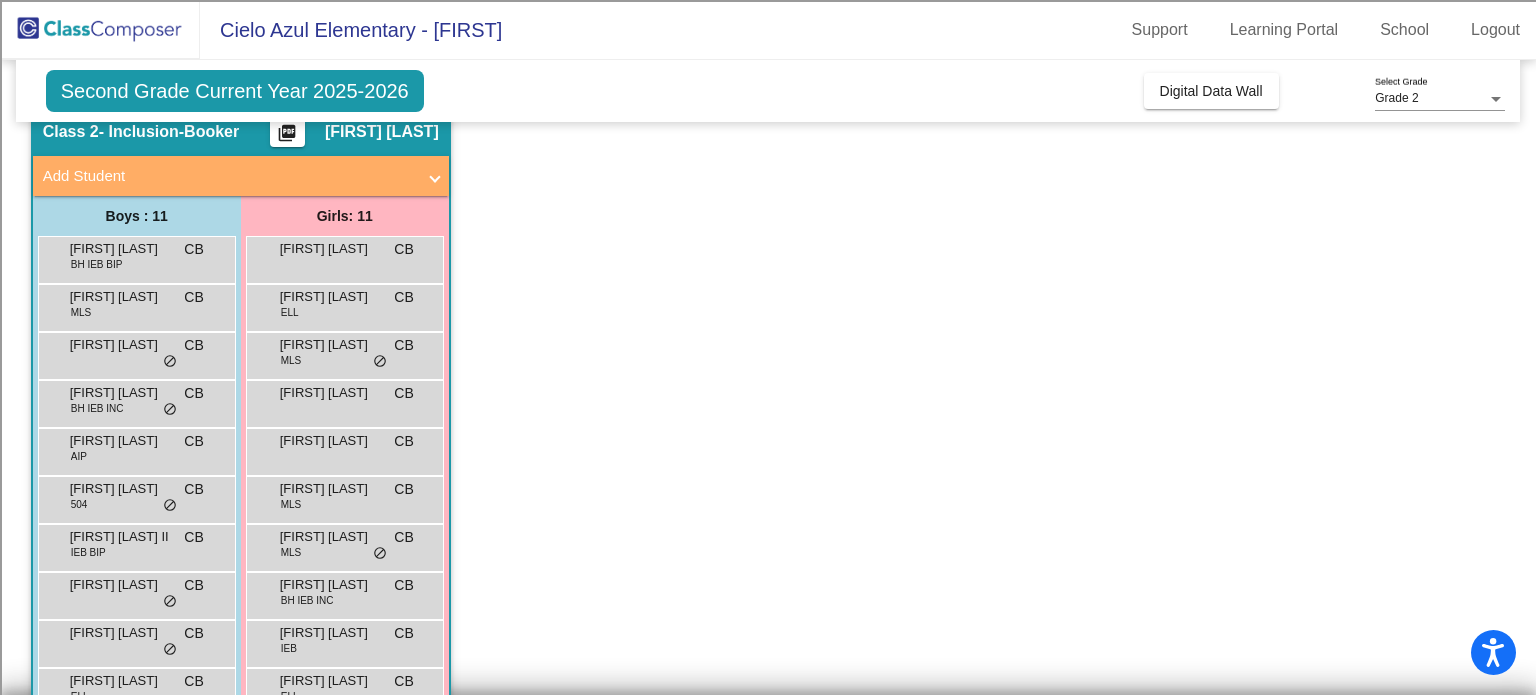 scroll, scrollTop: 184, scrollLeft: 0, axis: vertical 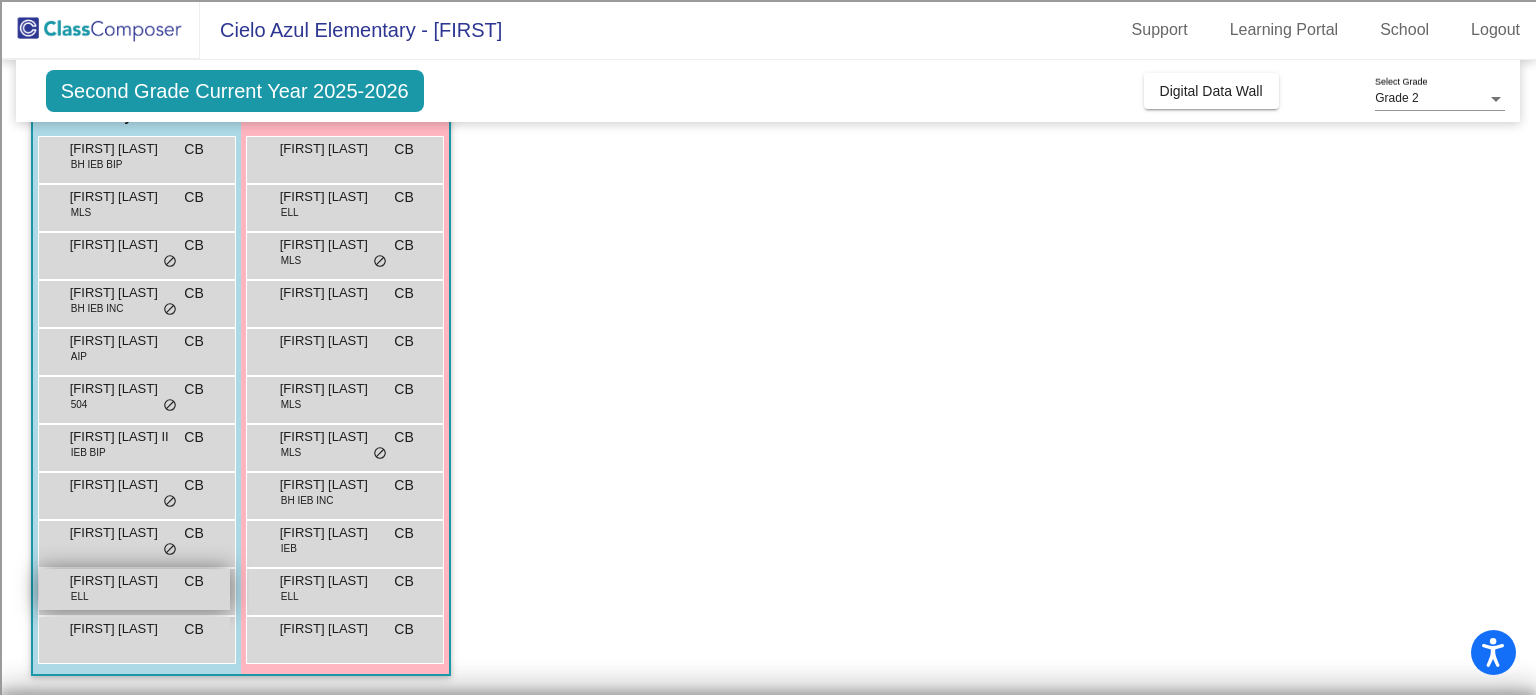 click on "Zachariah Apodaca" at bounding box center [120, 581] 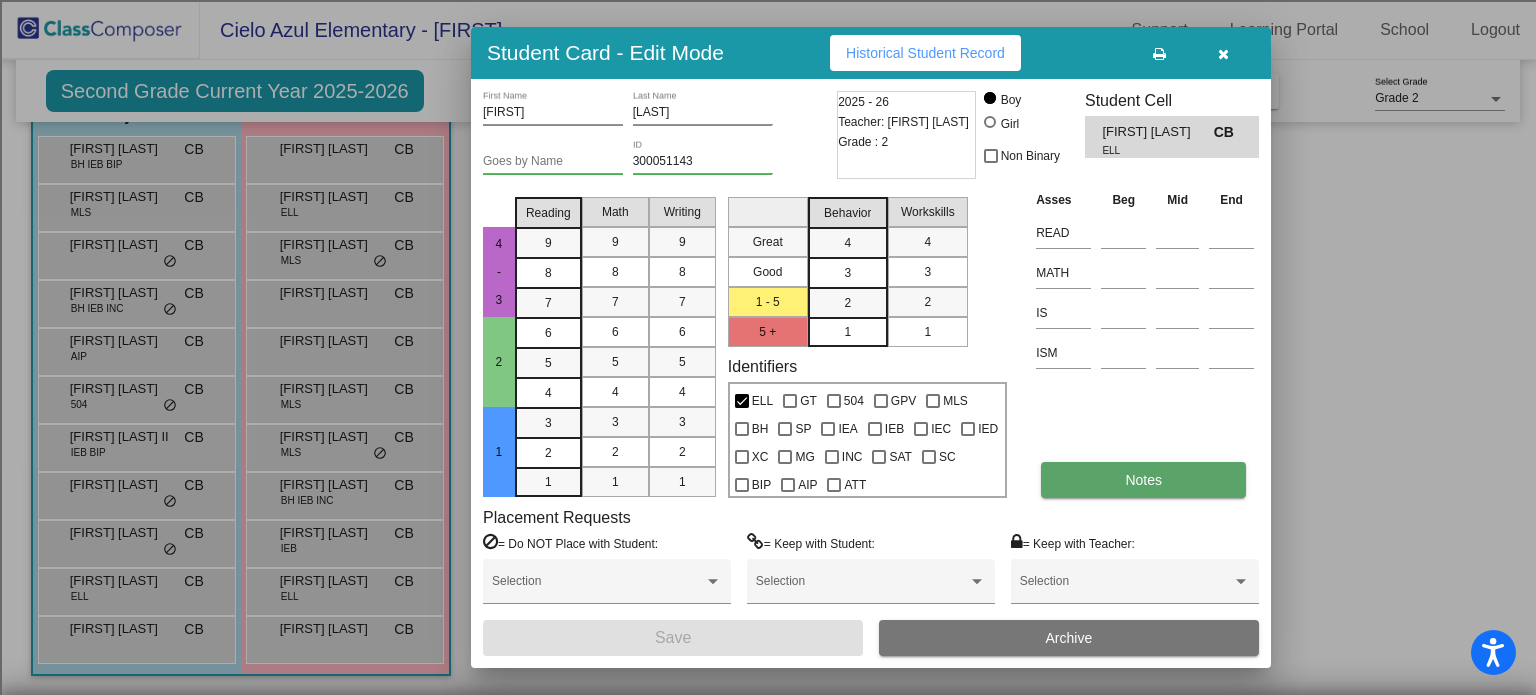 click on "Notes" at bounding box center (1143, 480) 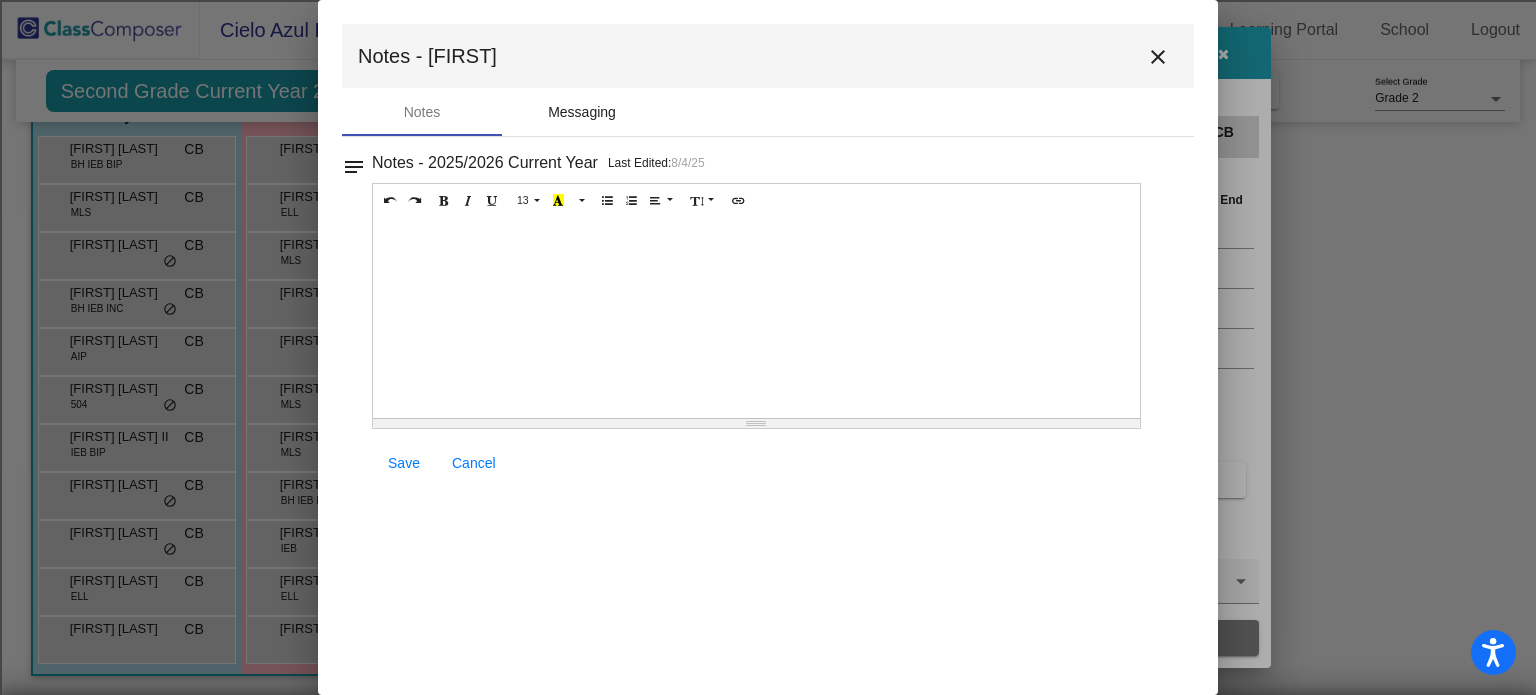 click on "Messaging" at bounding box center (582, 112) 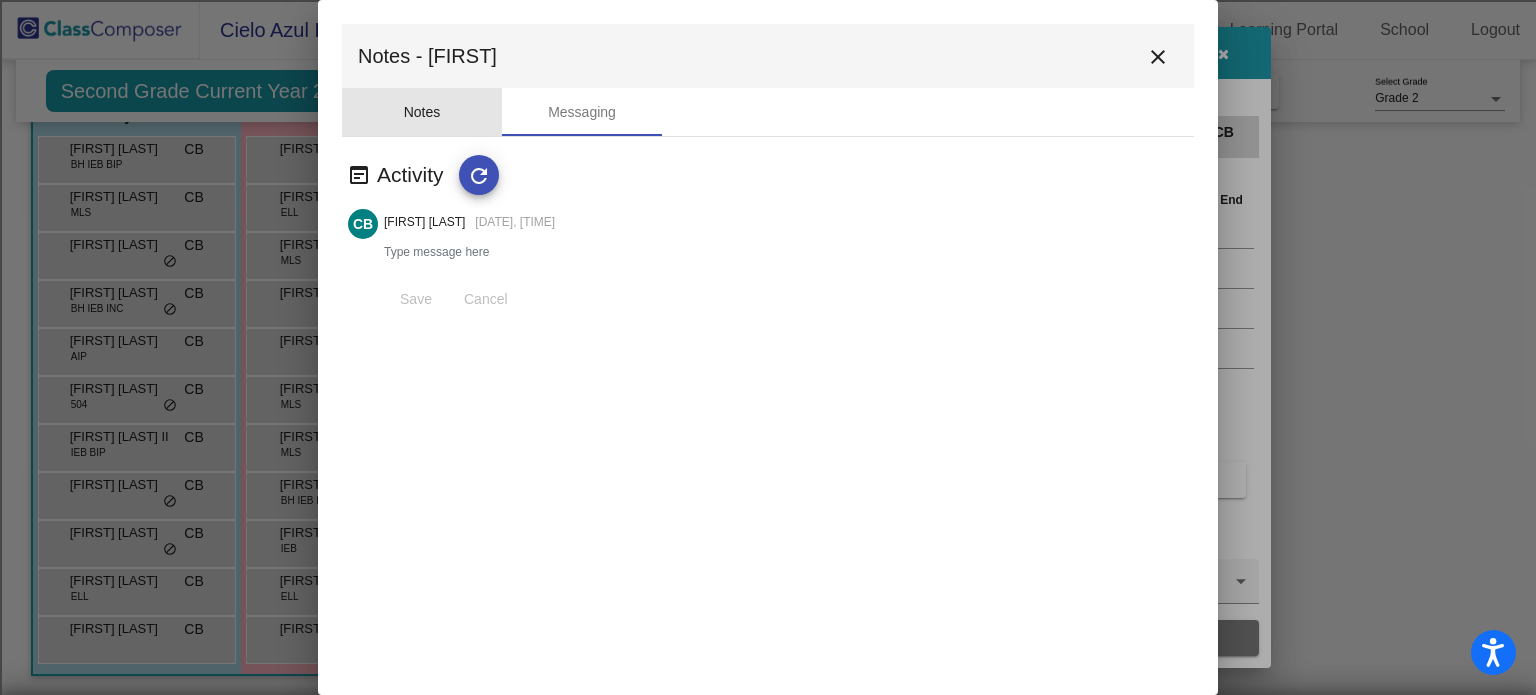 click on "Notes" at bounding box center (422, 112) 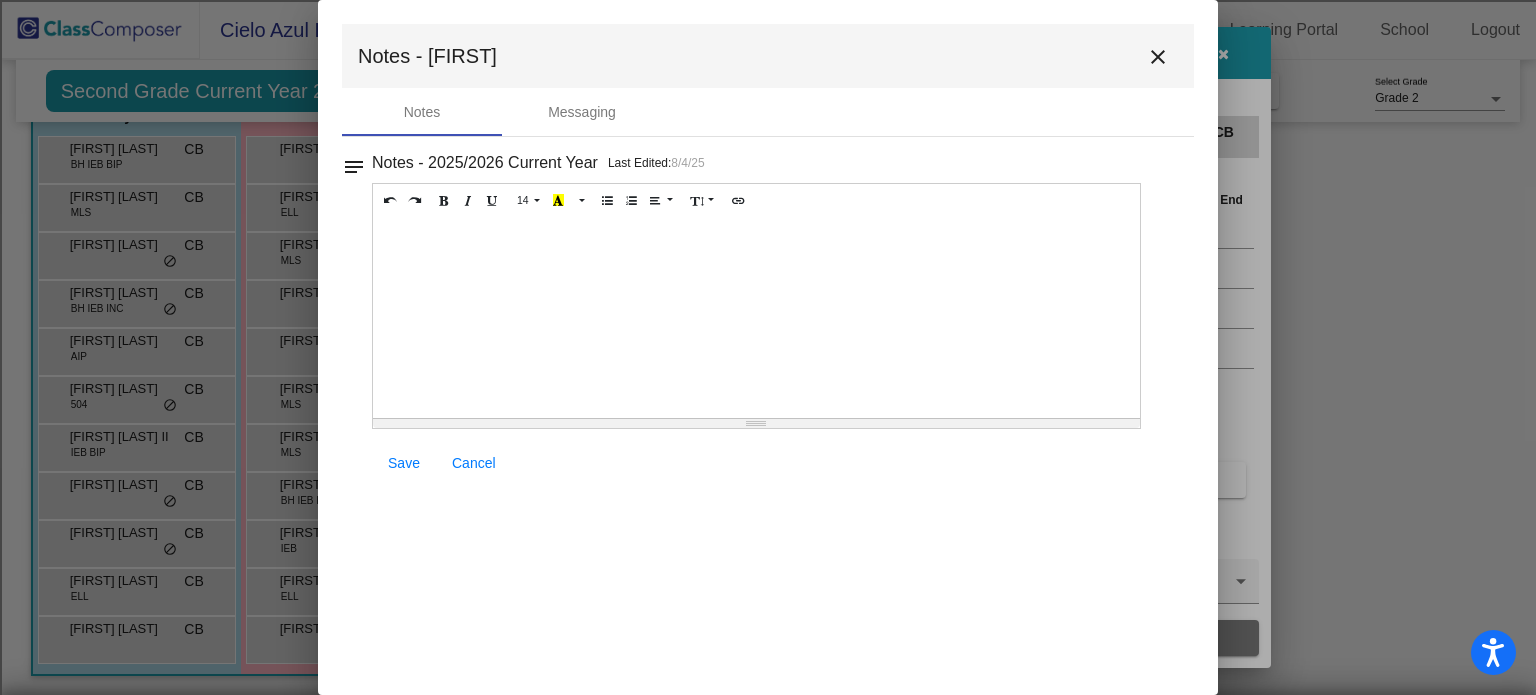 click on "close" at bounding box center (1158, 57) 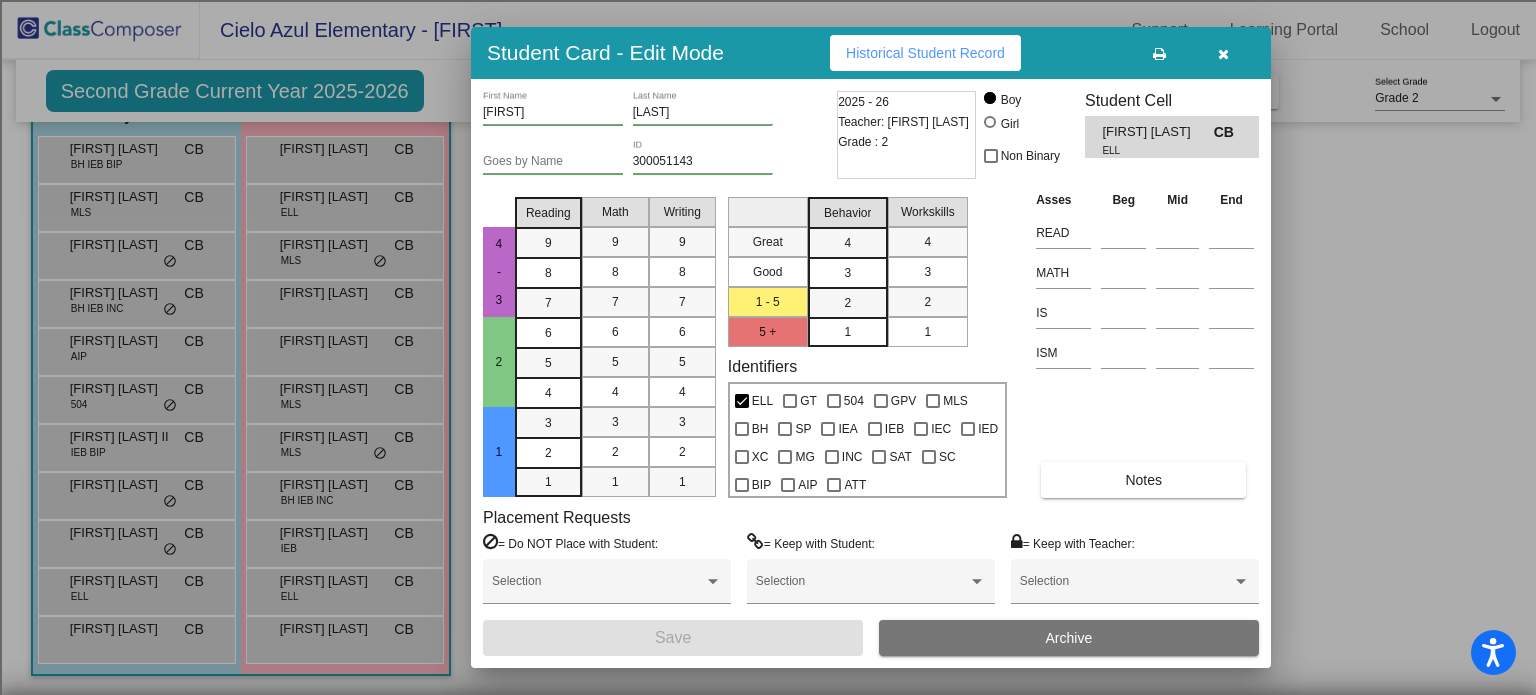 click at bounding box center (1223, 53) 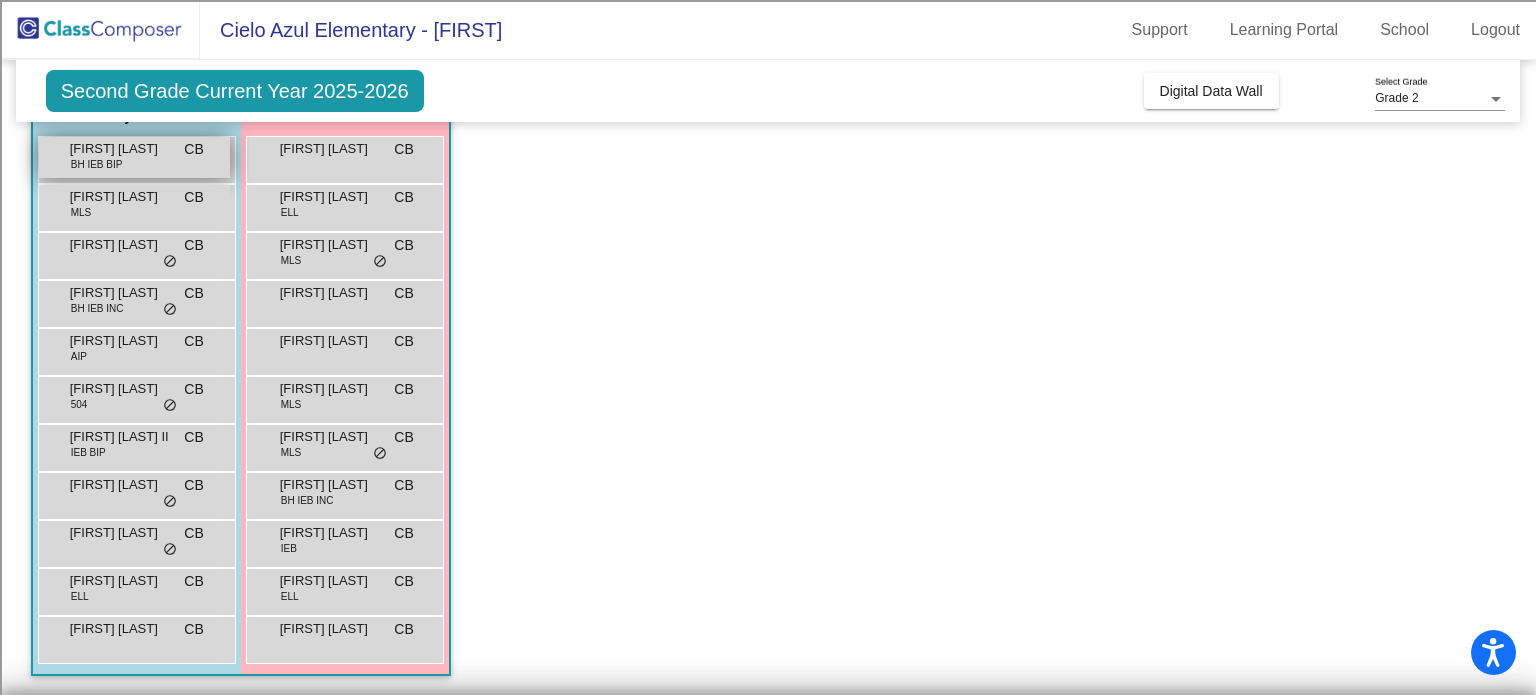 click on "BH IEB BIP" at bounding box center [97, 164] 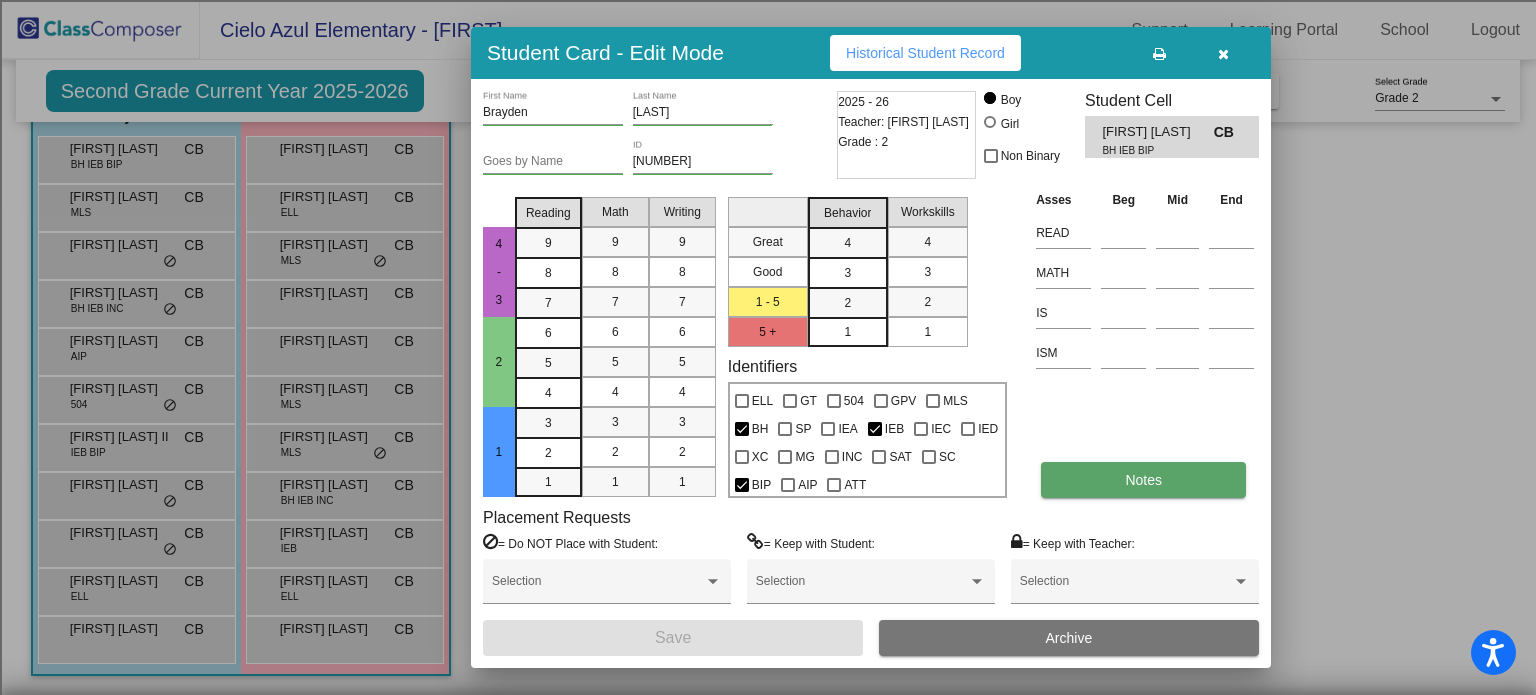 click on "Notes" at bounding box center (1143, 480) 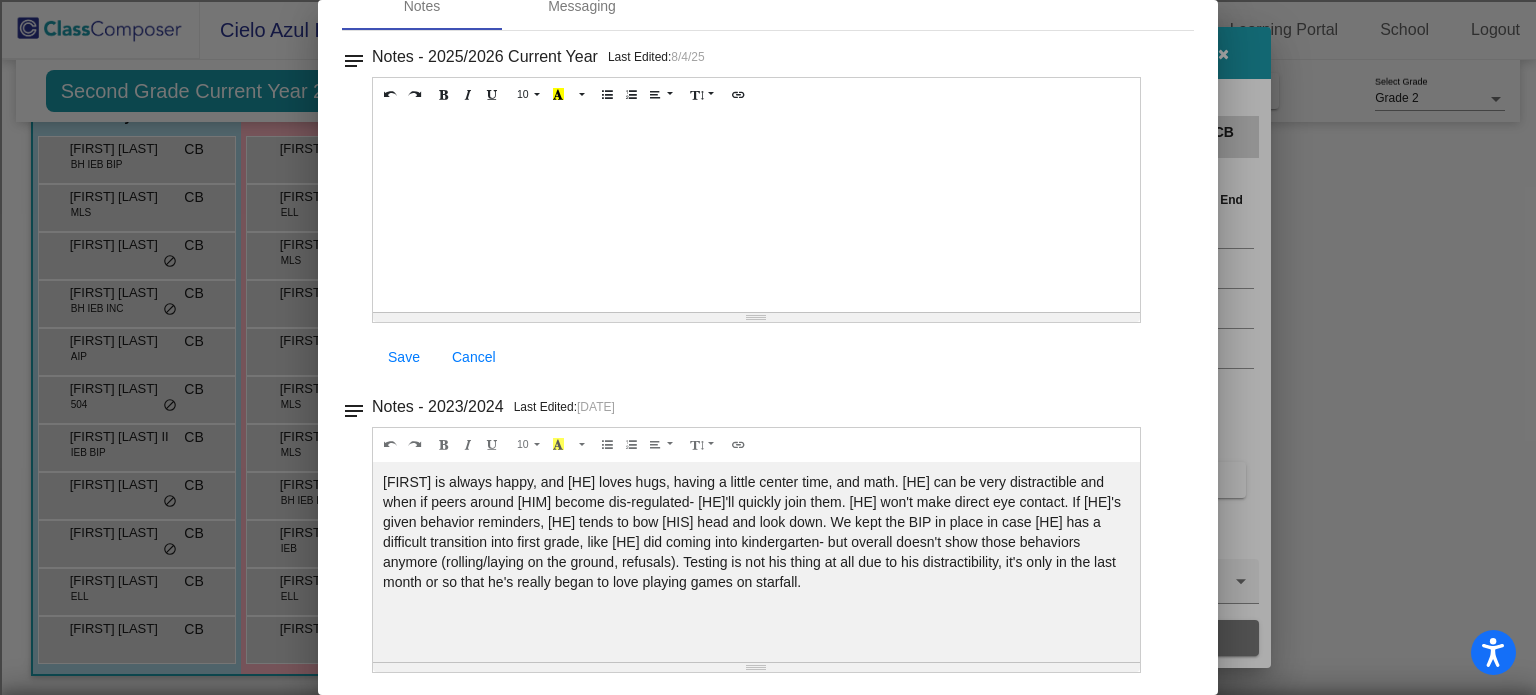 scroll, scrollTop: 0, scrollLeft: 0, axis: both 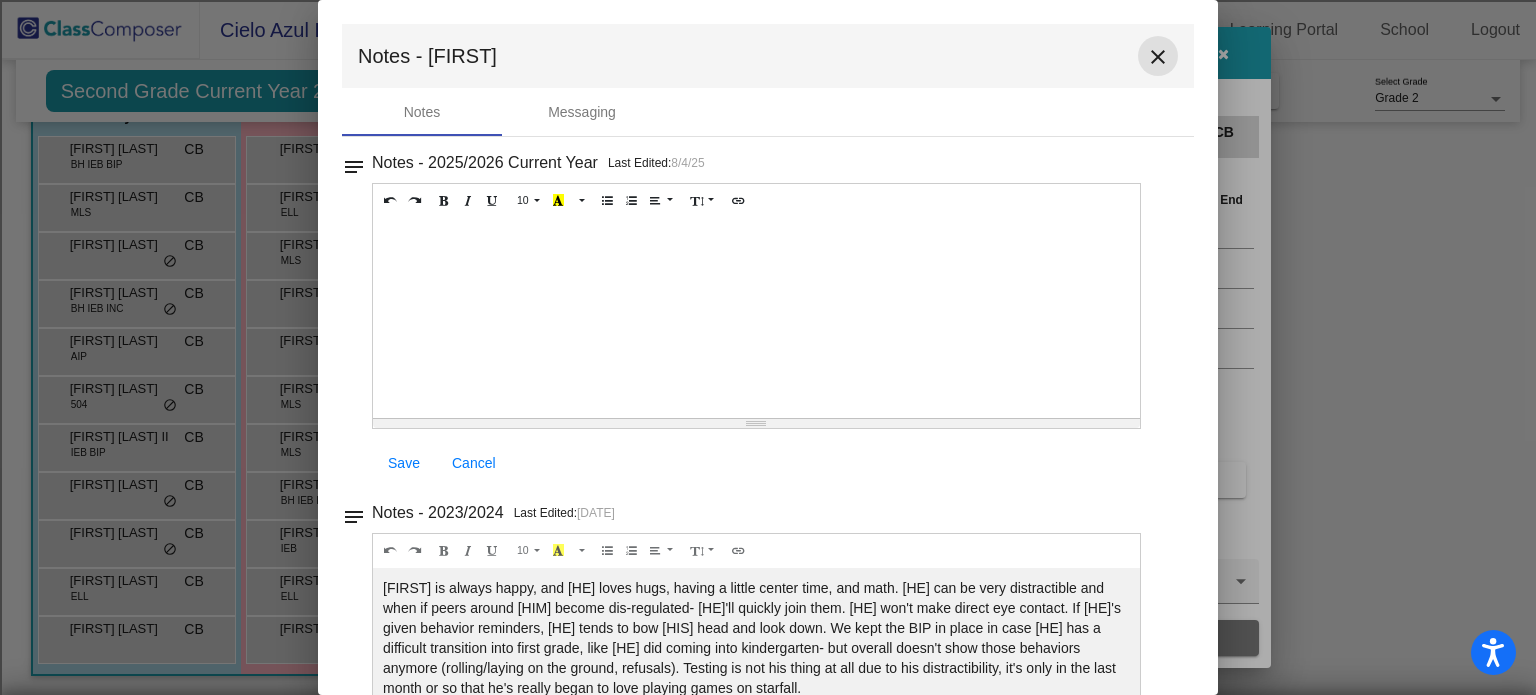 click on "close" at bounding box center [1158, 57] 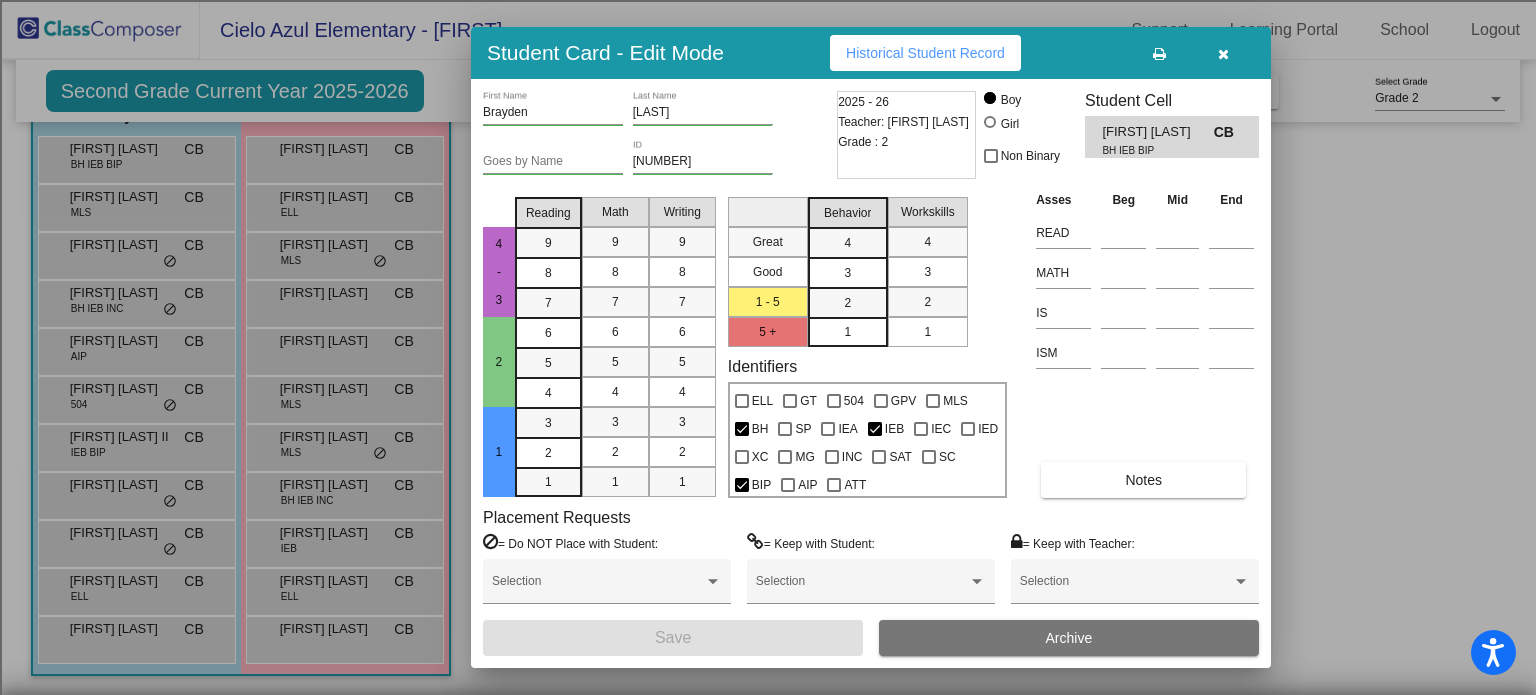 click at bounding box center [1223, 54] 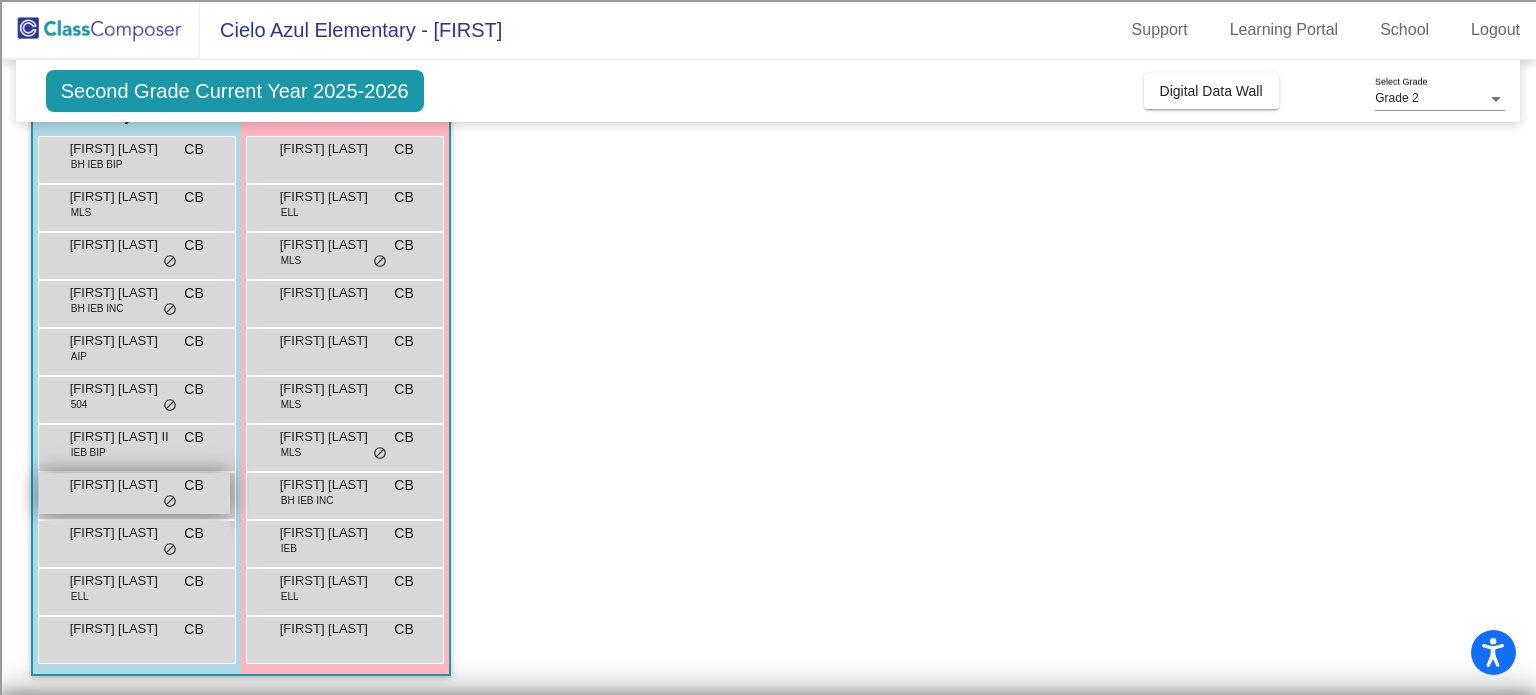 click on "Mason Cowan" at bounding box center (120, 485) 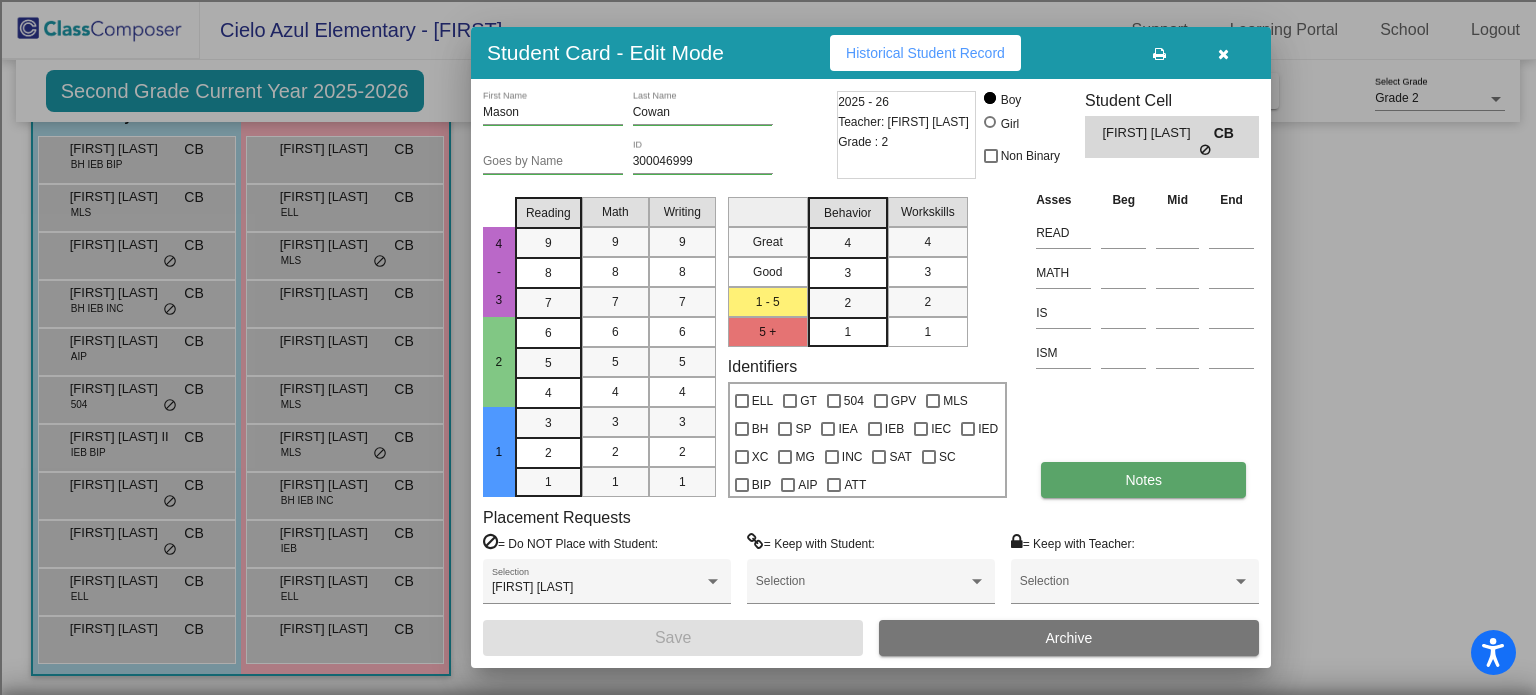 click on "Notes" at bounding box center [1143, 480] 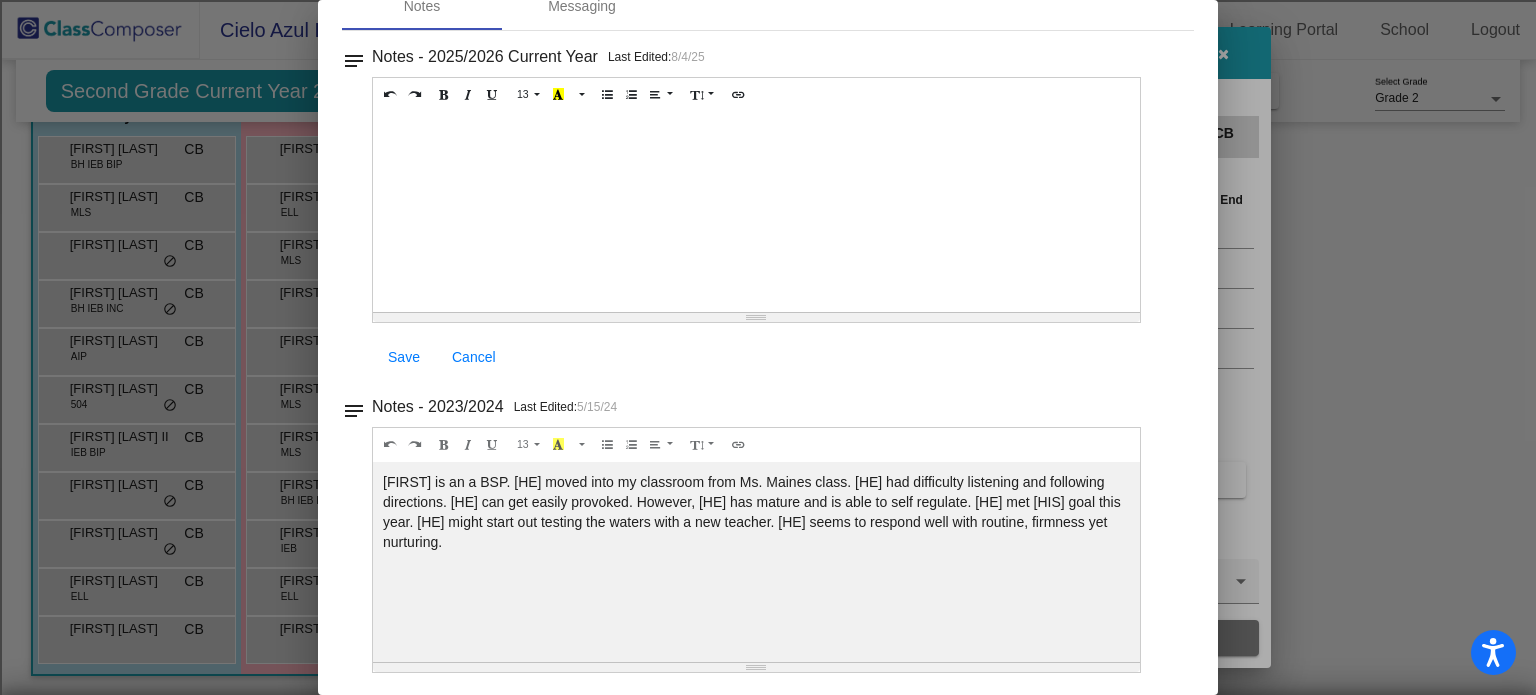 scroll, scrollTop: 0, scrollLeft: 0, axis: both 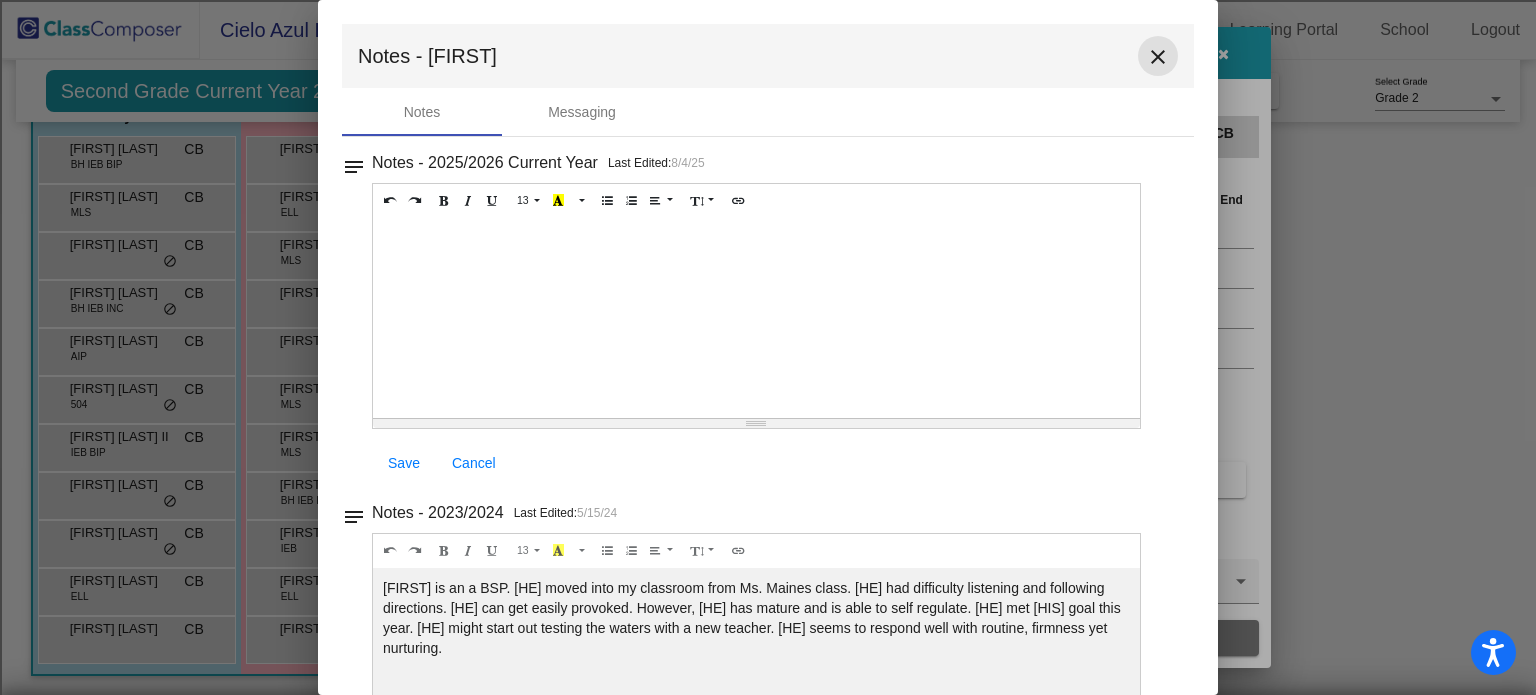 click on "close" at bounding box center (1158, 57) 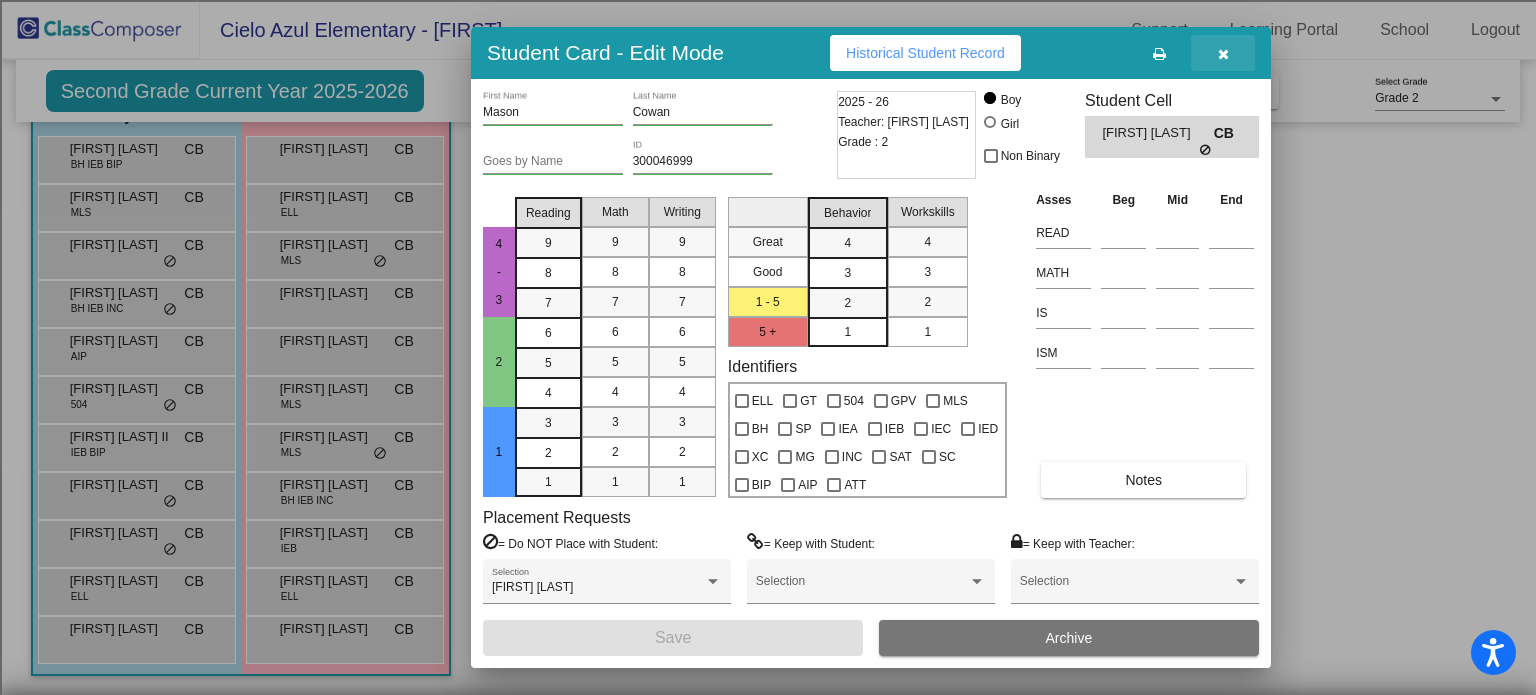 click at bounding box center [1223, 53] 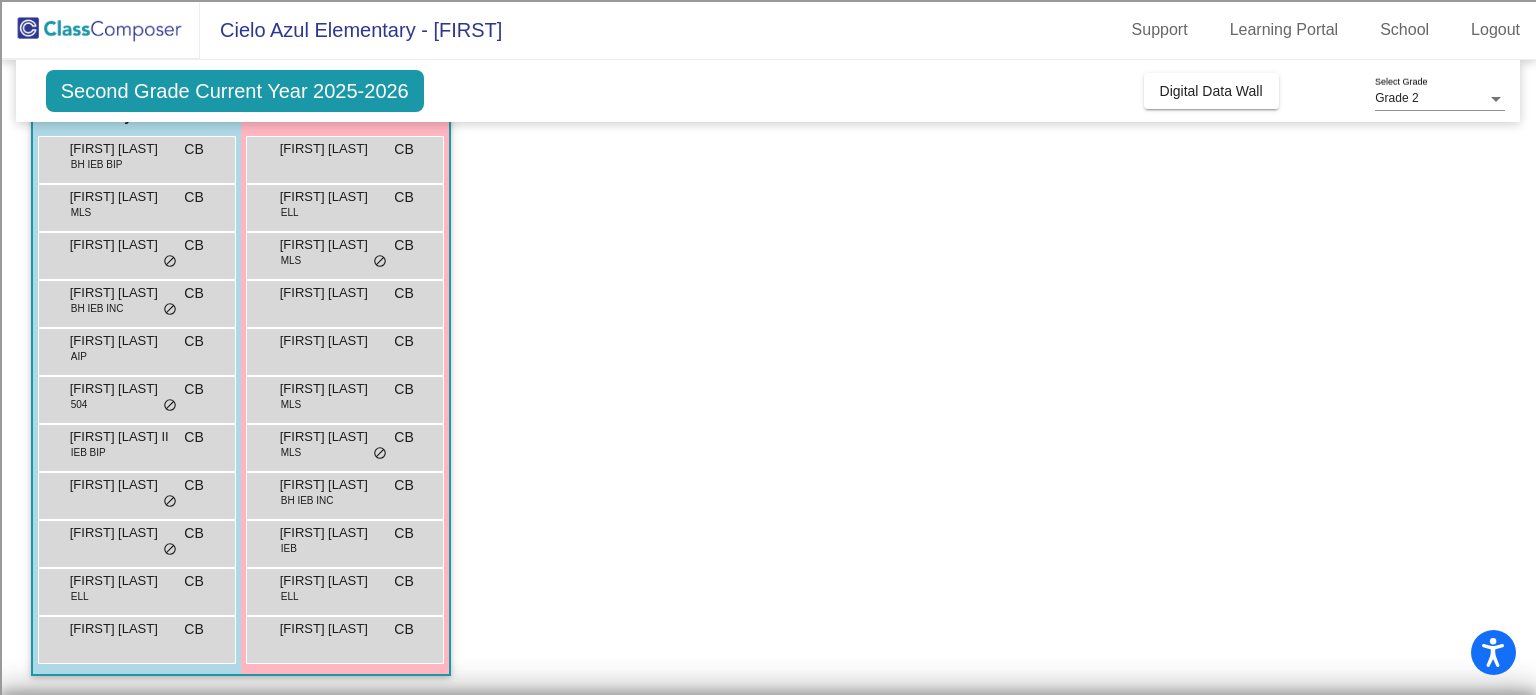 click on "Grayson Eustice CB lock do_not_disturb_alt" at bounding box center (137, 256) 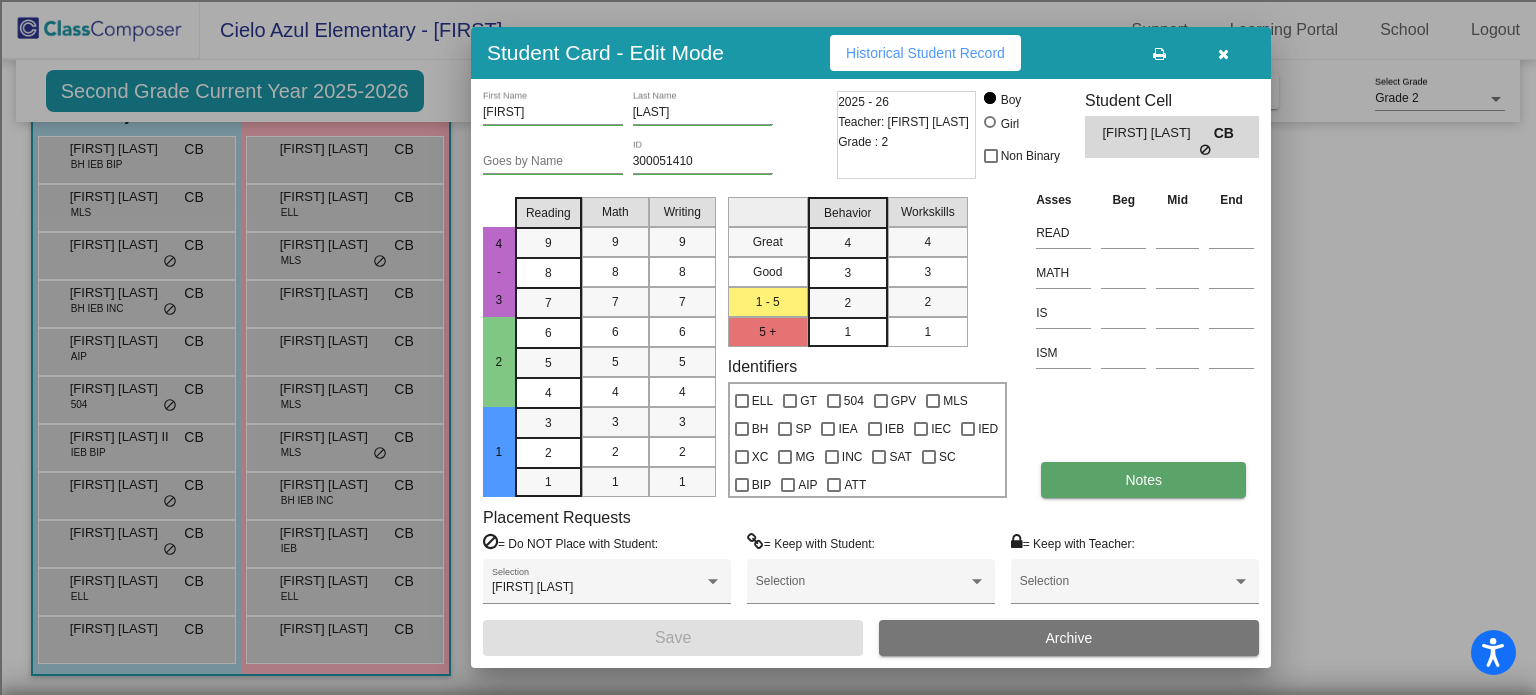 click on "Notes" at bounding box center (1143, 480) 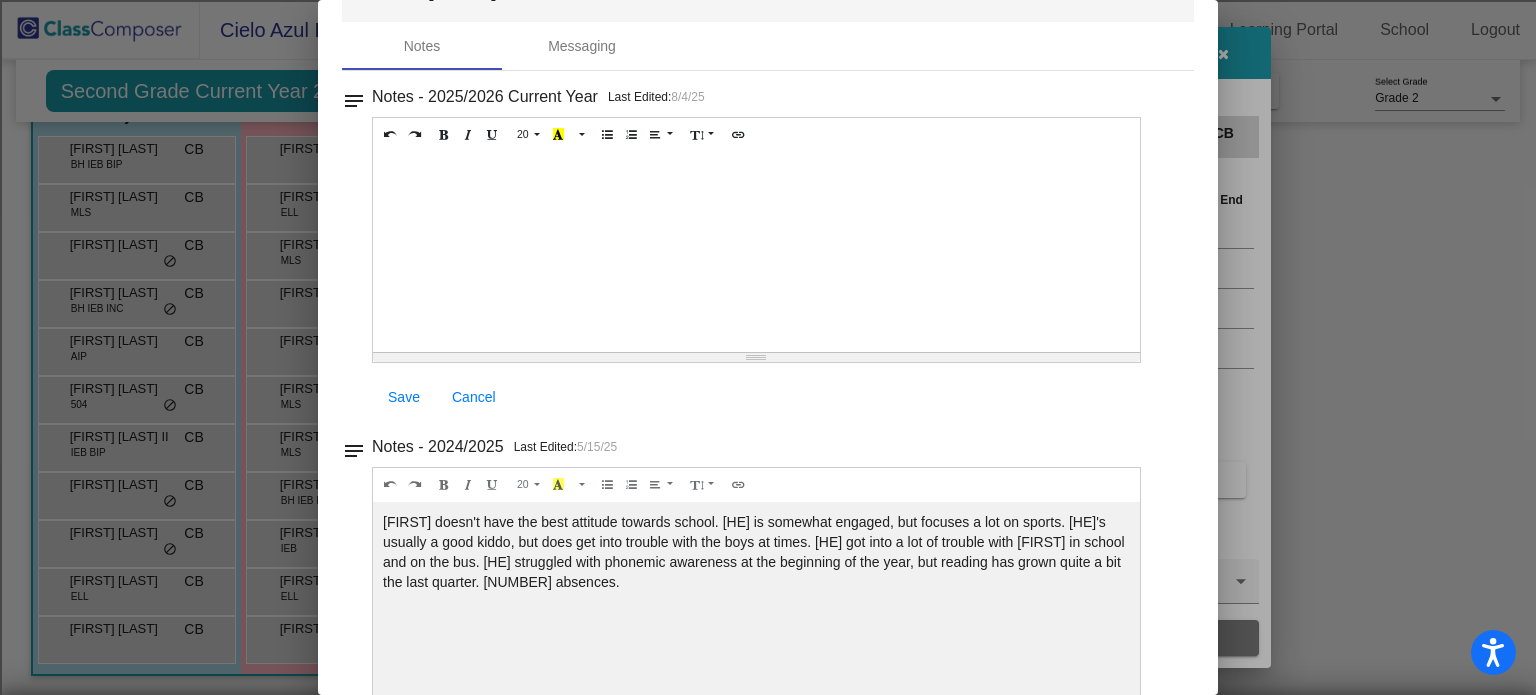 scroll, scrollTop: 0, scrollLeft: 0, axis: both 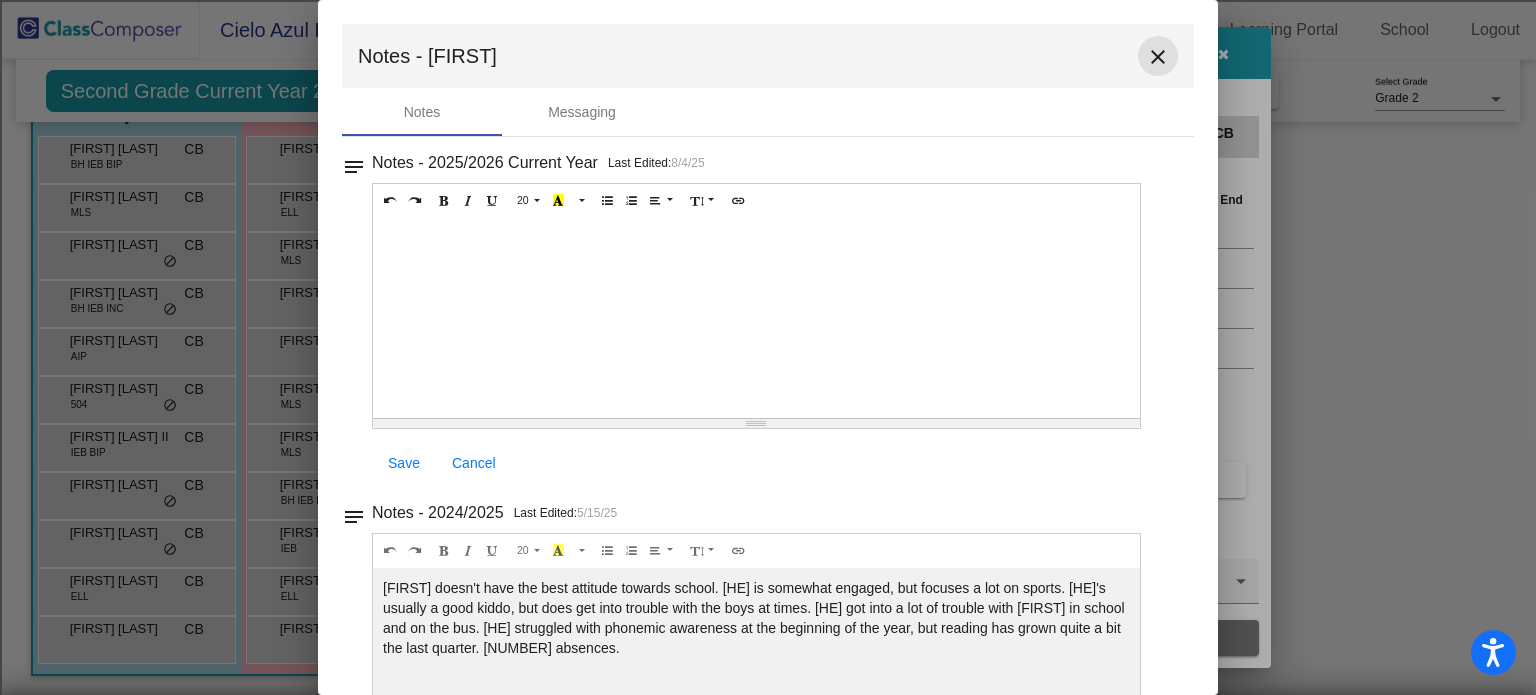 click on "close" at bounding box center (1158, 57) 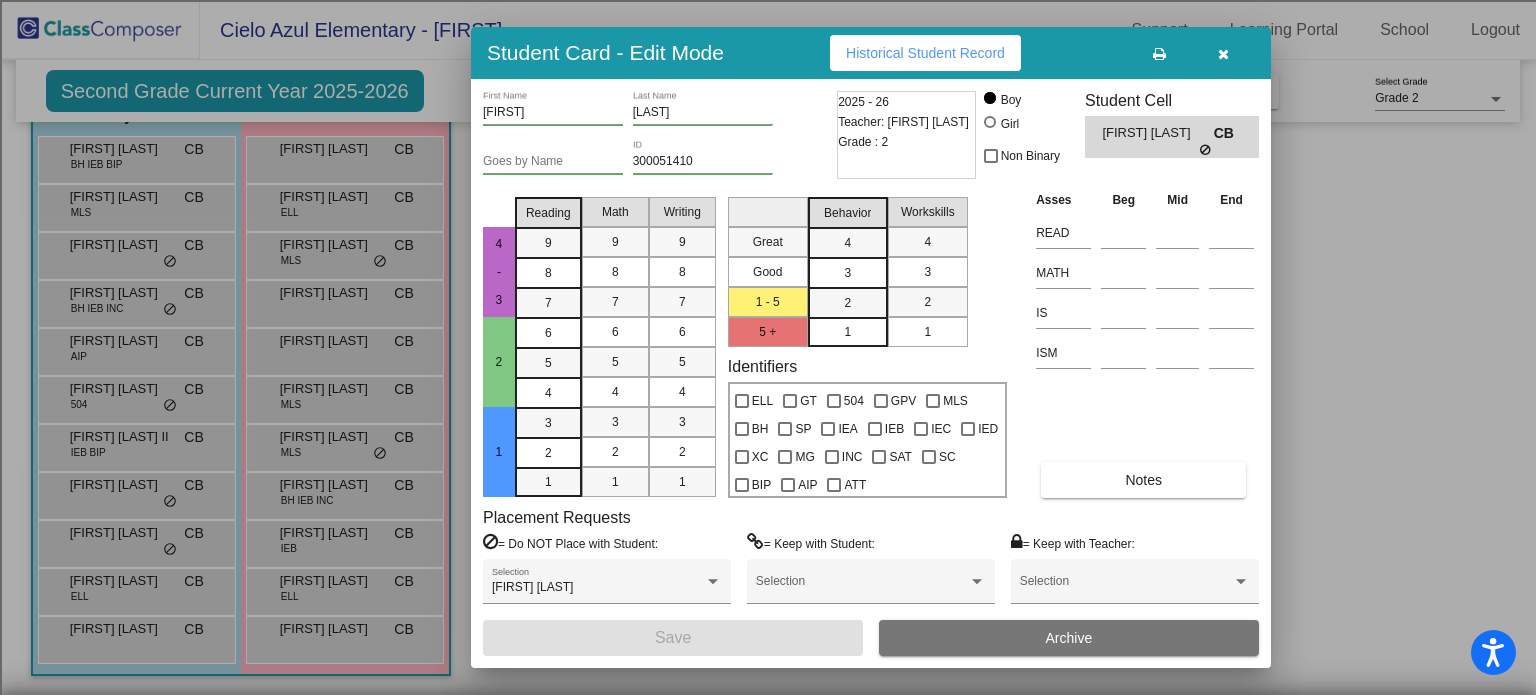 click at bounding box center [1223, 54] 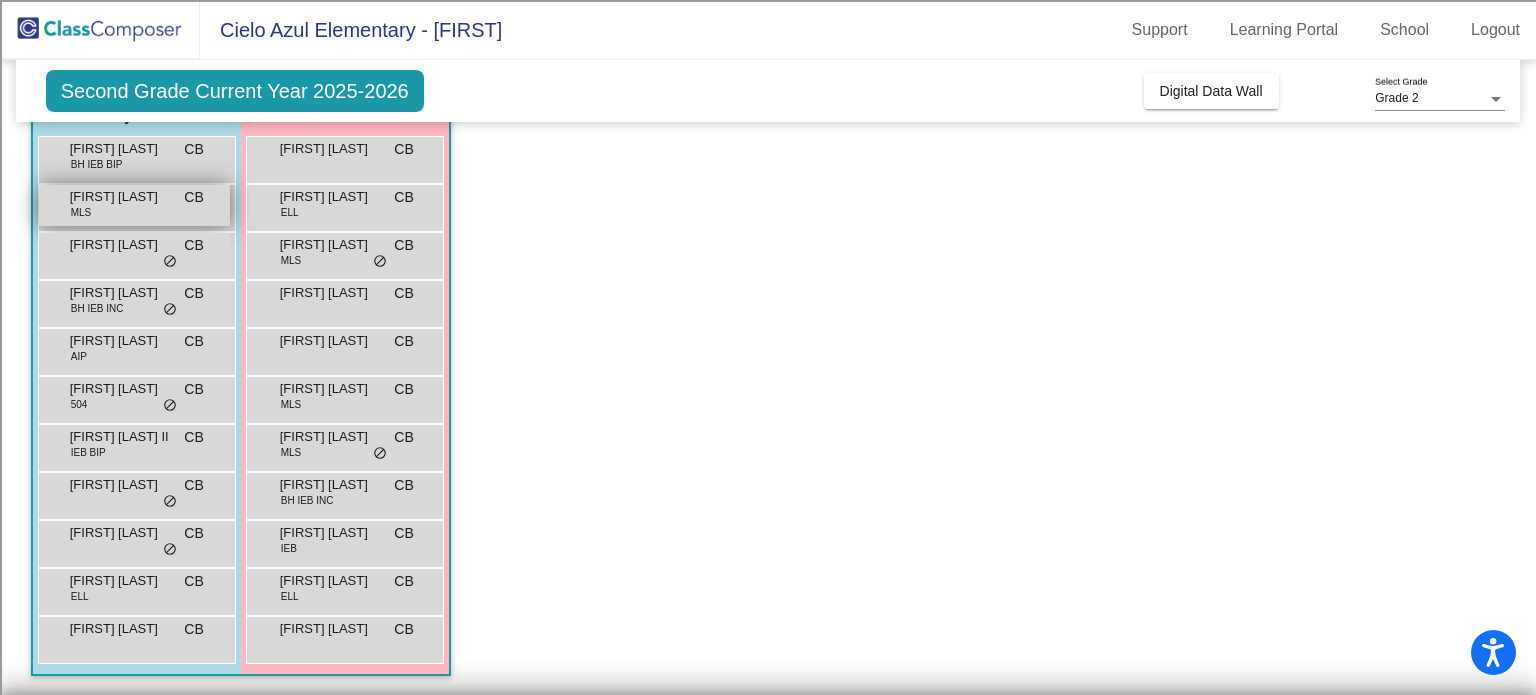 click on "Eric Feathers MLS CB lock do_not_disturb_alt" at bounding box center [134, 205] 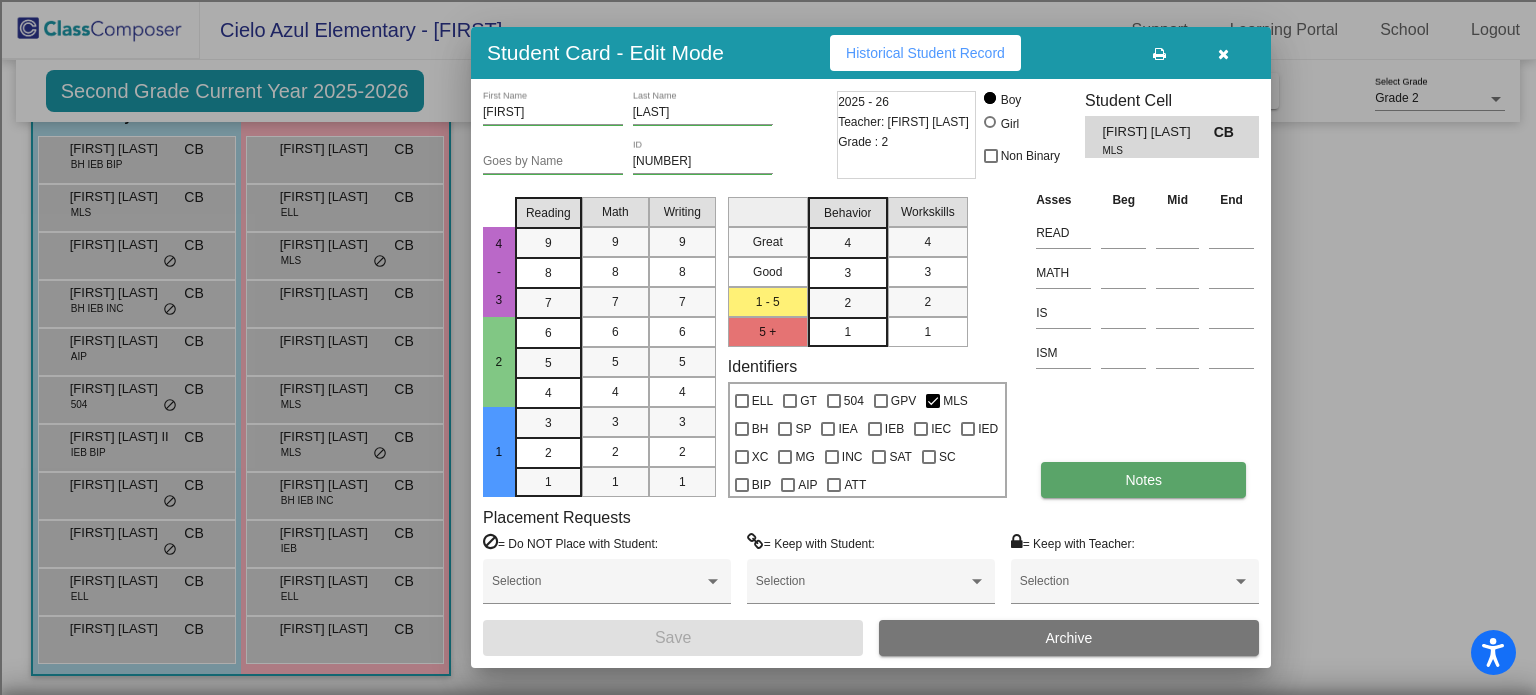 click on "Notes" at bounding box center [1143, 480] 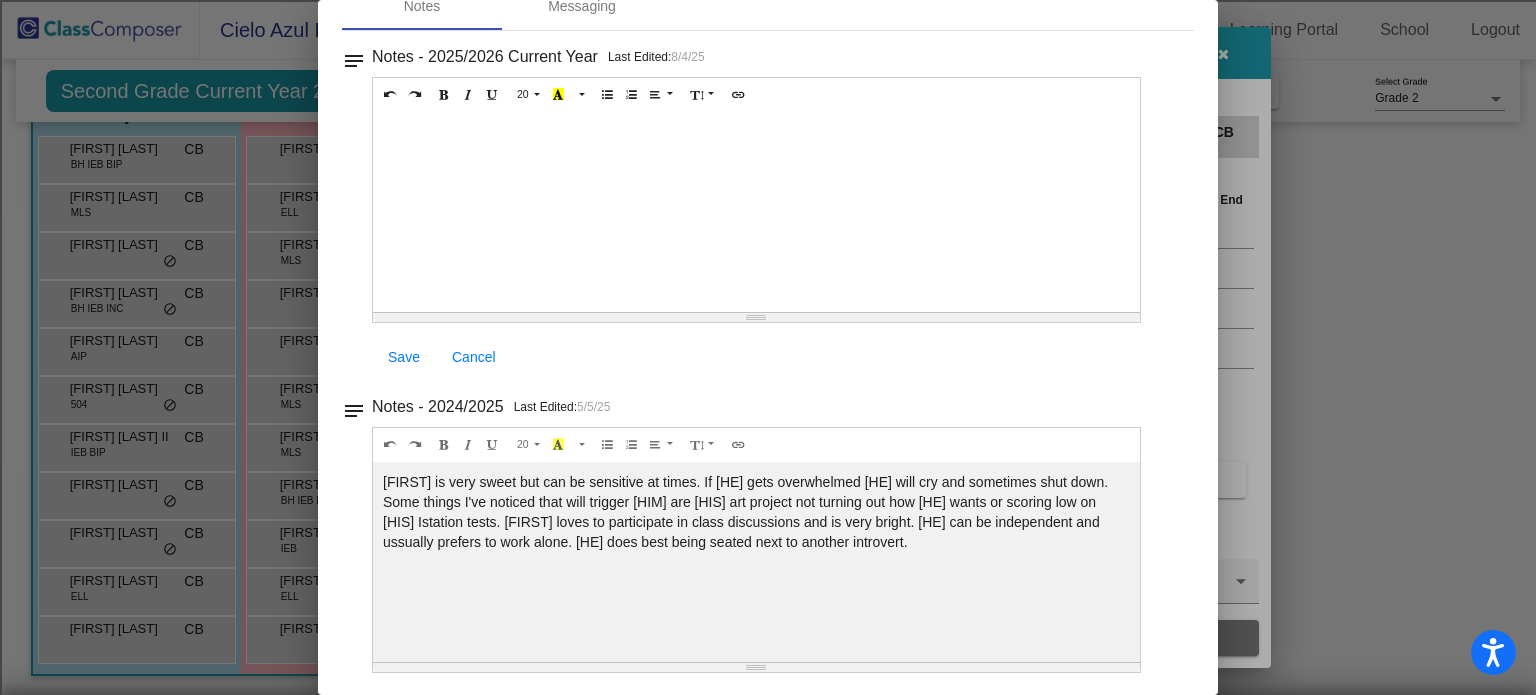 scroll, scrollTop: 0, scrollLeft: 0, axis: both 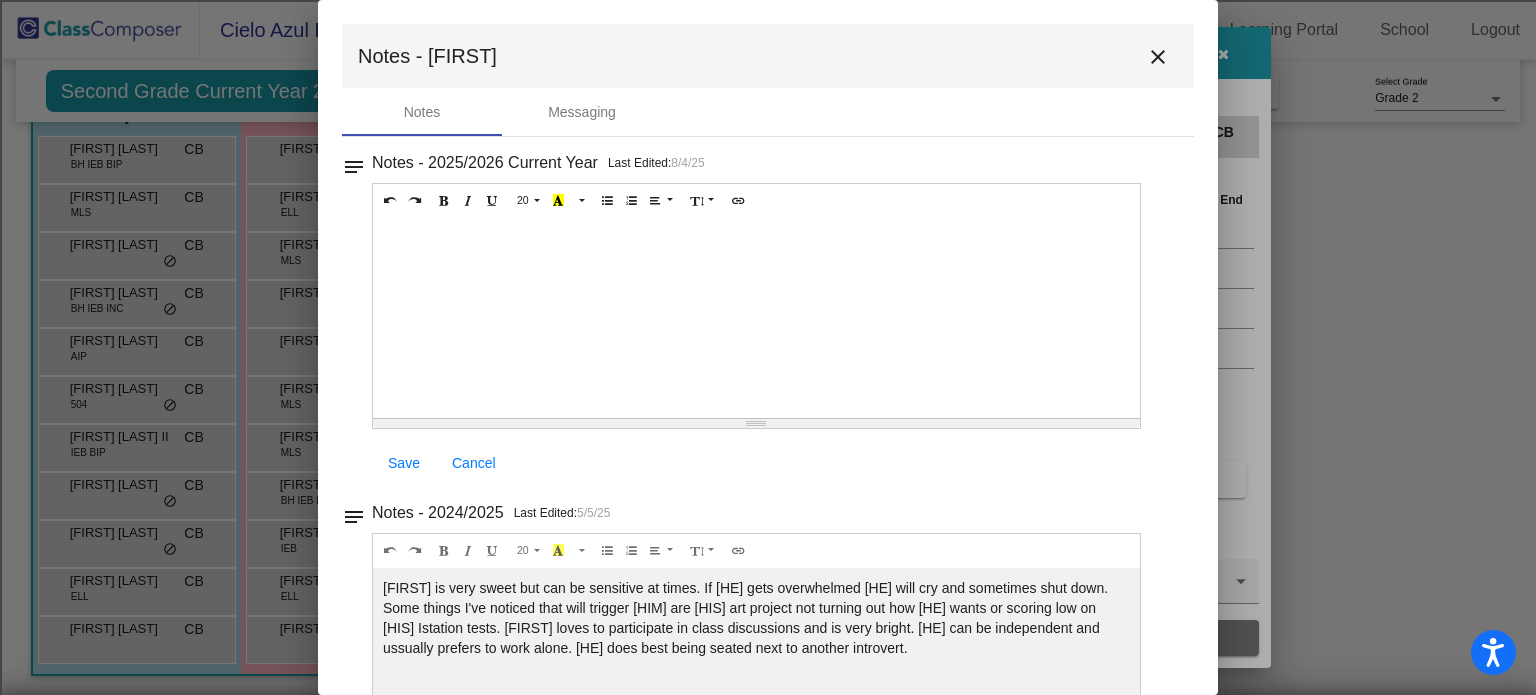 click on "close" at bounding box center (1158, 57) 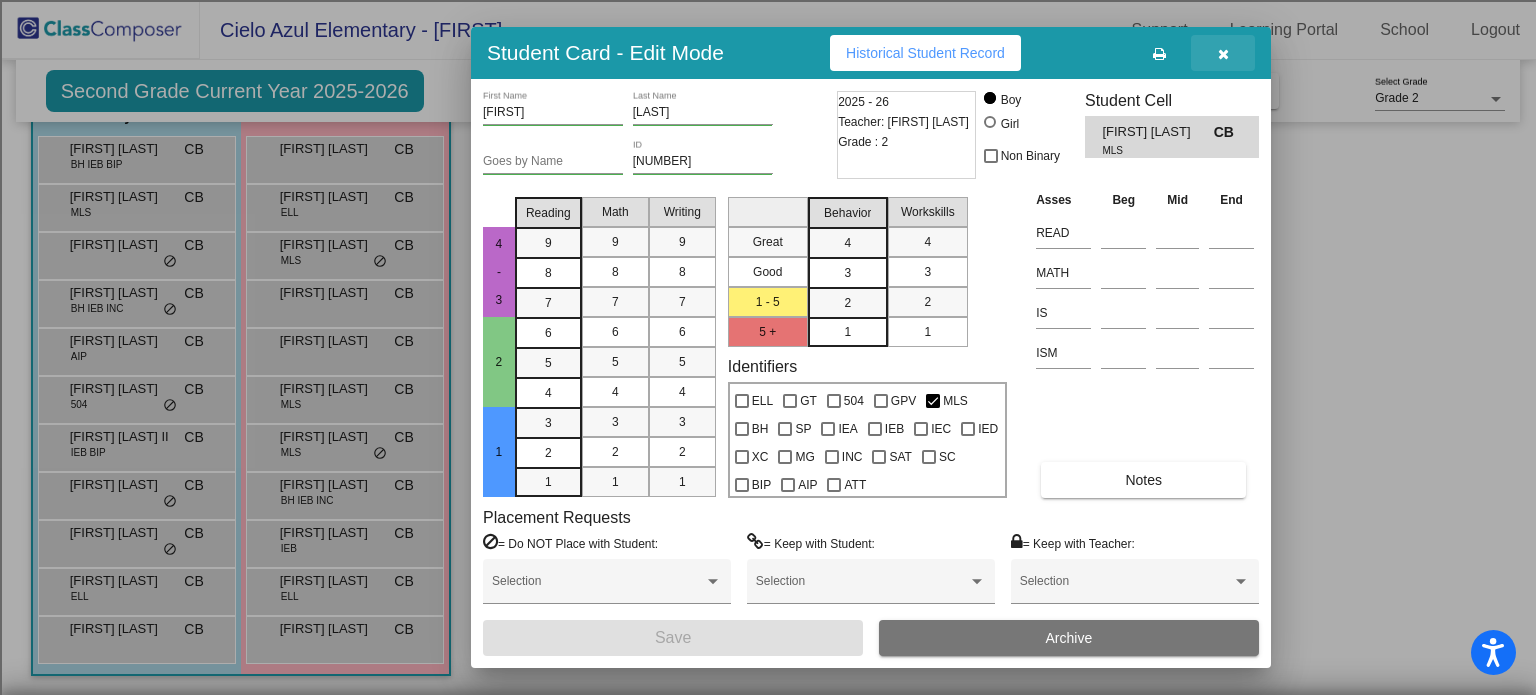 click at bounding box center [1223, 53] 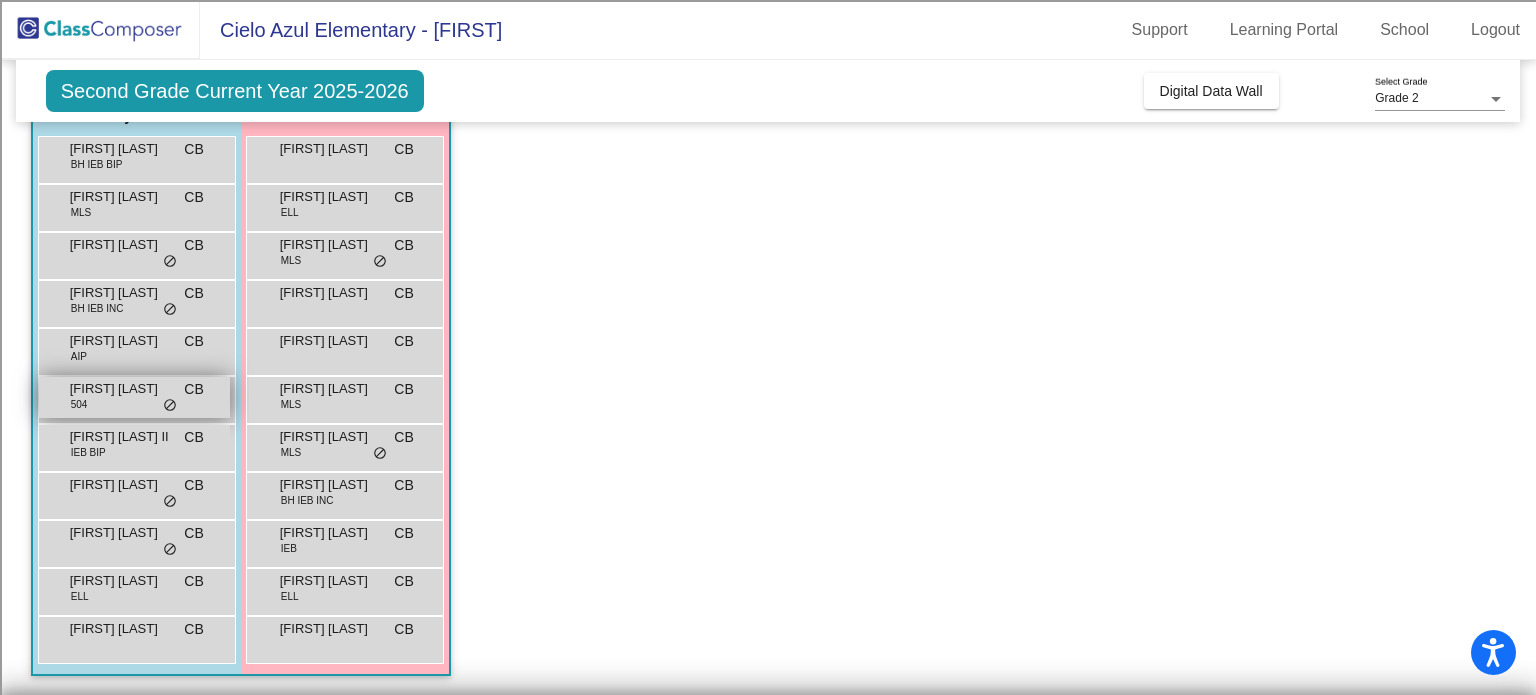 click on "Kaiden Fierro 504 CB lock do_not_disturb_alt" at bounding box center (134, 397) 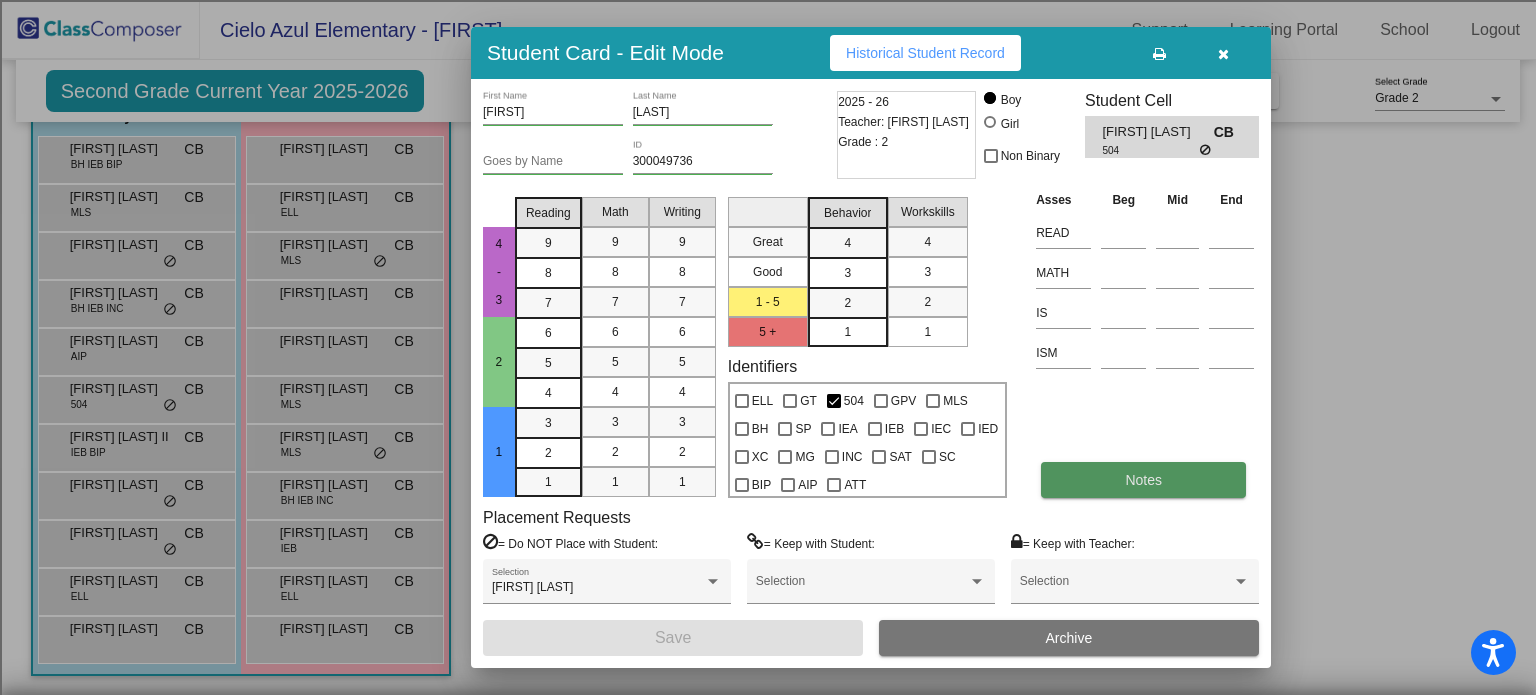 click on "Notes" at bounding box center (1143, 480) 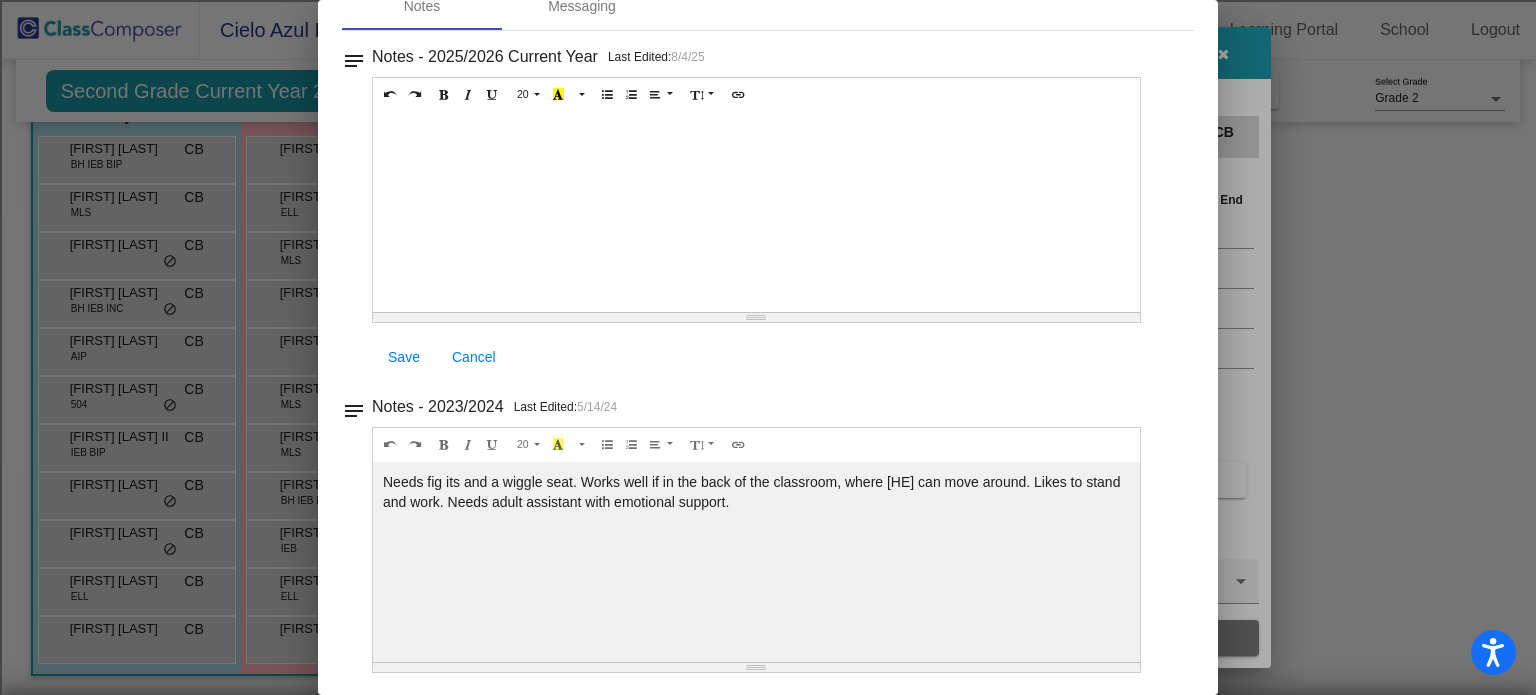 scroll, scrollTop: 0, scrollLeft: 0, axis: both 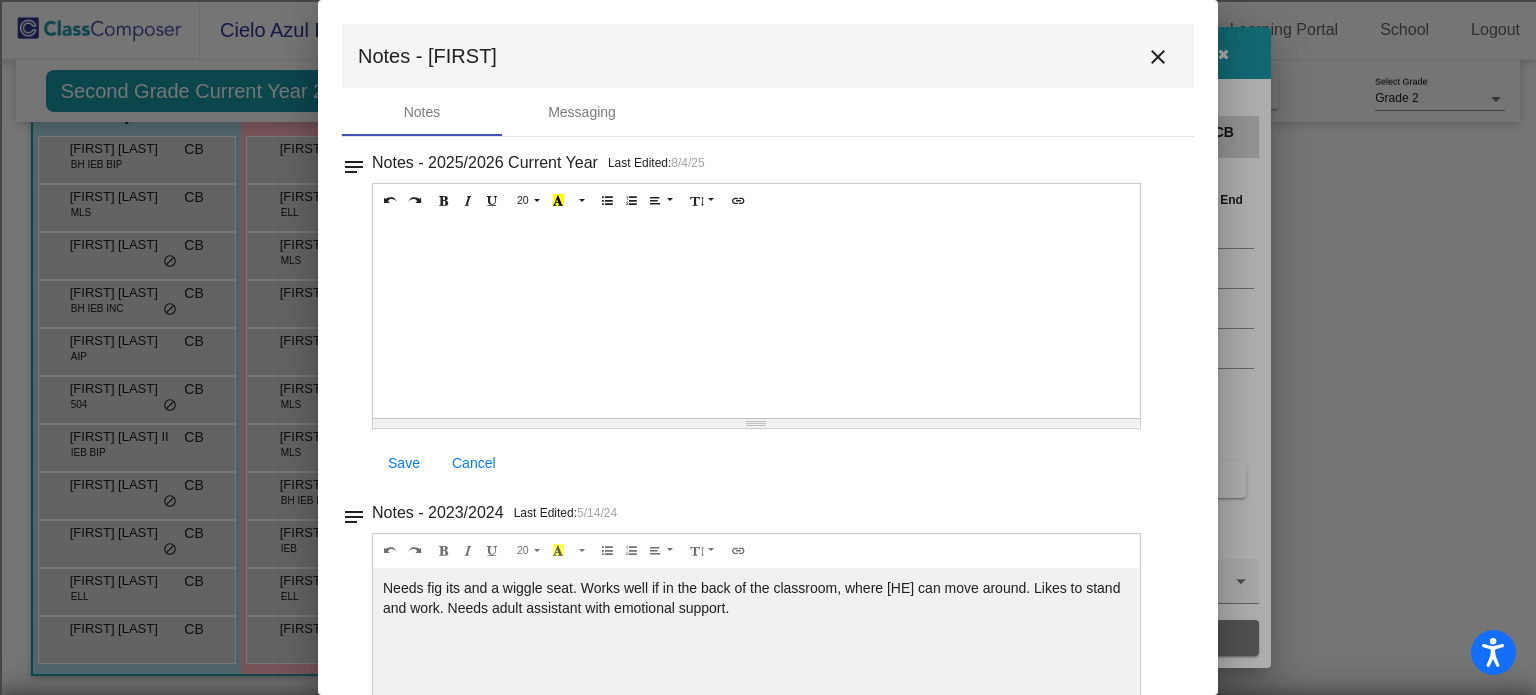 click on "close" at bounding box center (1158, 57) 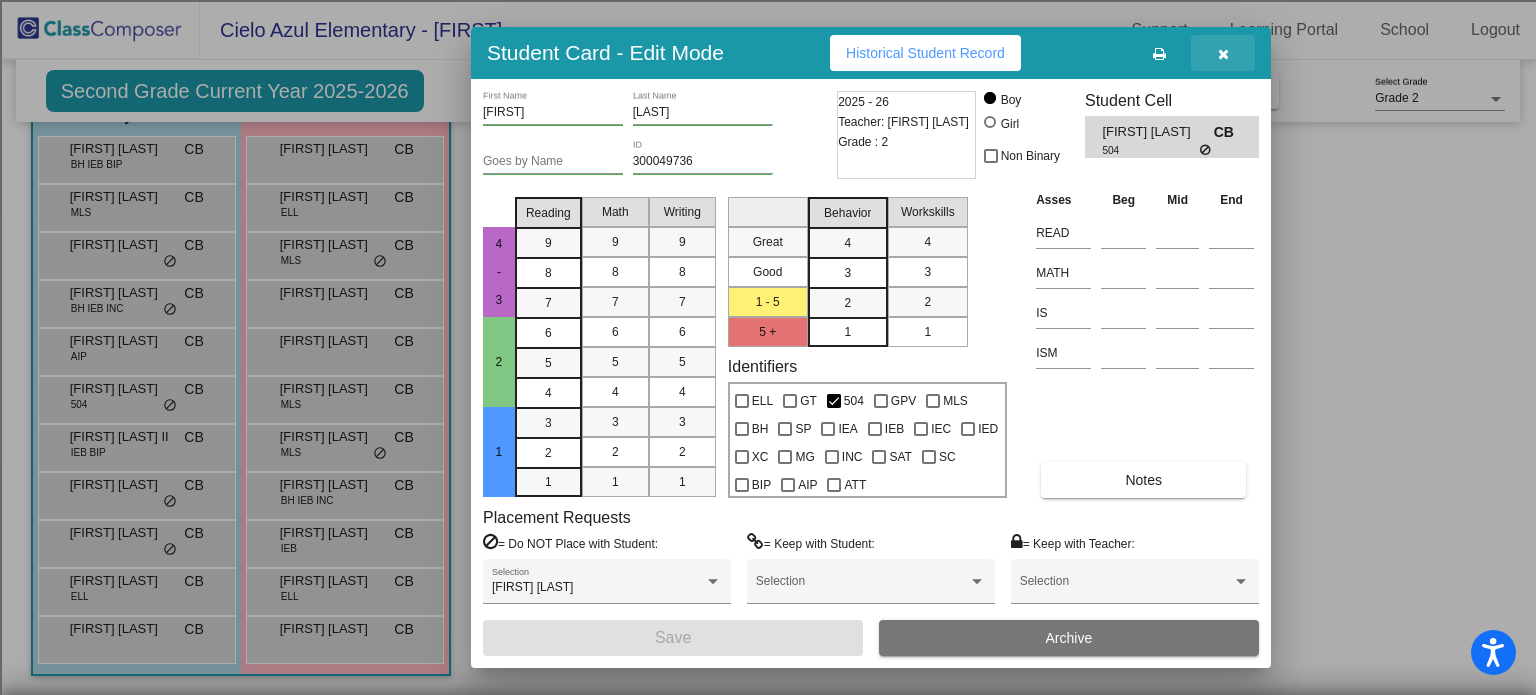 click at bounding box center [1223, 53] 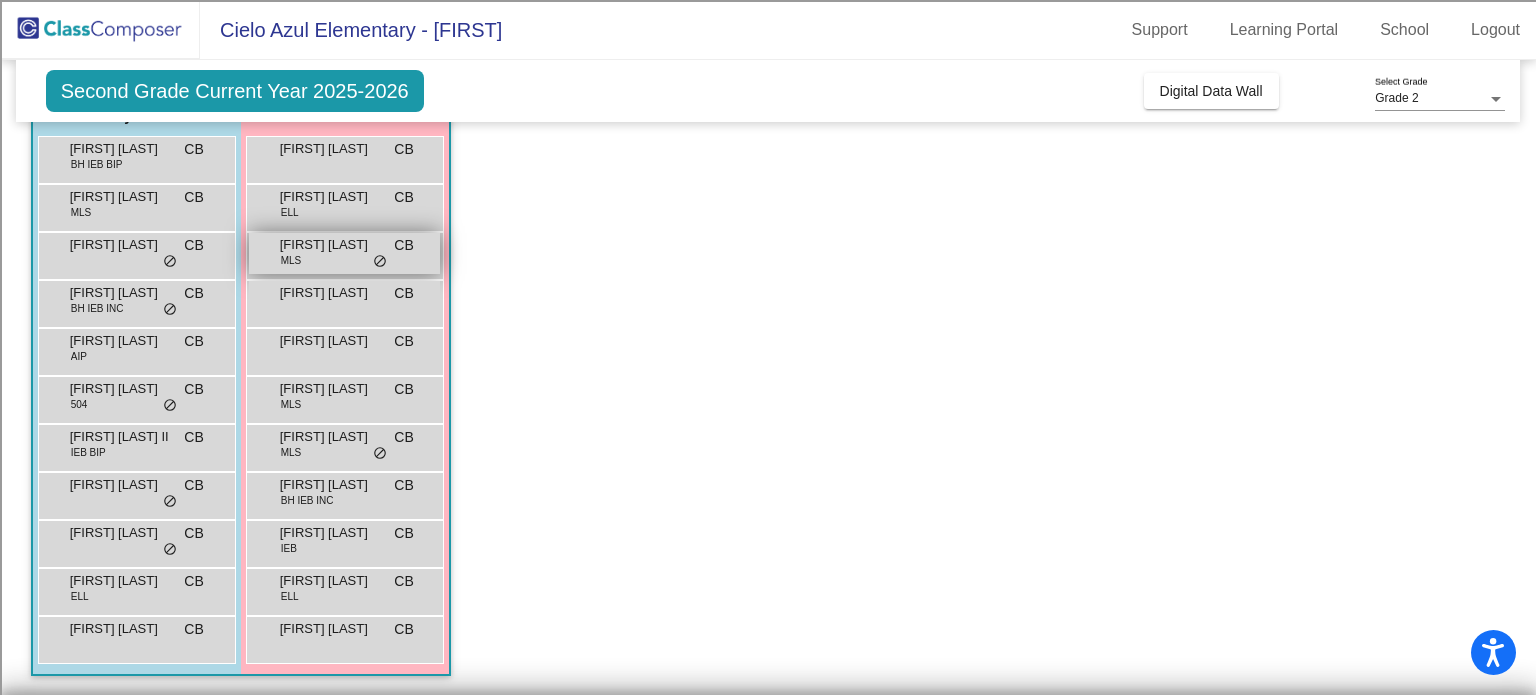 click on "Aria Gonzales MLS CB lock do_not_disturb_alt" at bounding box center (344, 253) 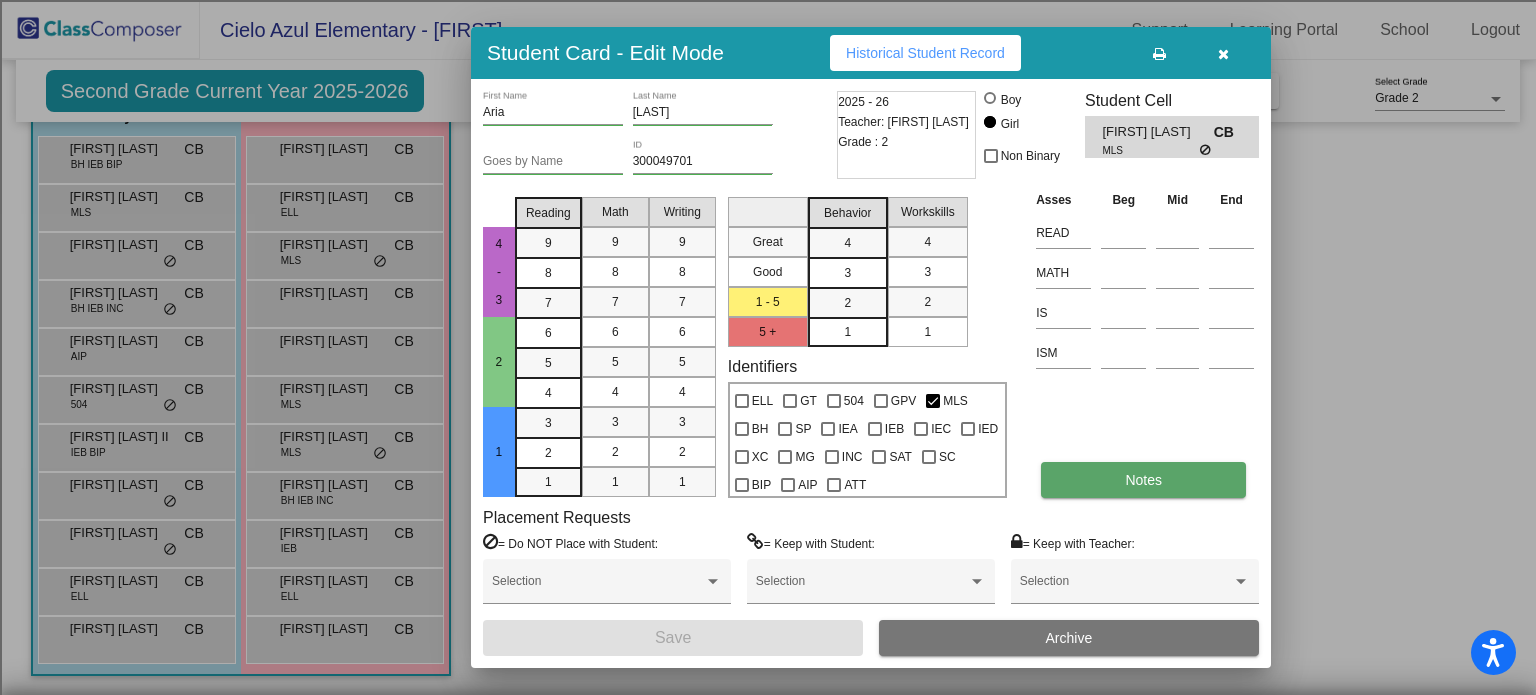 click on "Notes" at bounding box center [1143, 480] 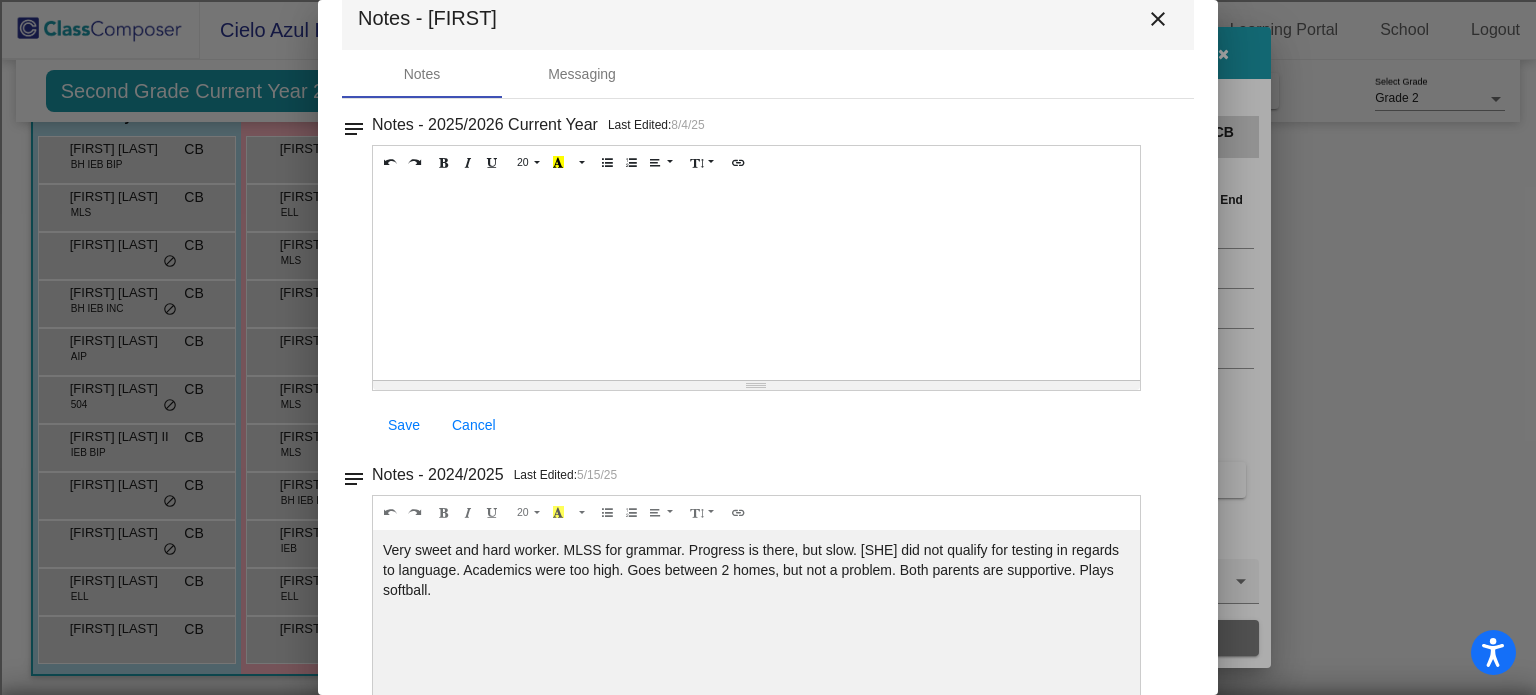 scroll, scrollTop: 0, scrollLeft: 0, axis: both 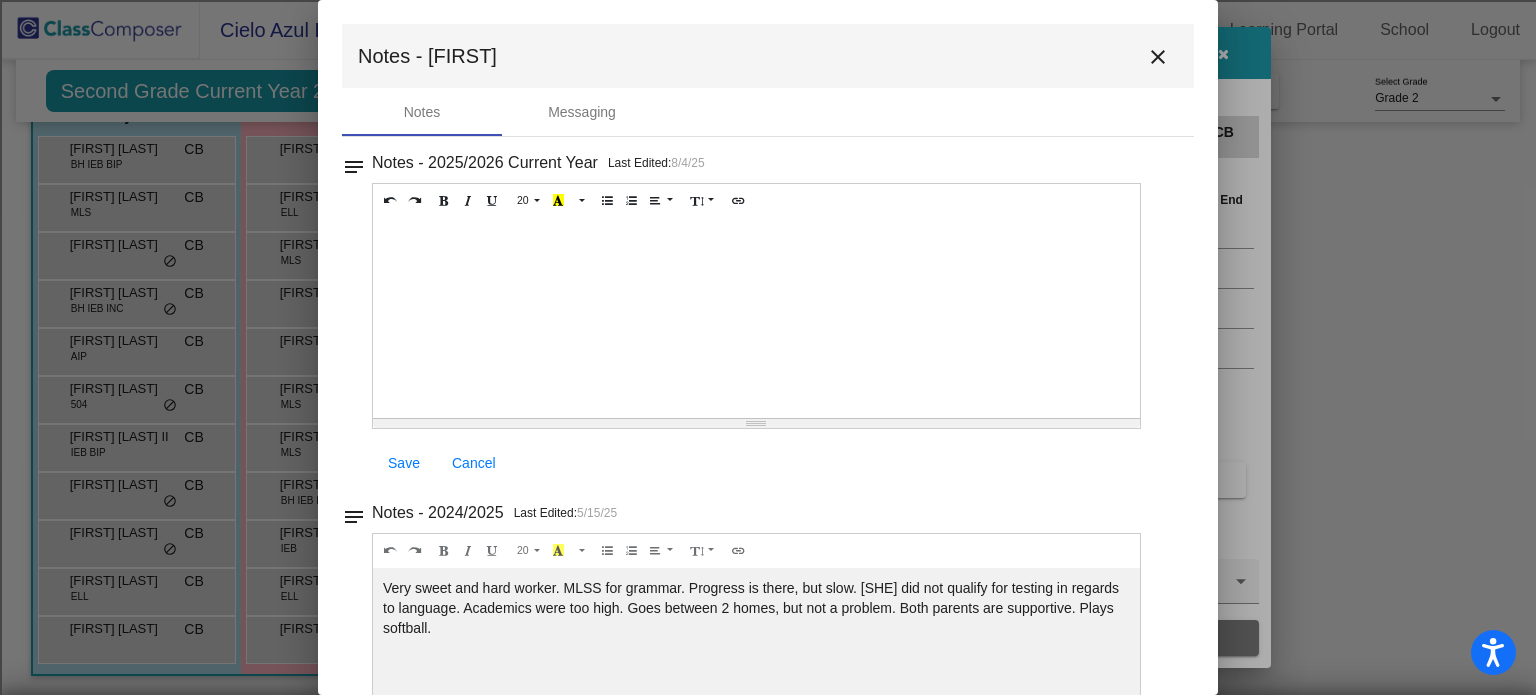 click on "close" at bounding box center [1158, 57] 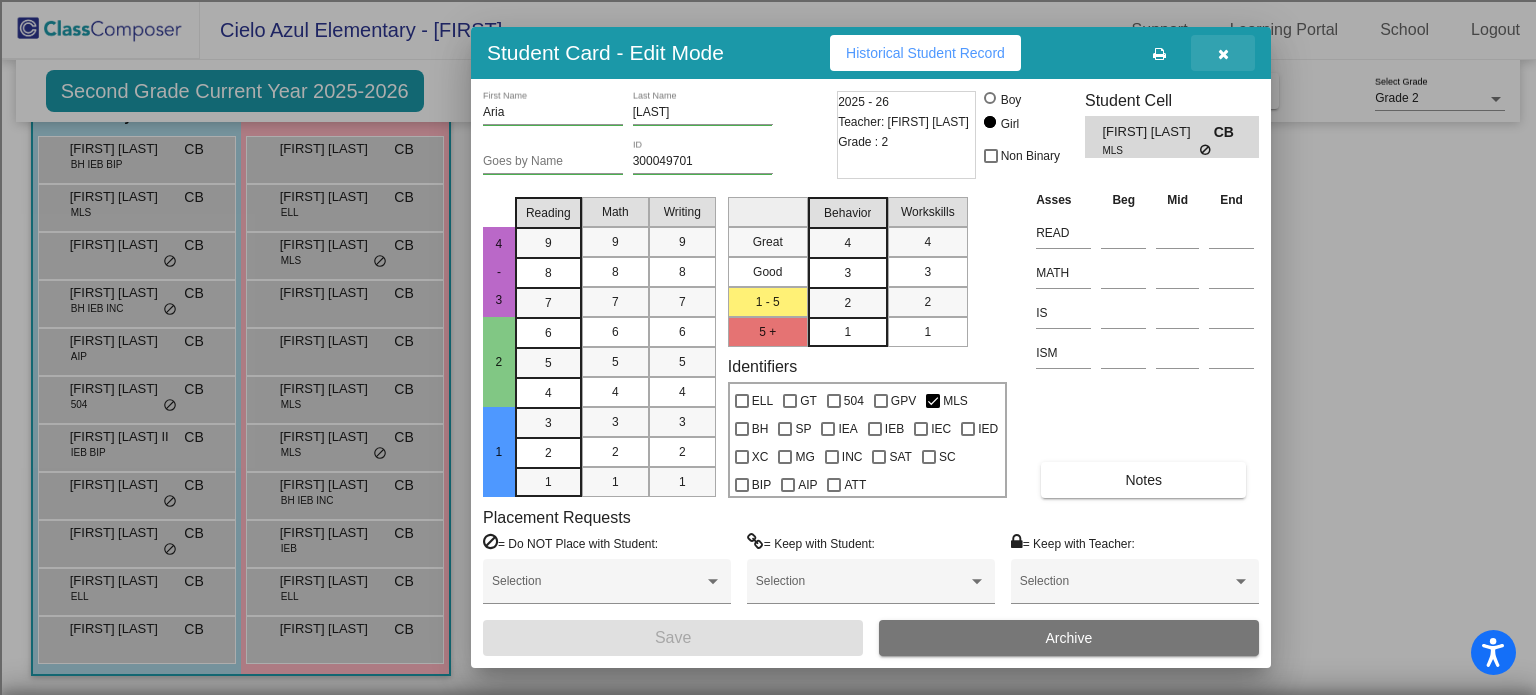click at bounding box center (1223, 53) 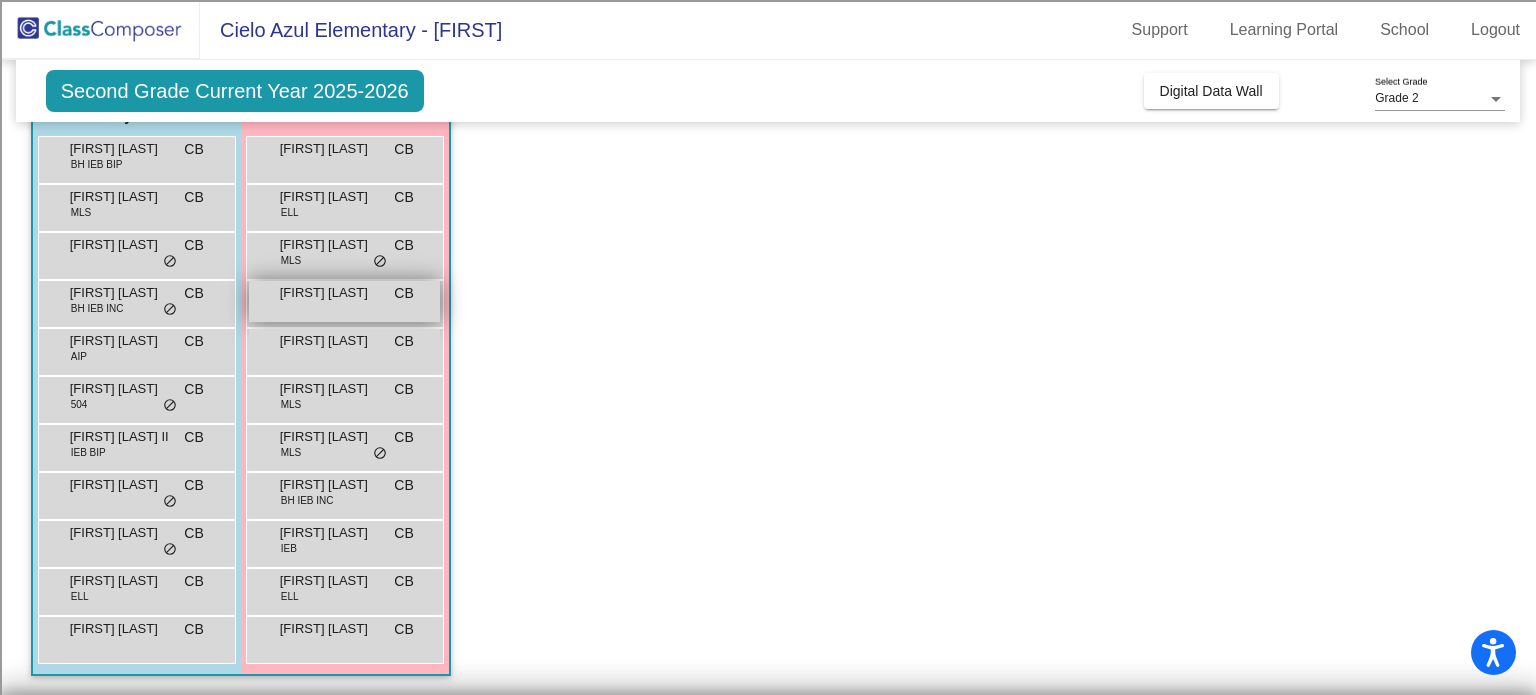 click on "Cerene Herrera" at bounding box center [330, 293] 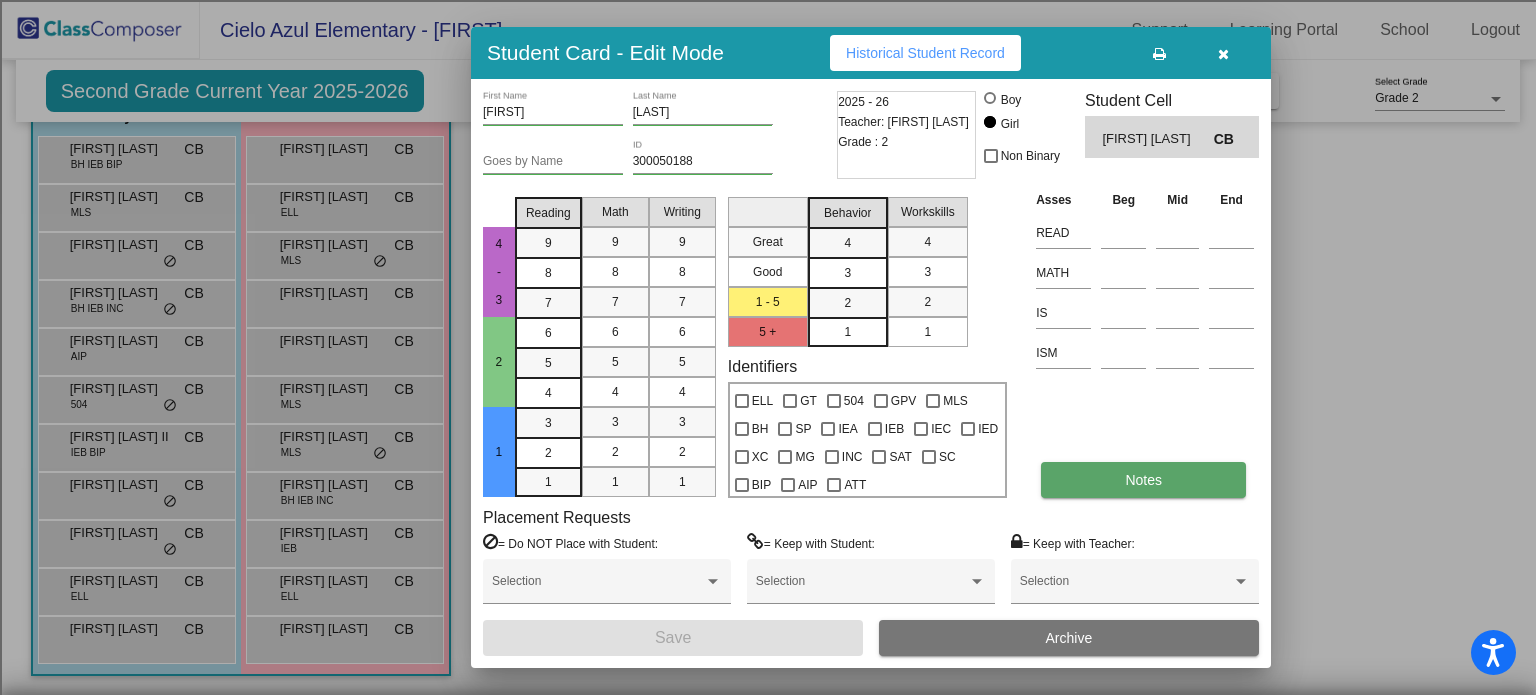 click on "Notes" at bounding box center (1143, 480) 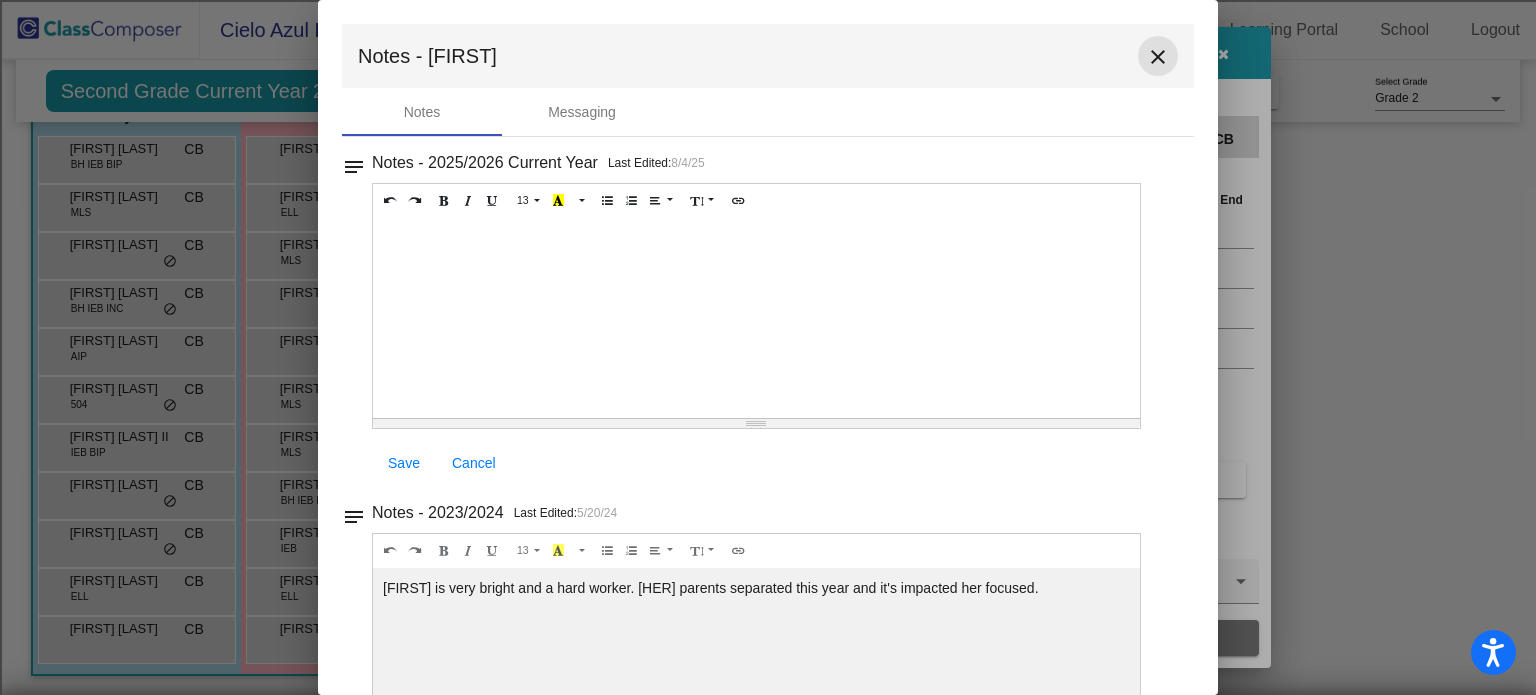 click on "close" at bounding box center [1158, 57] 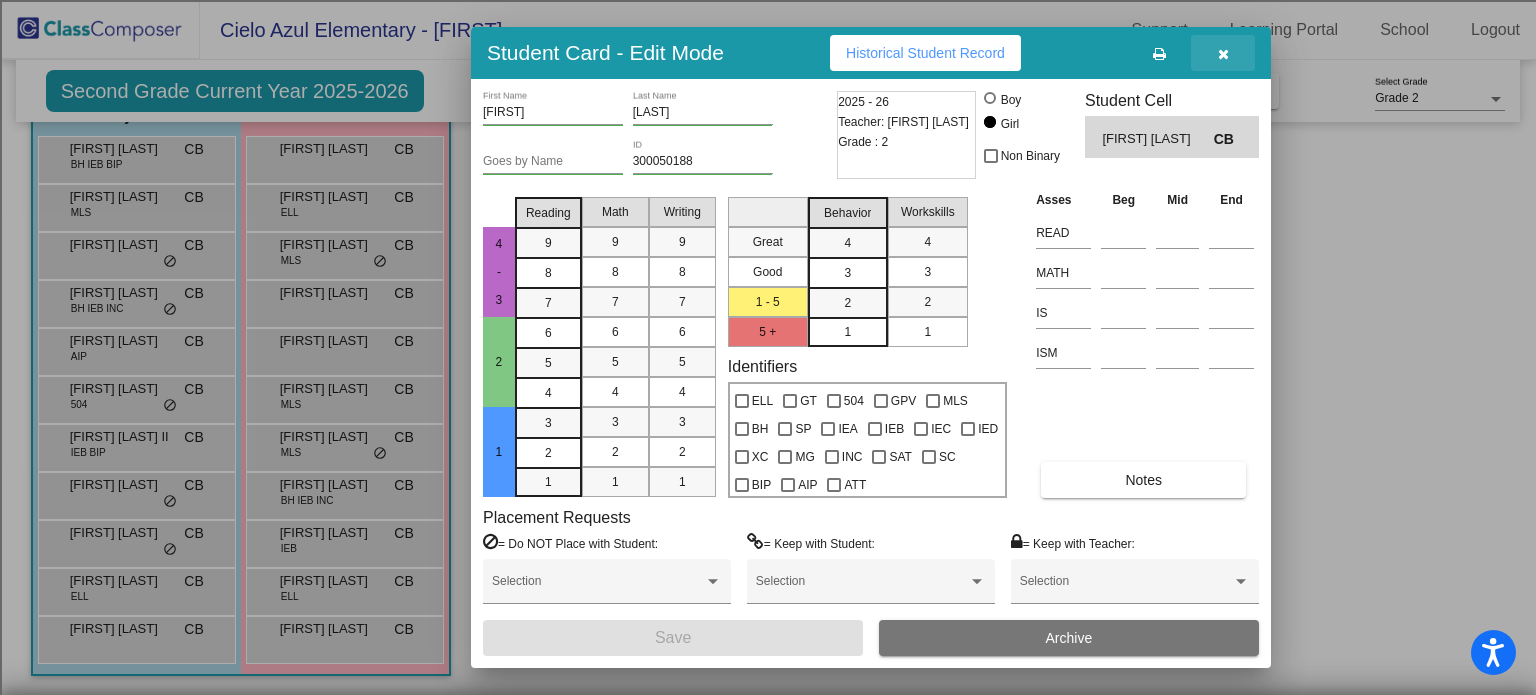 click at bounding box center [1223, 53] 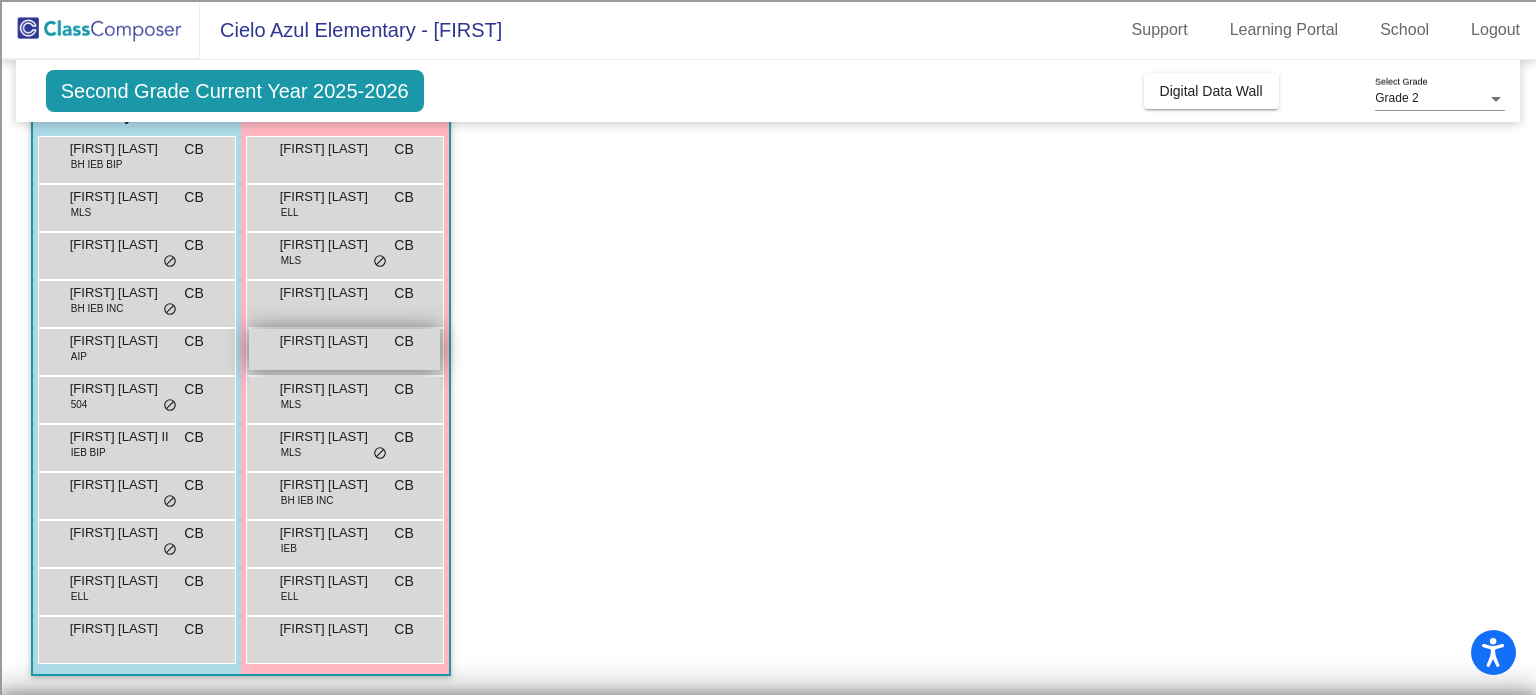 click on "Esther Herschopf CB lock do_not_disturb_alt" at bounding box center [344, 349] 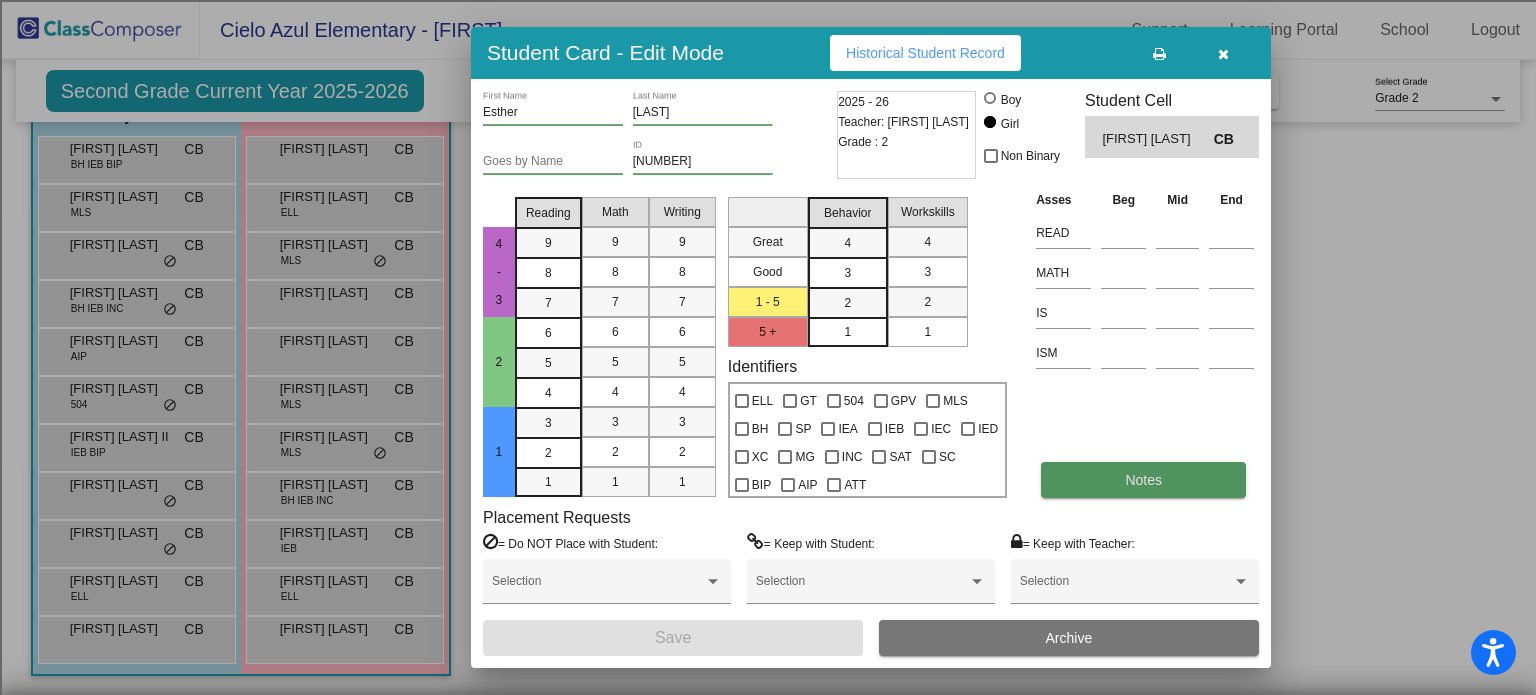 click on "Notes" at bounding box center [1143, 480] 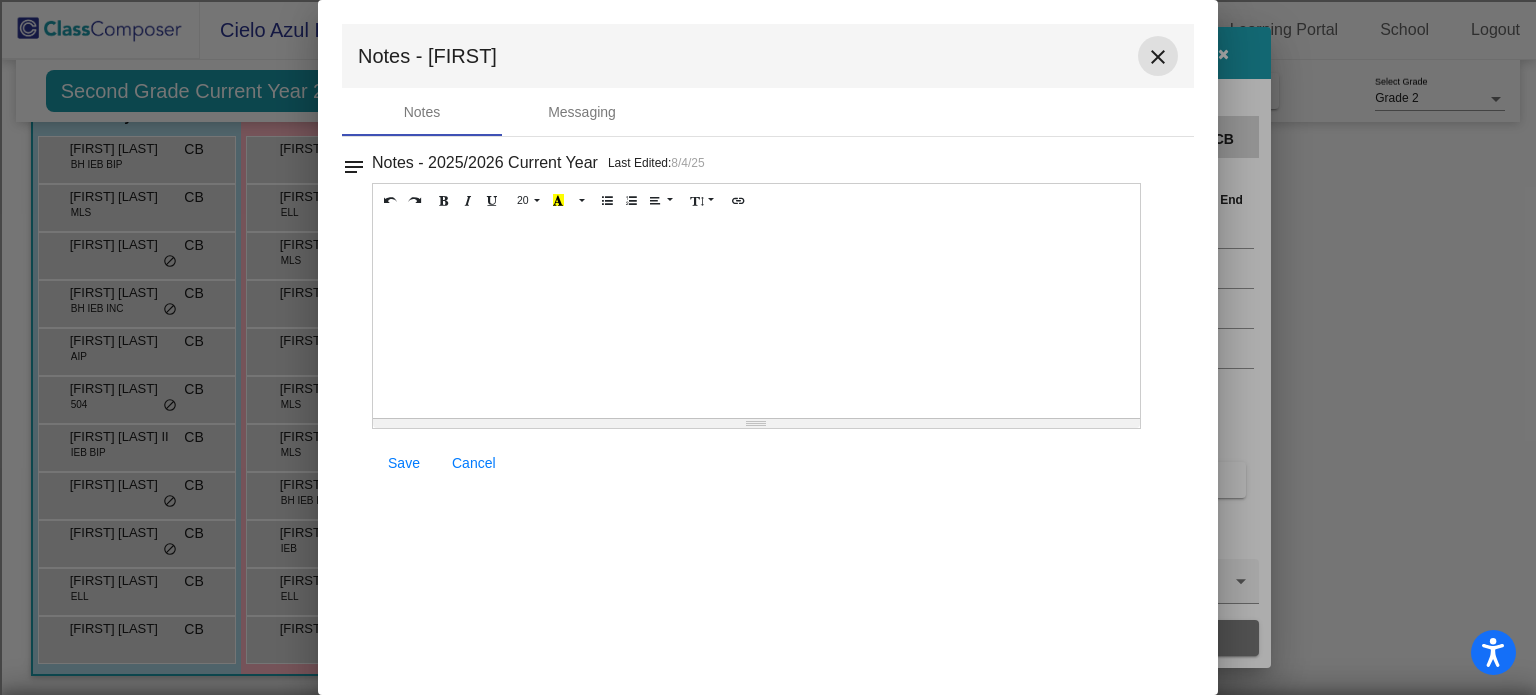click on "close" at bounding box center [1158, 57] 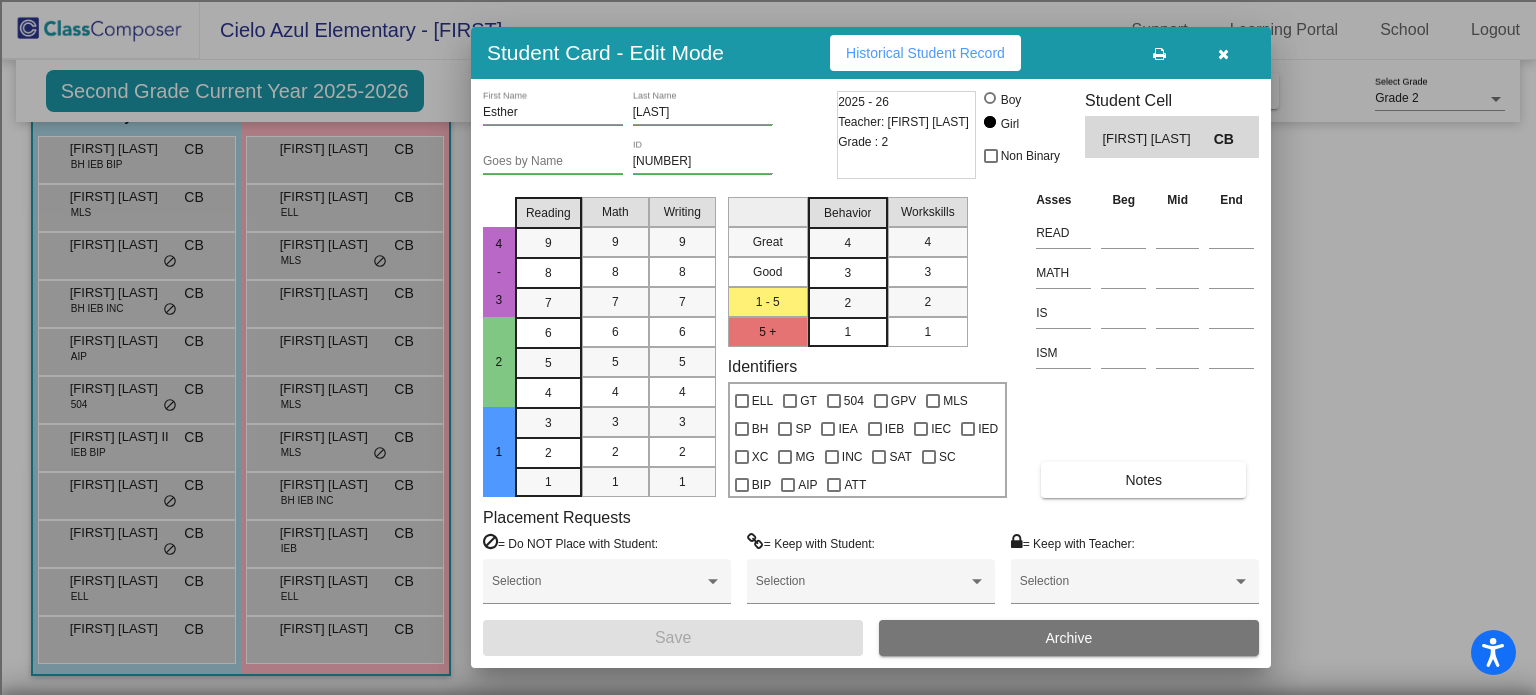 click at bounding box center (1223, 53) 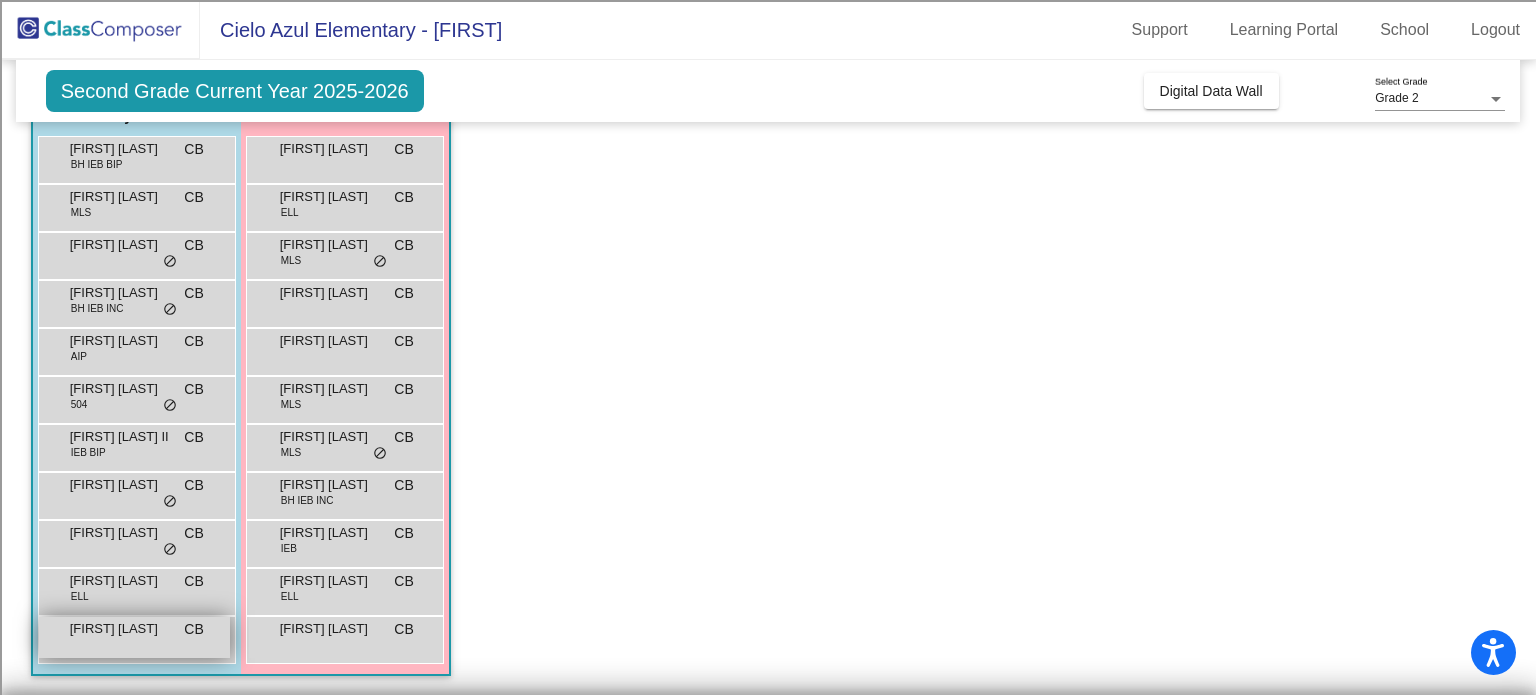 click on "Zaidyn Howard  CB lock do_not_disturb_alt" at bounding box center (134, 637) 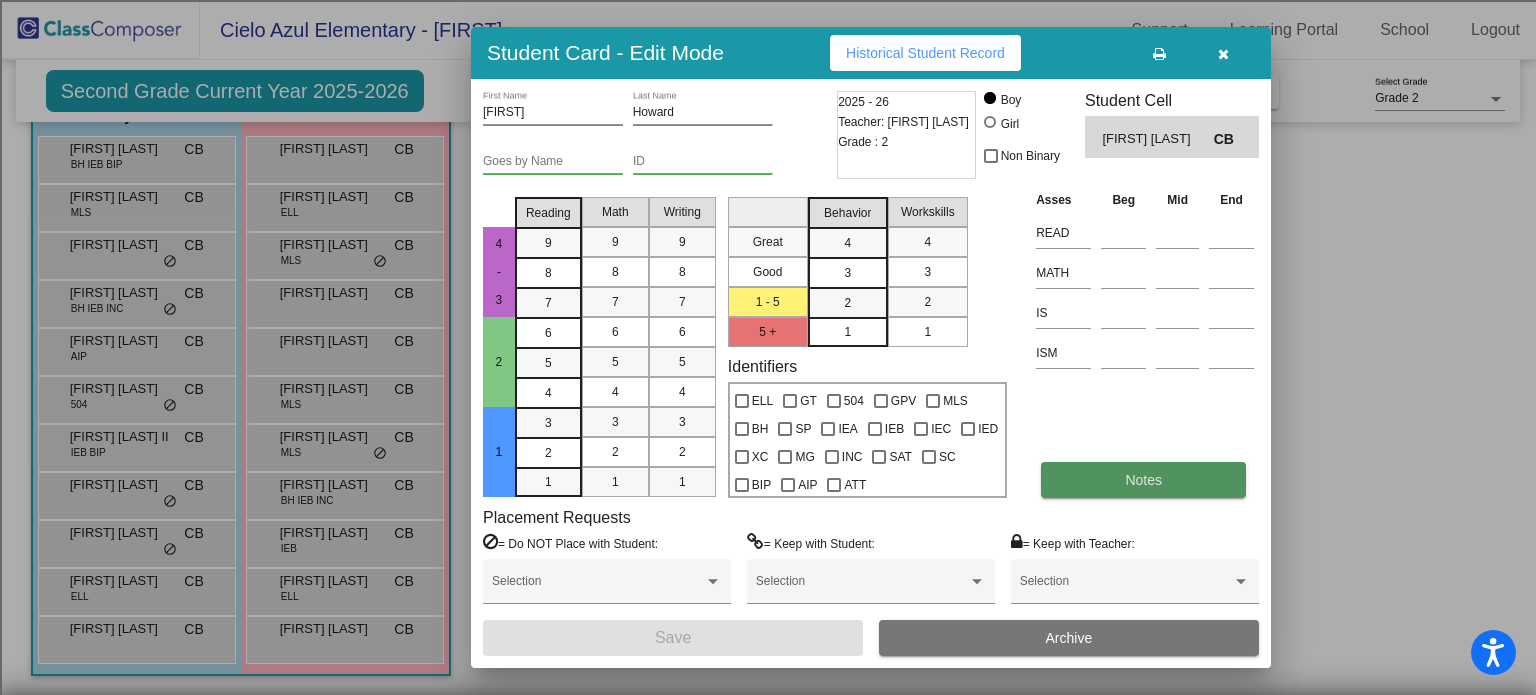 click on "Notes" at bounding box center (1143, 480) 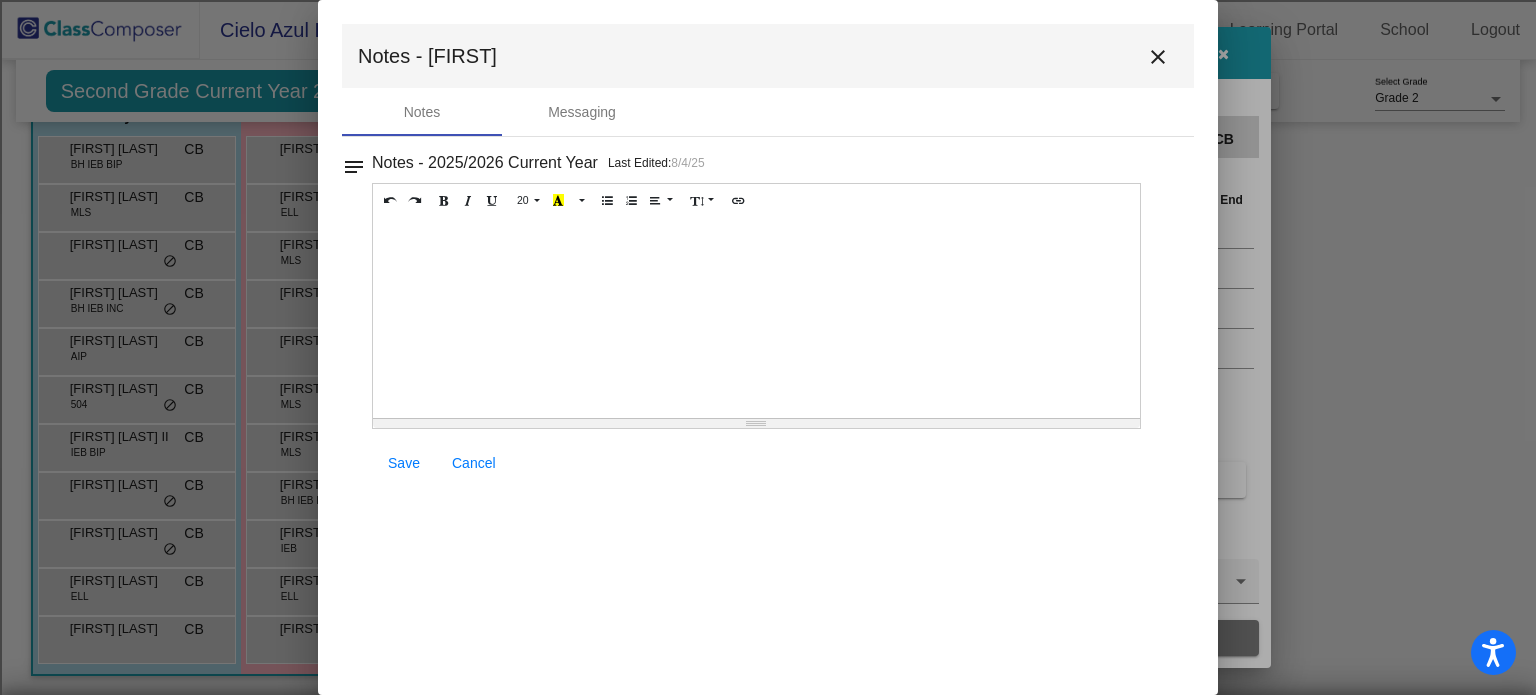 click on "close" at bounding box center [1158, 57] 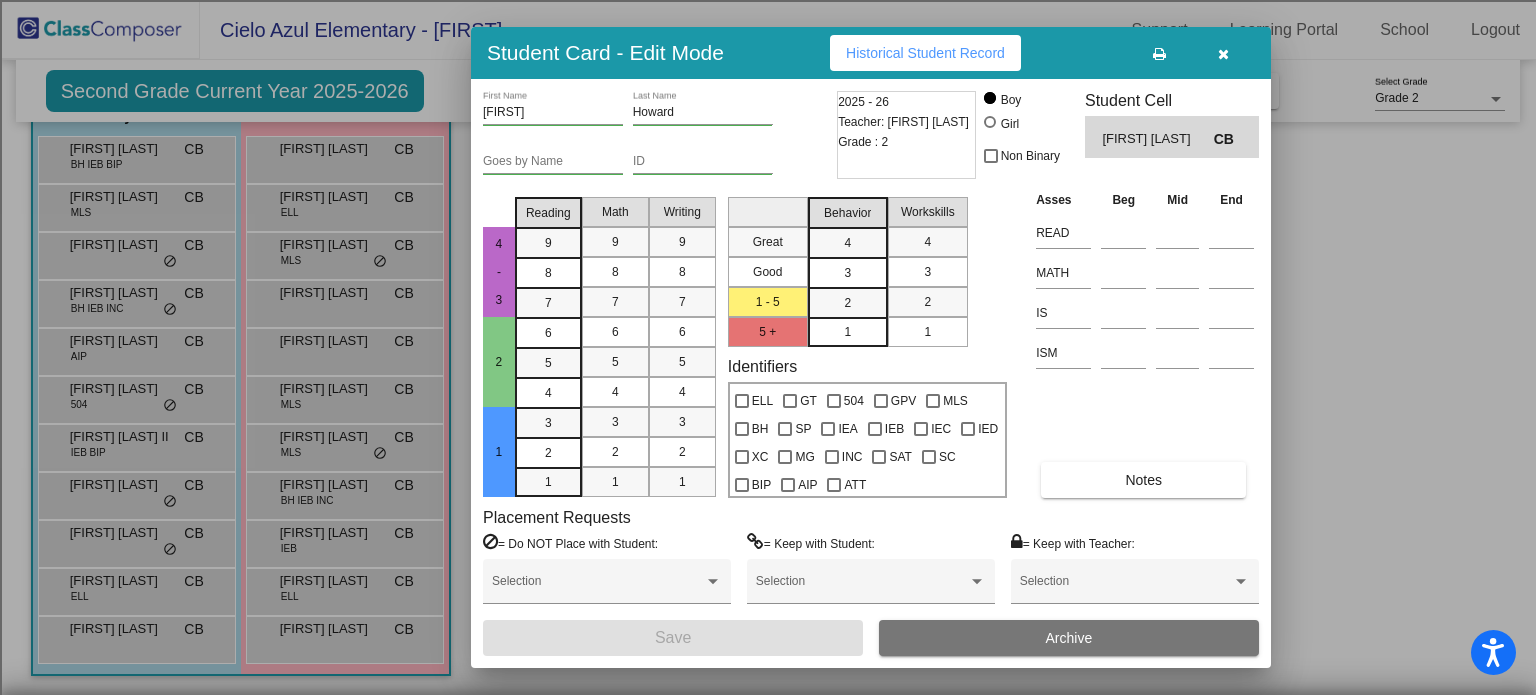click at bounding box center (1223, 53) 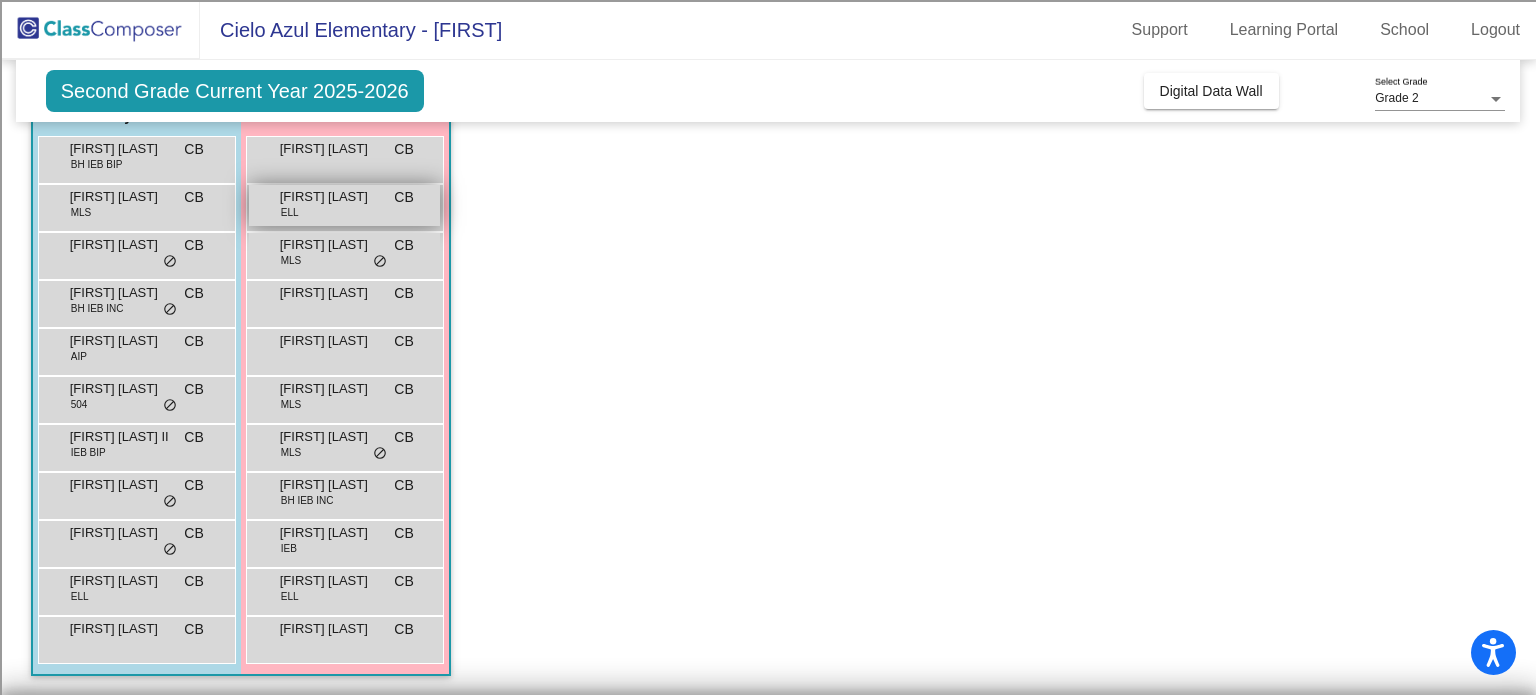 click on "Alysha Ahmad ELL CB lock do_not_disturb_alt" at bounding box center [344, 205] 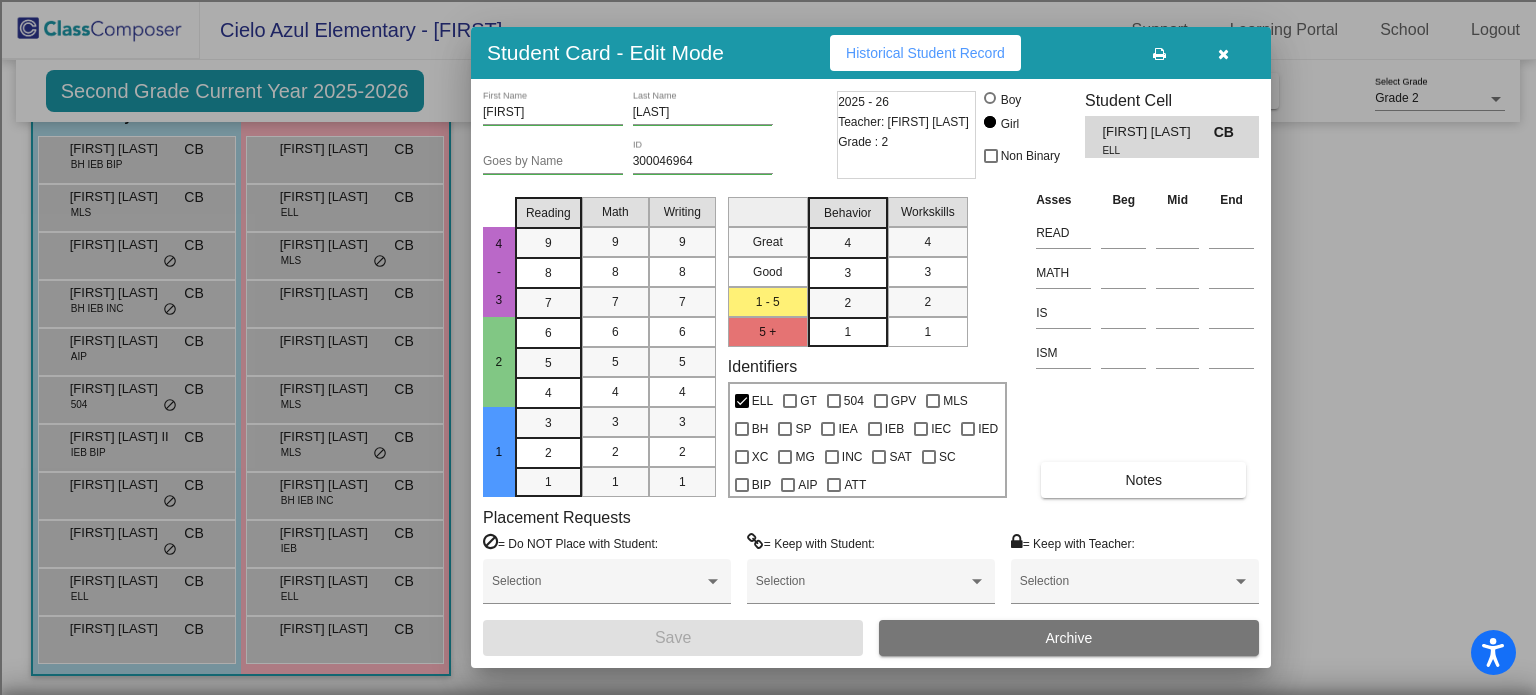 click at bounding box center (768, 347) 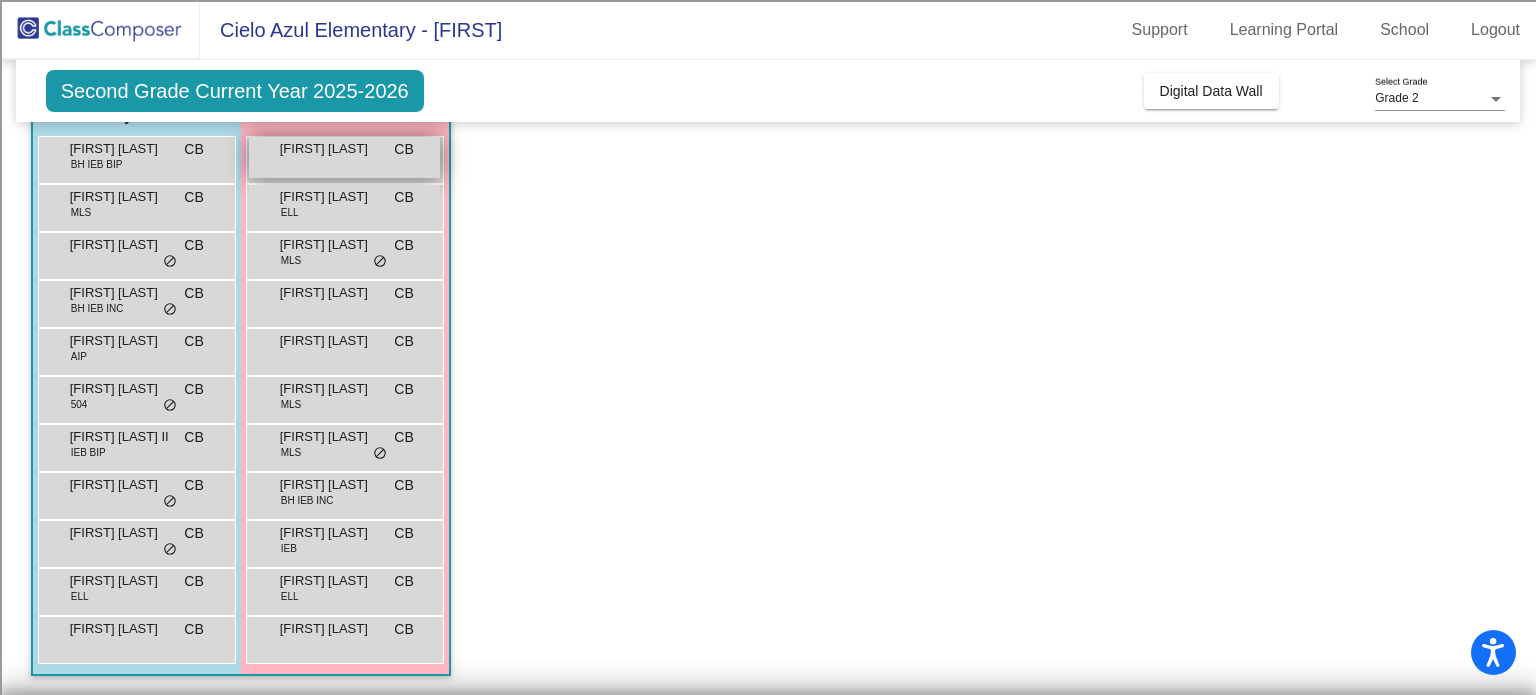 click on "Alyana Hurtado CB lock do_not_disturb_alt" at bounding box center [344, 157] 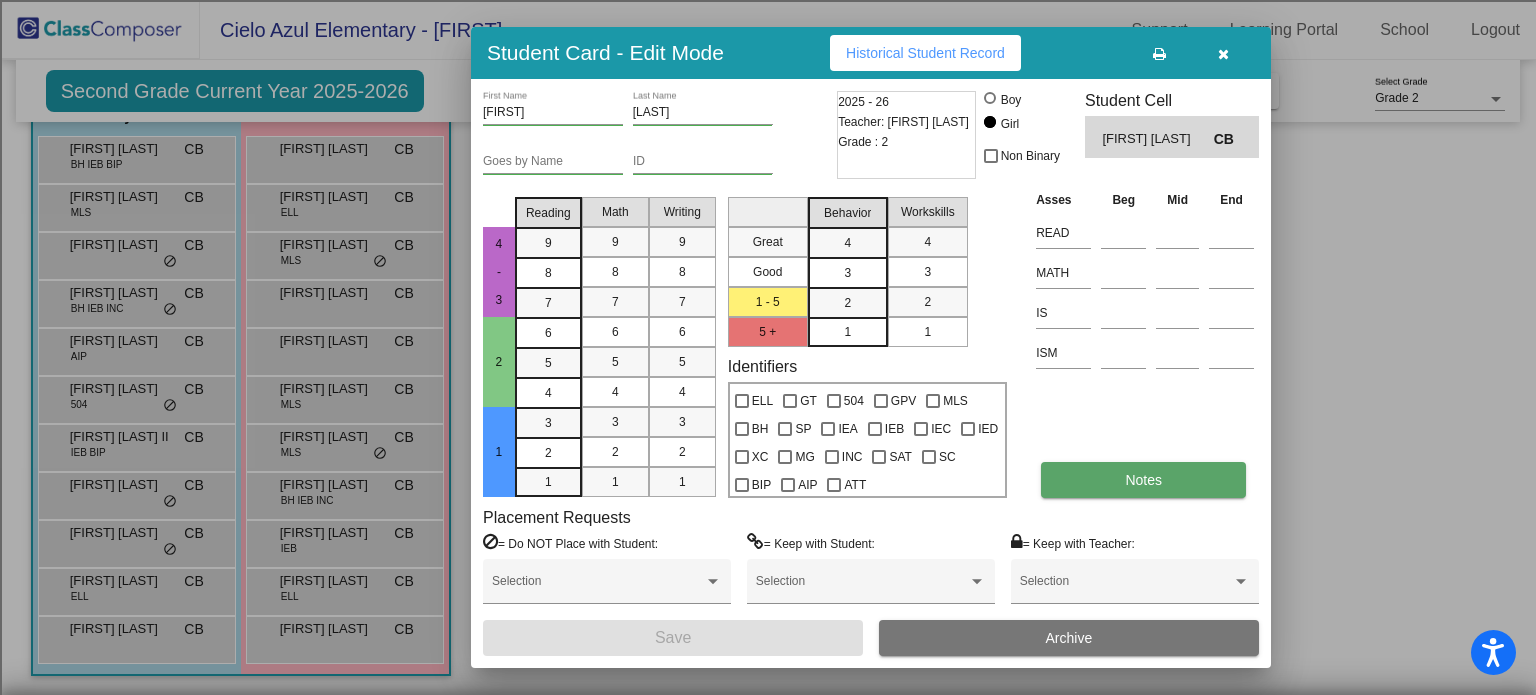 click on "Notes" at bounding box center (1143, 480) 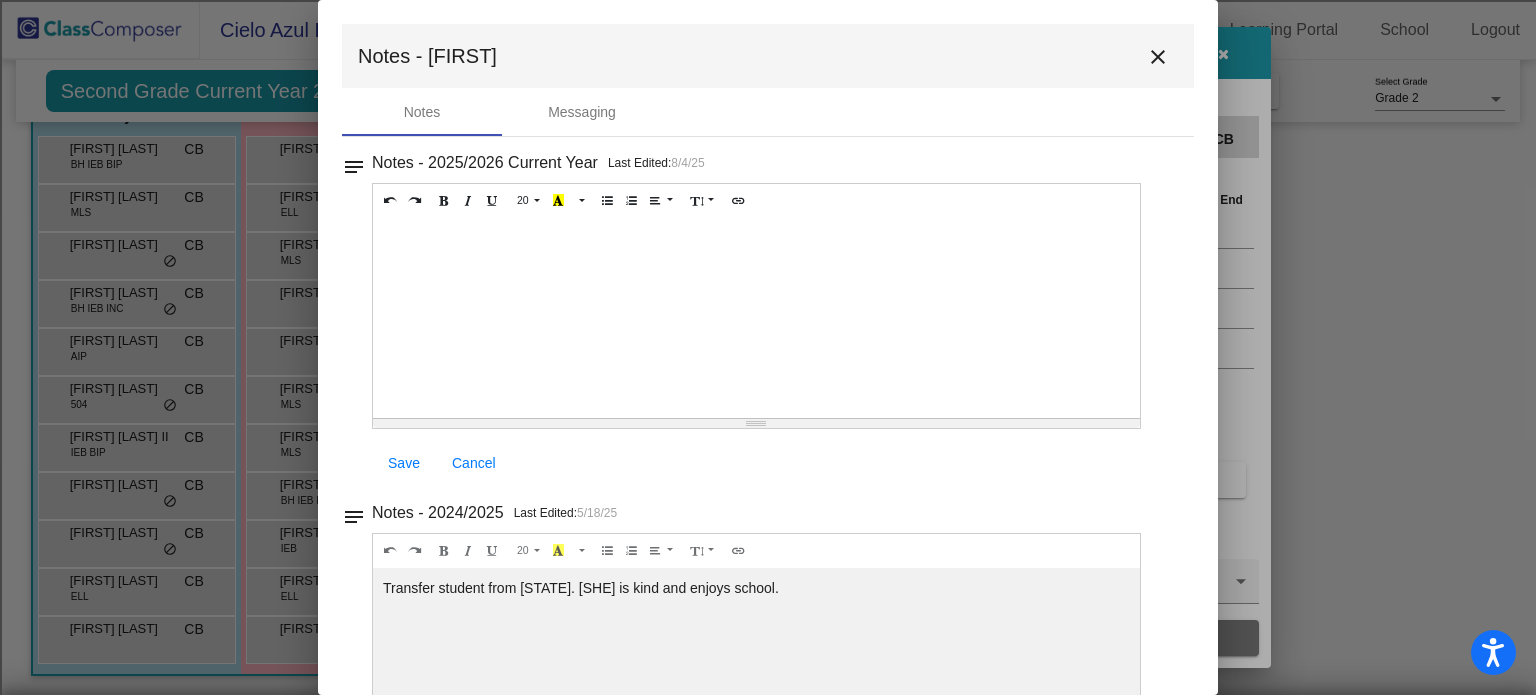 click on "close" at bounding box center [1158, 57] 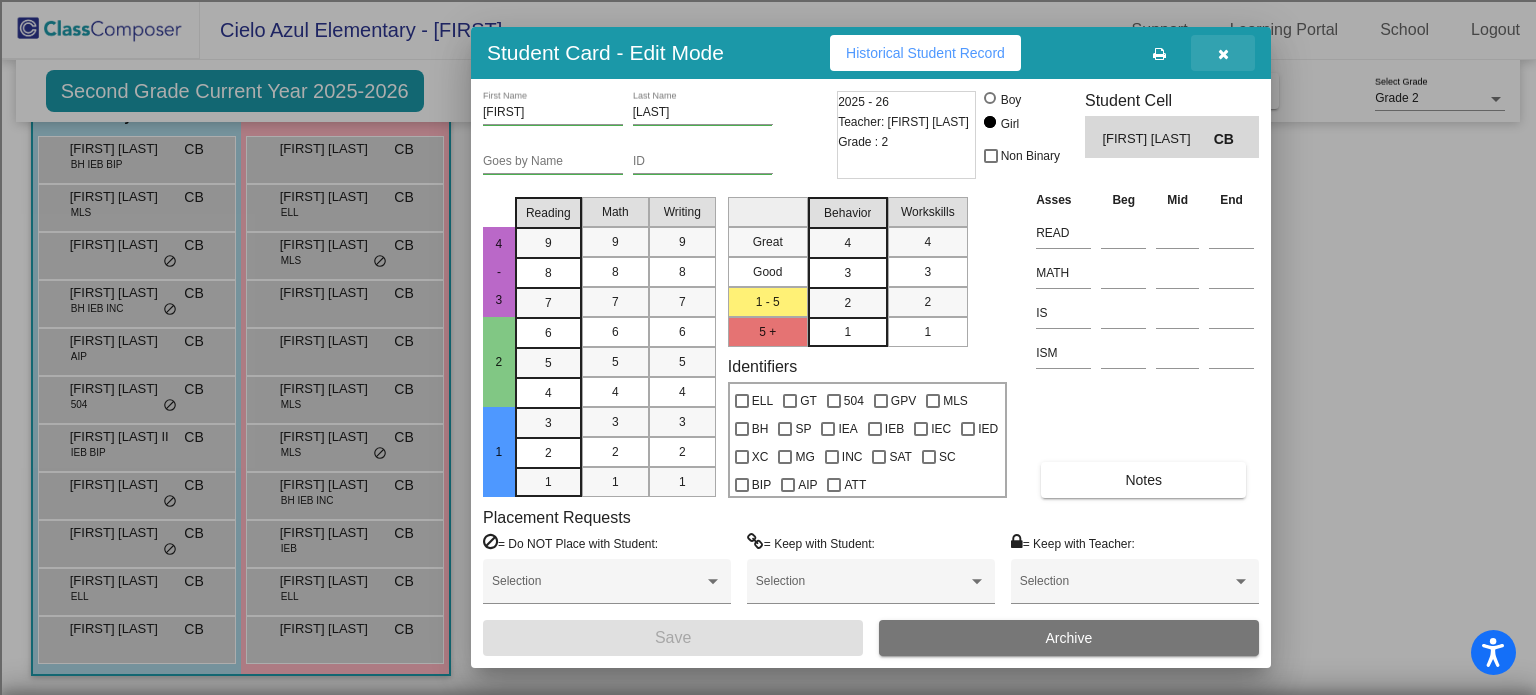 click at bounding box center (1223, 54) 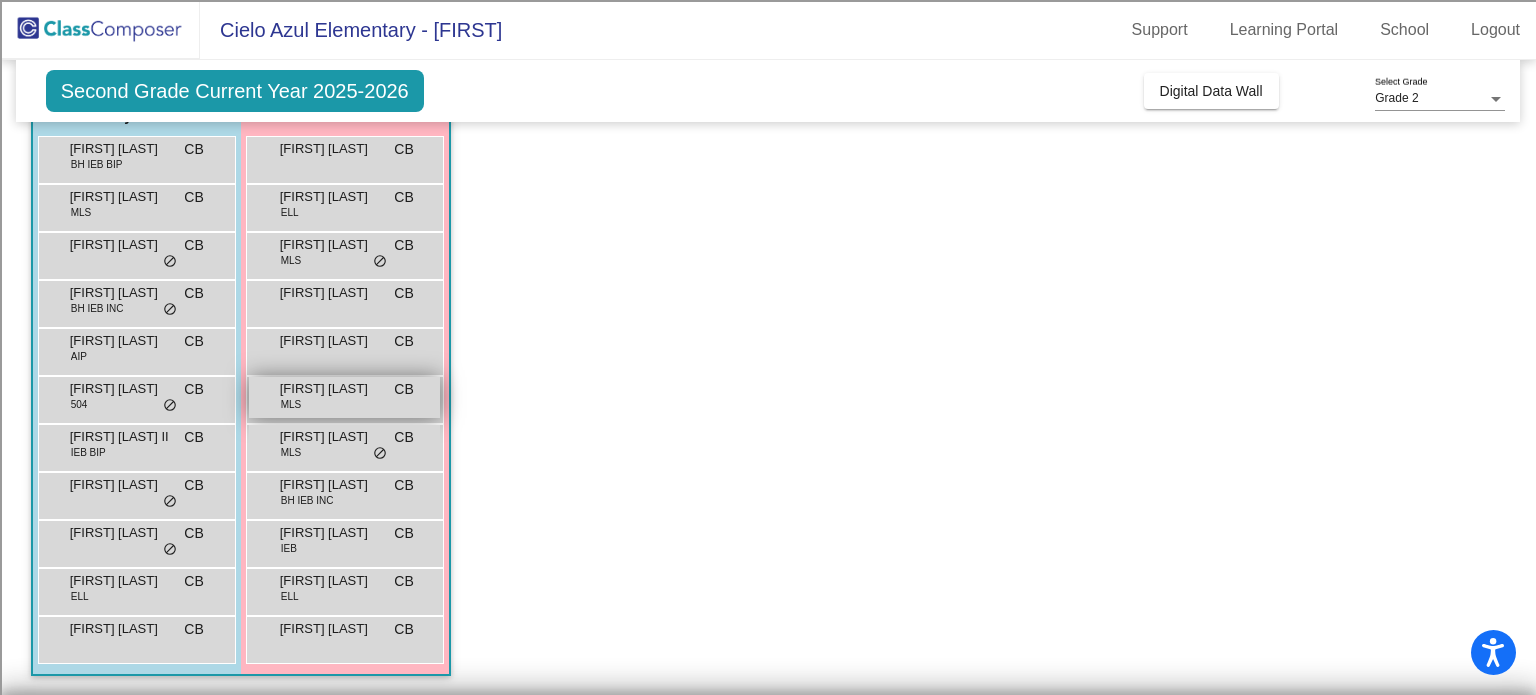 click on "Kayden Johnson MLS CB lock do_not_disturb_alt" at bounding box center [344, 397] 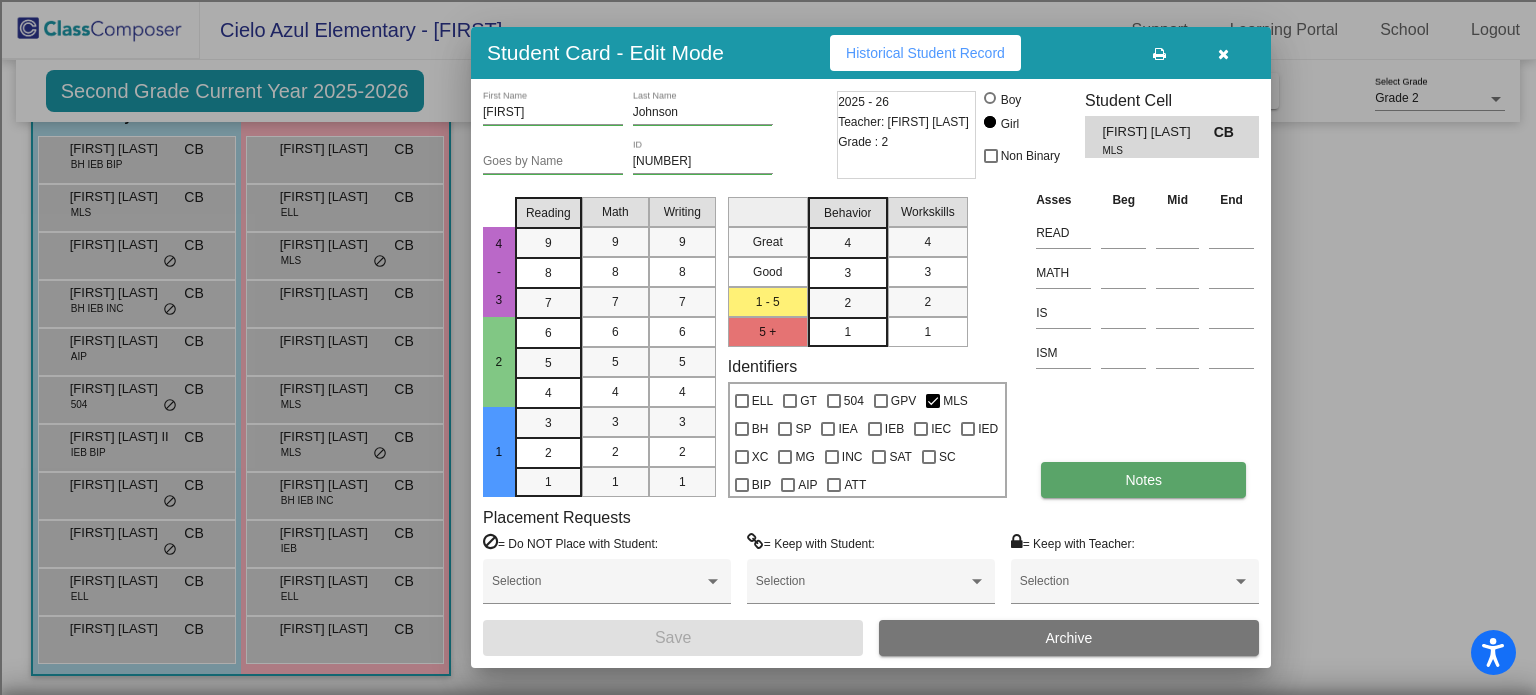 click on "Notes" at bounding box center (1143, 480) 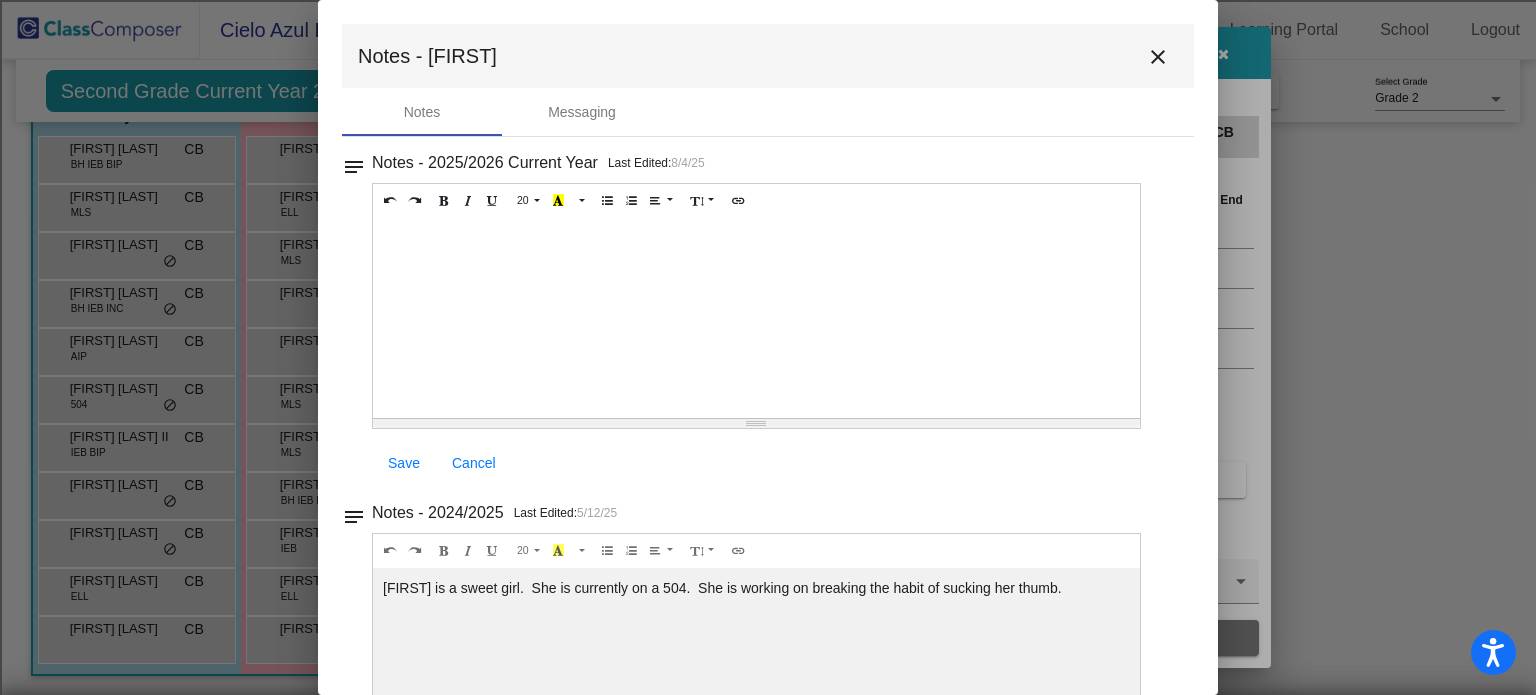 scroll, scrollTop: 0, scrollLeft: 0, axis: both 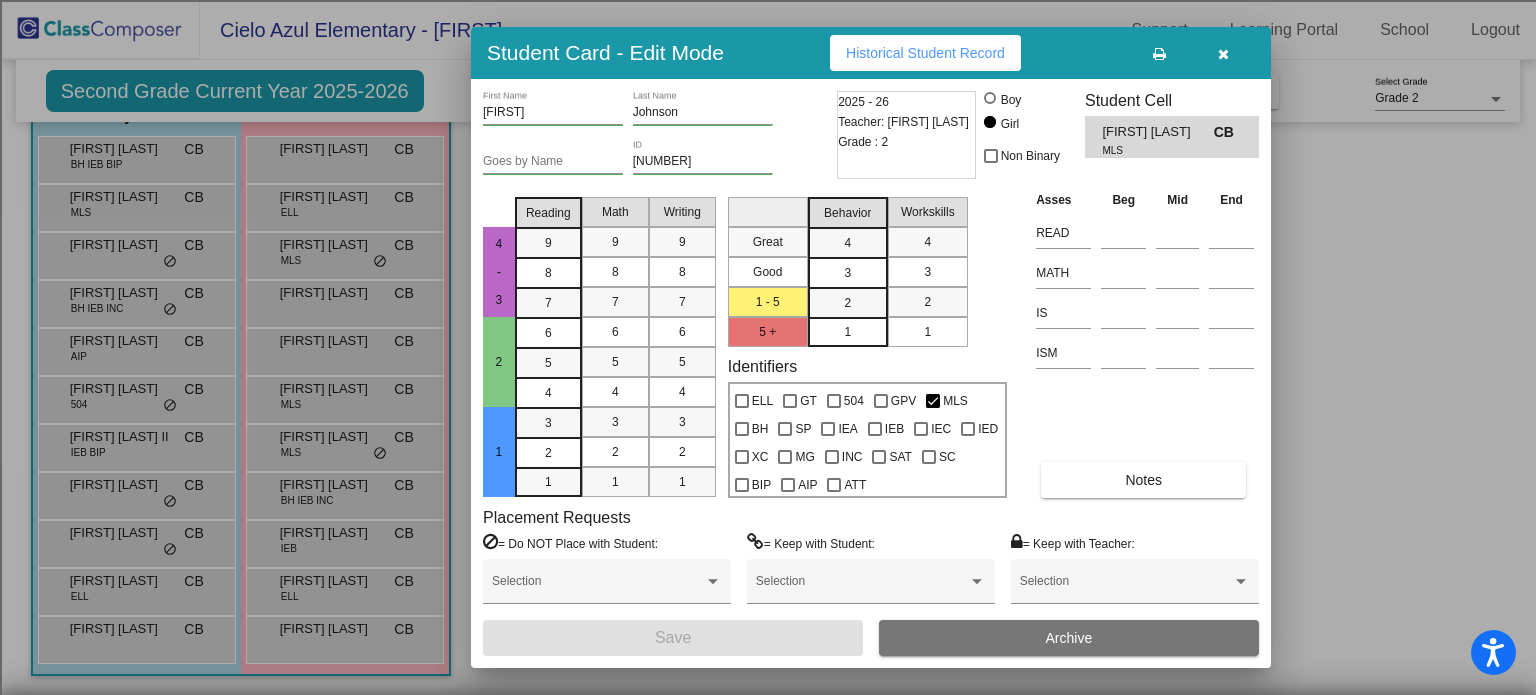click at bounding box center [1223, 54] 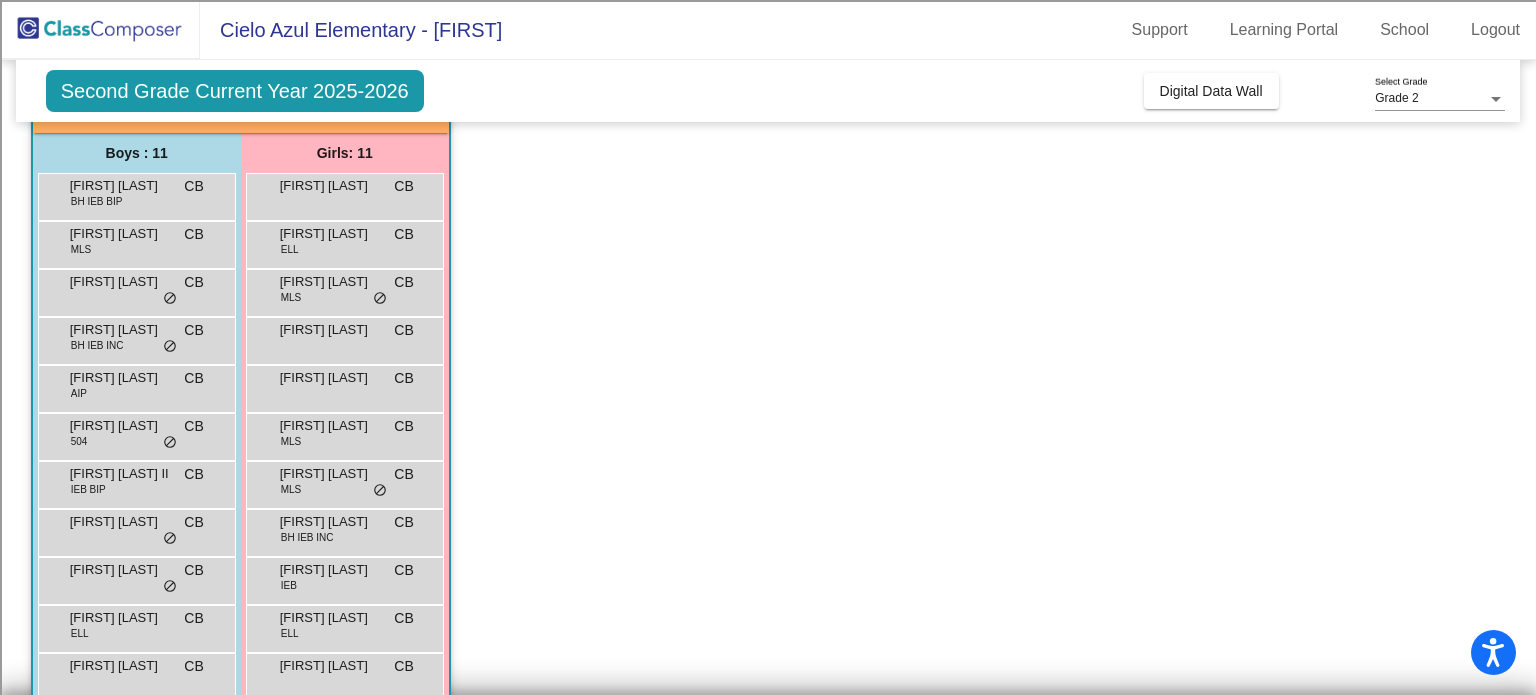 scroll, scrollTop: 184, scrollLeft: 0, axis: vertical 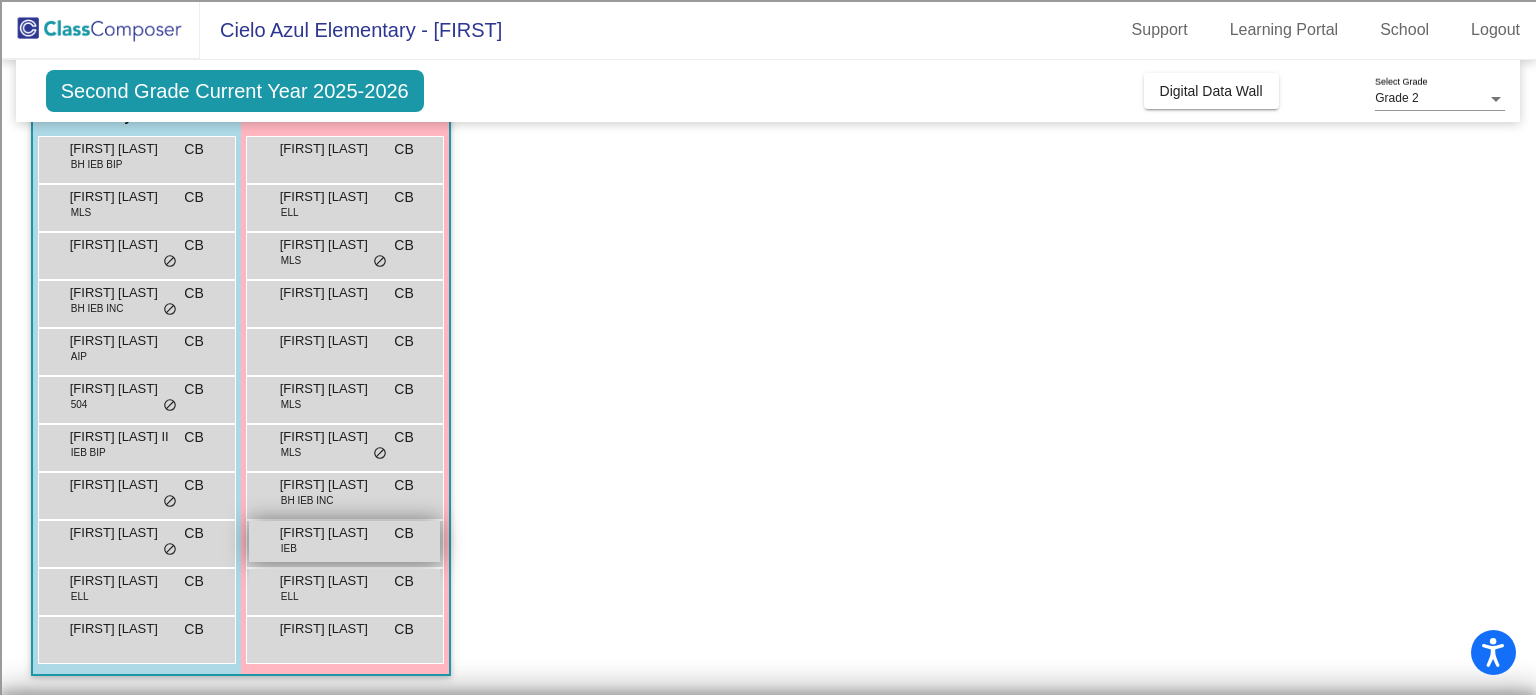 click on "Riley Kee" at bounding box center (330, 533) 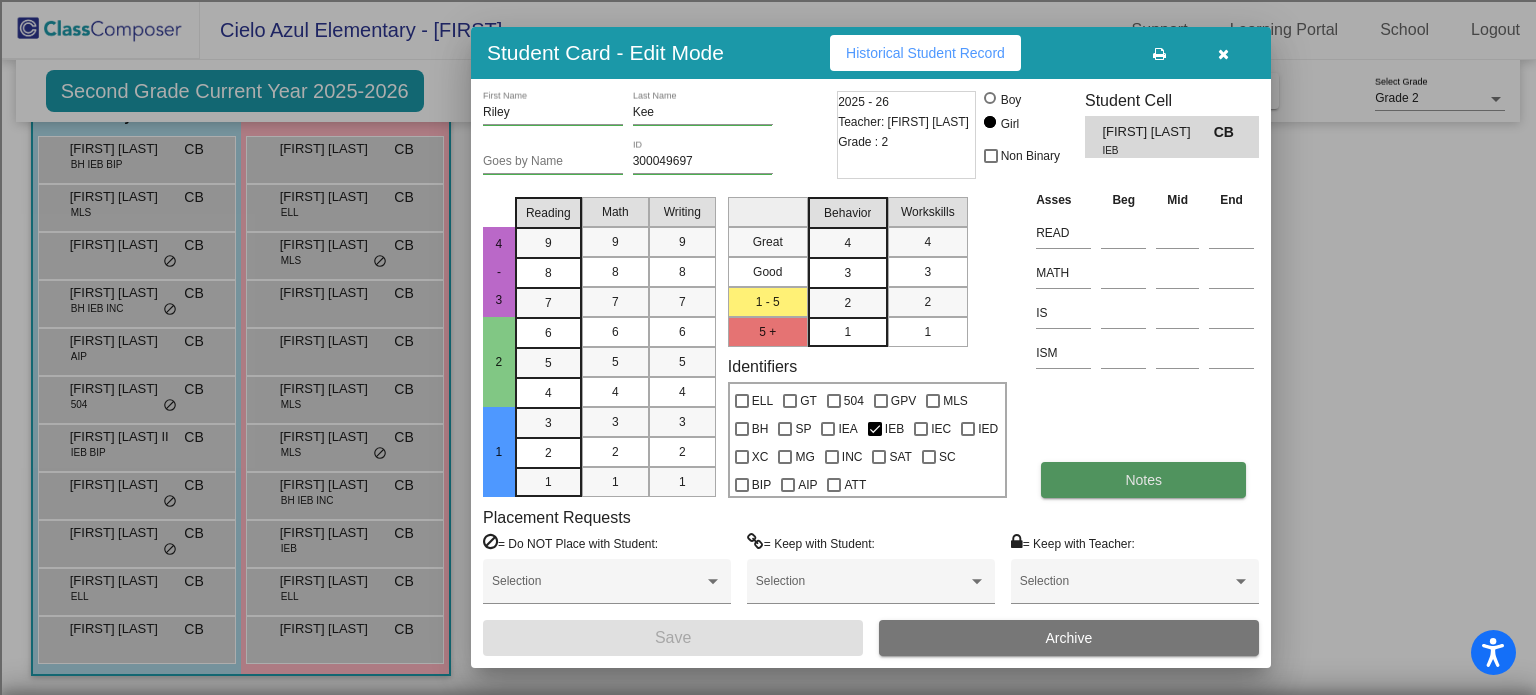 click on "Notes" at bounding box center [1143, 480] 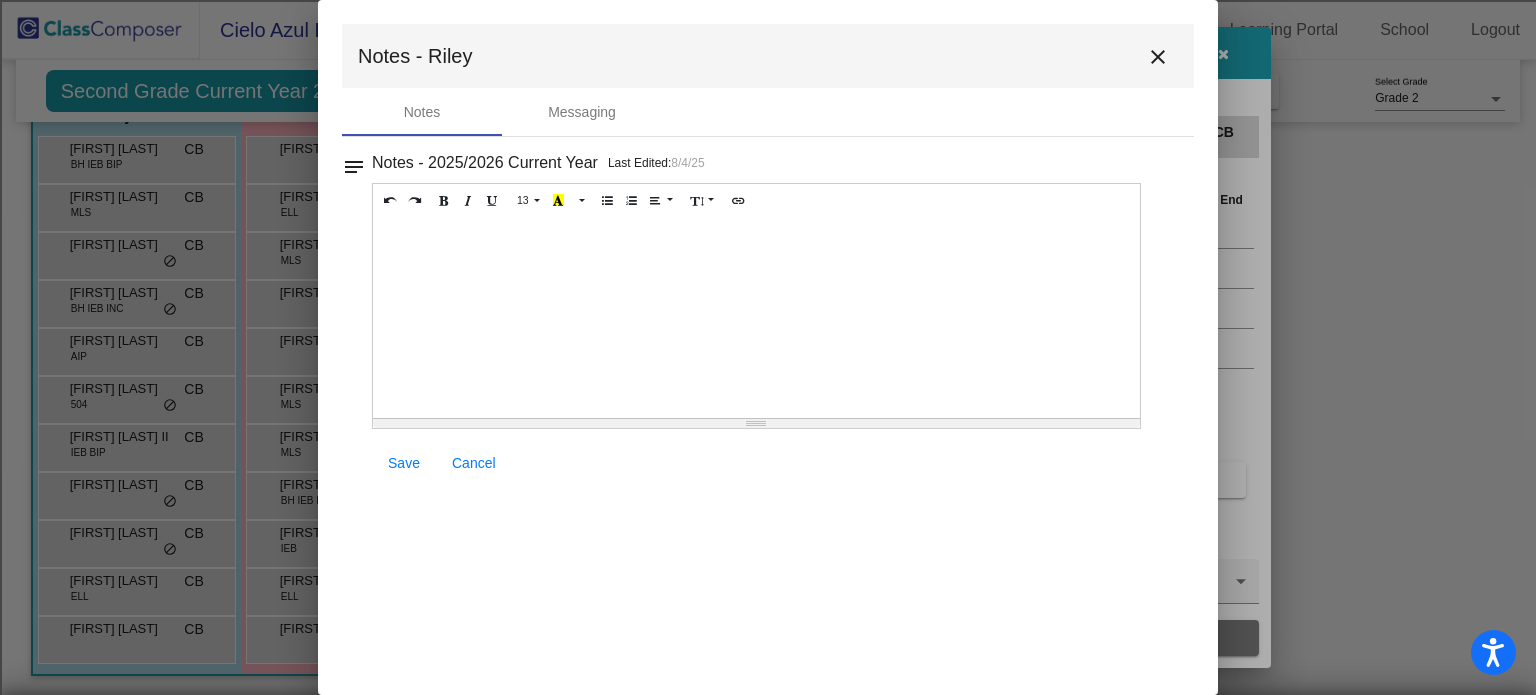 click on "close" at bounding box center (1158, 57) 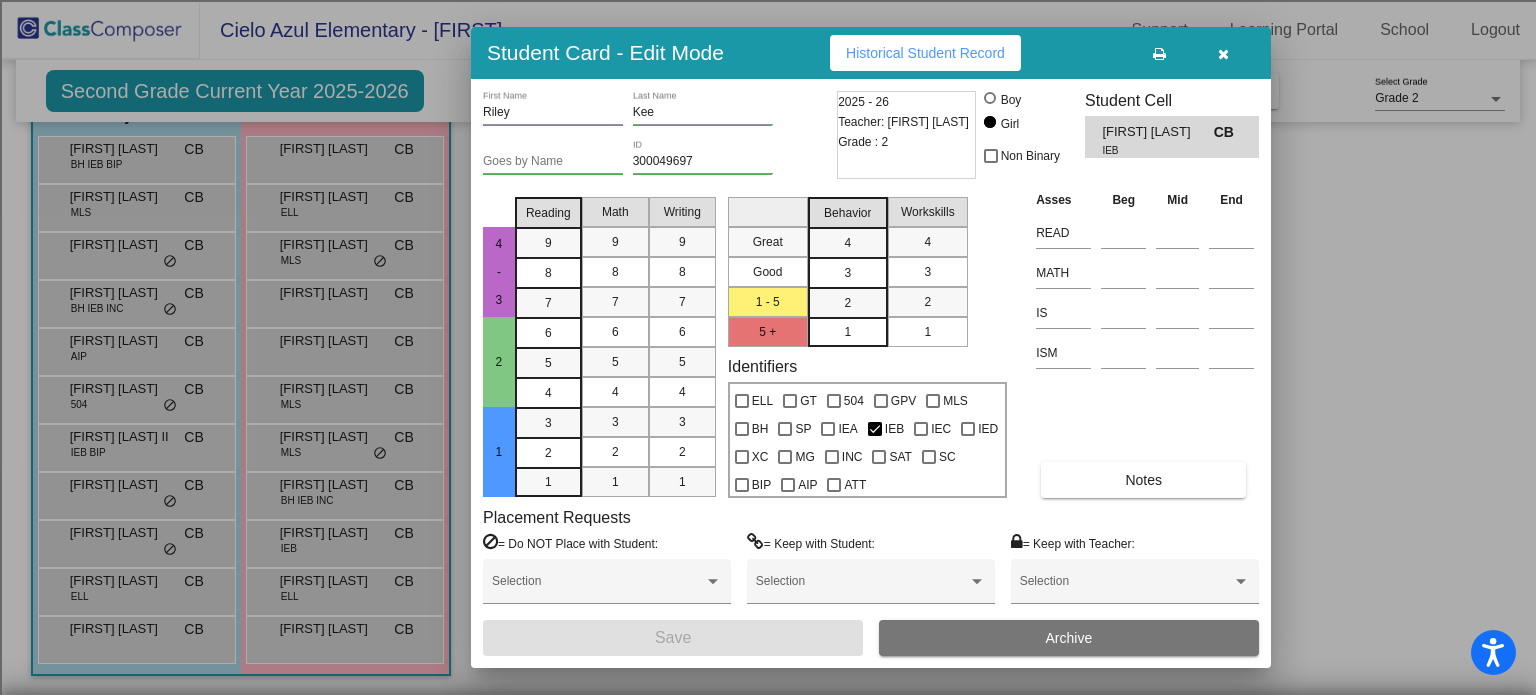 click at bounding box center [1223, 54] 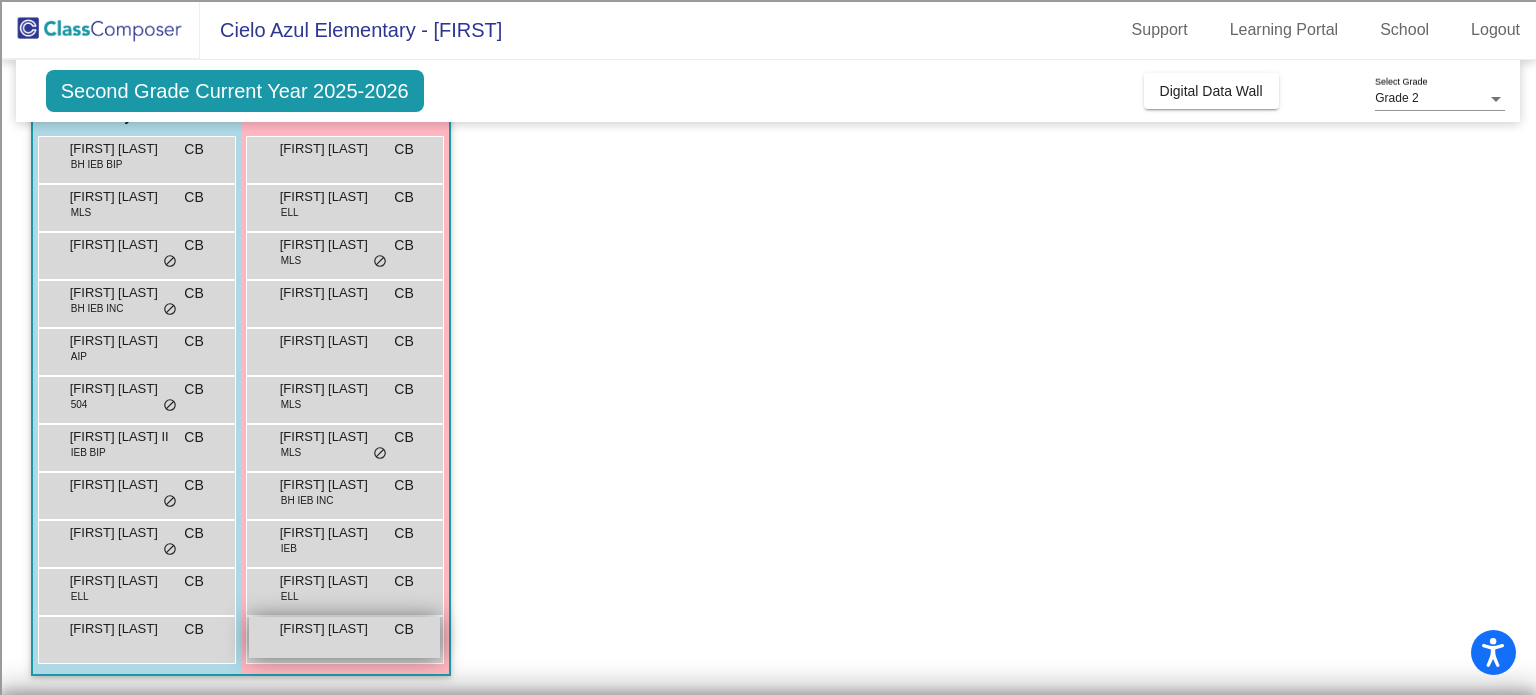 click on "Teagan Lippert" at bounding box center (330, 629) 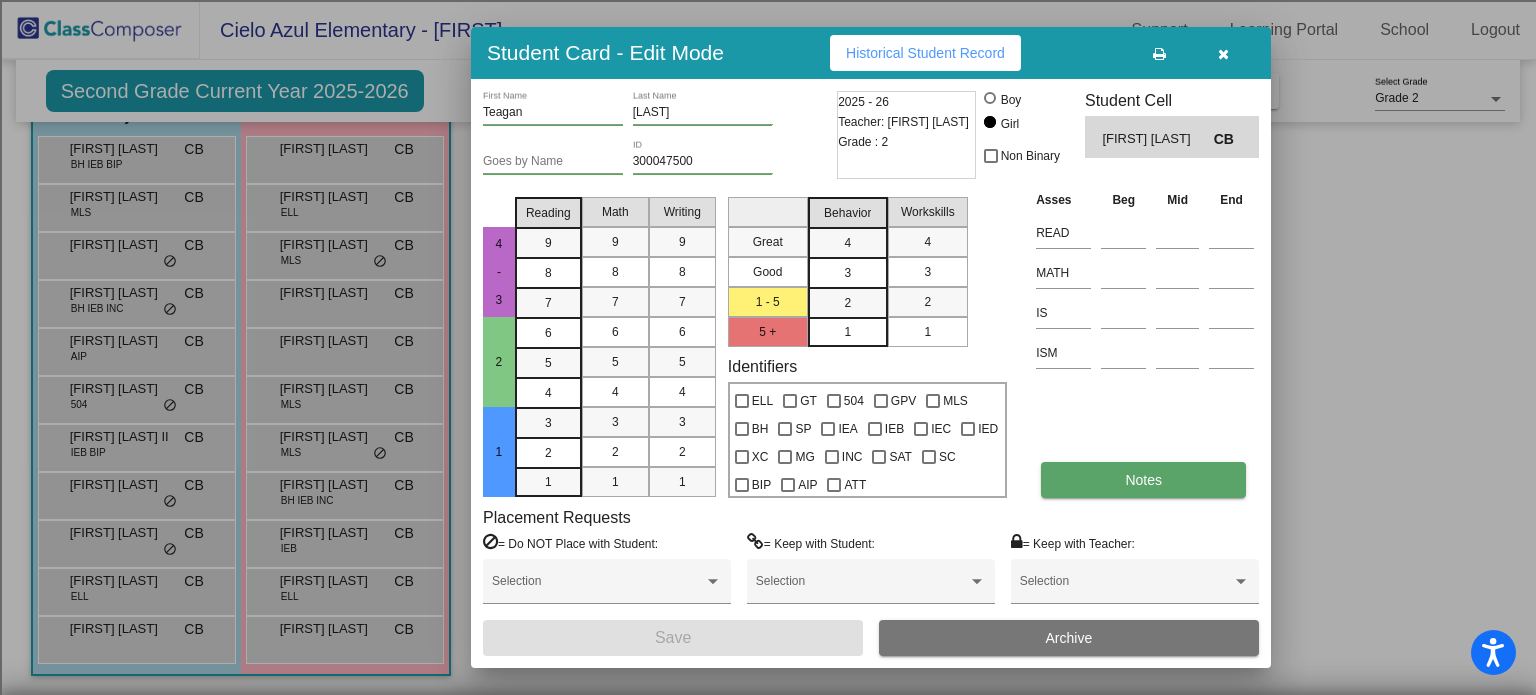 click on "Notes" at bounding box center [1143, 480] 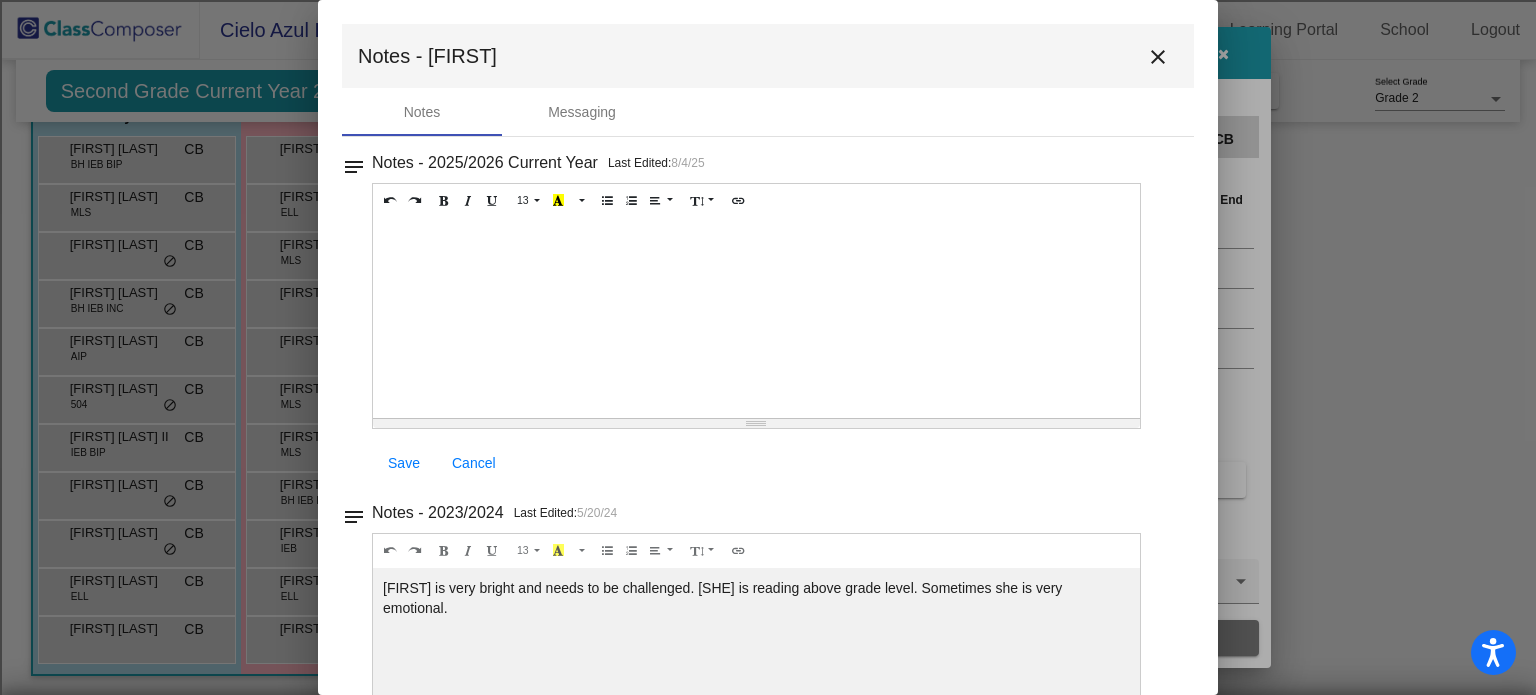 click on "close" at bounding box center [1158, 57] 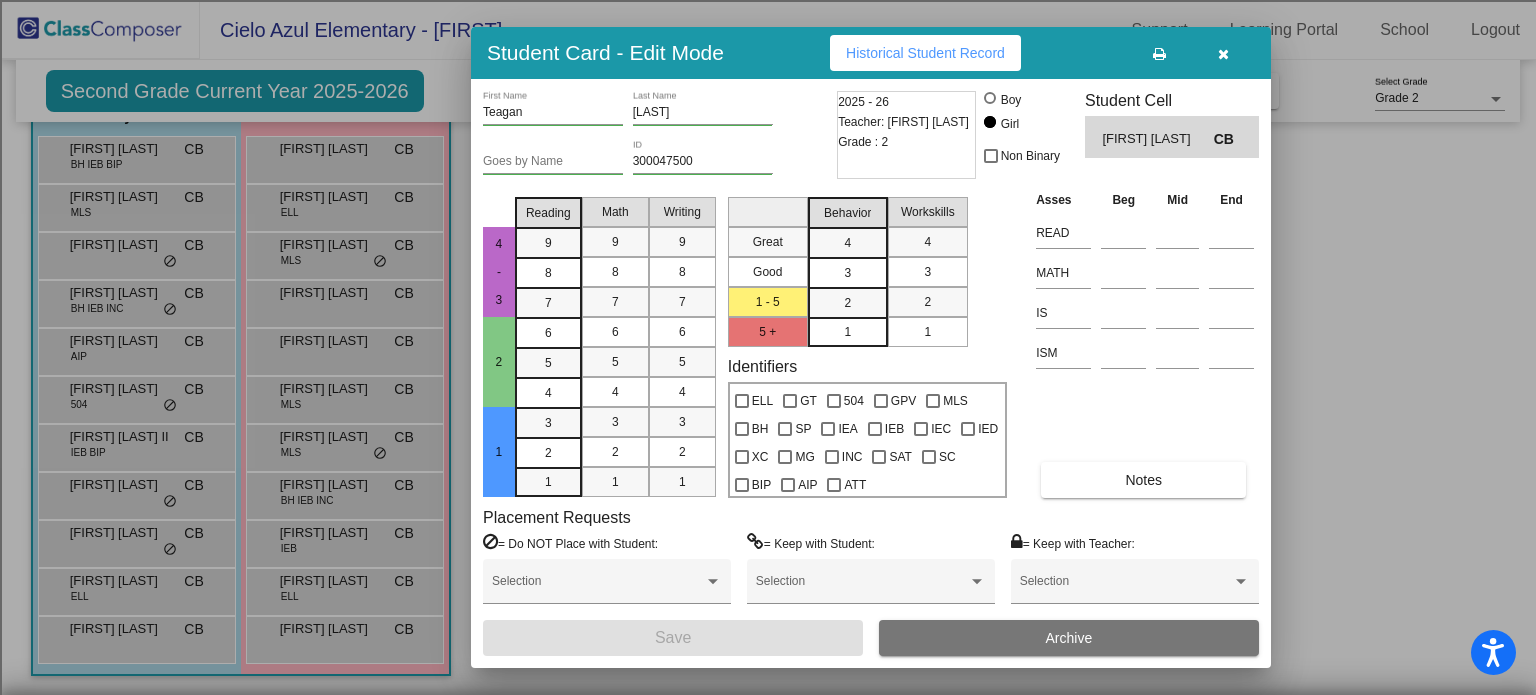 click at bounding box center [1223, 54] 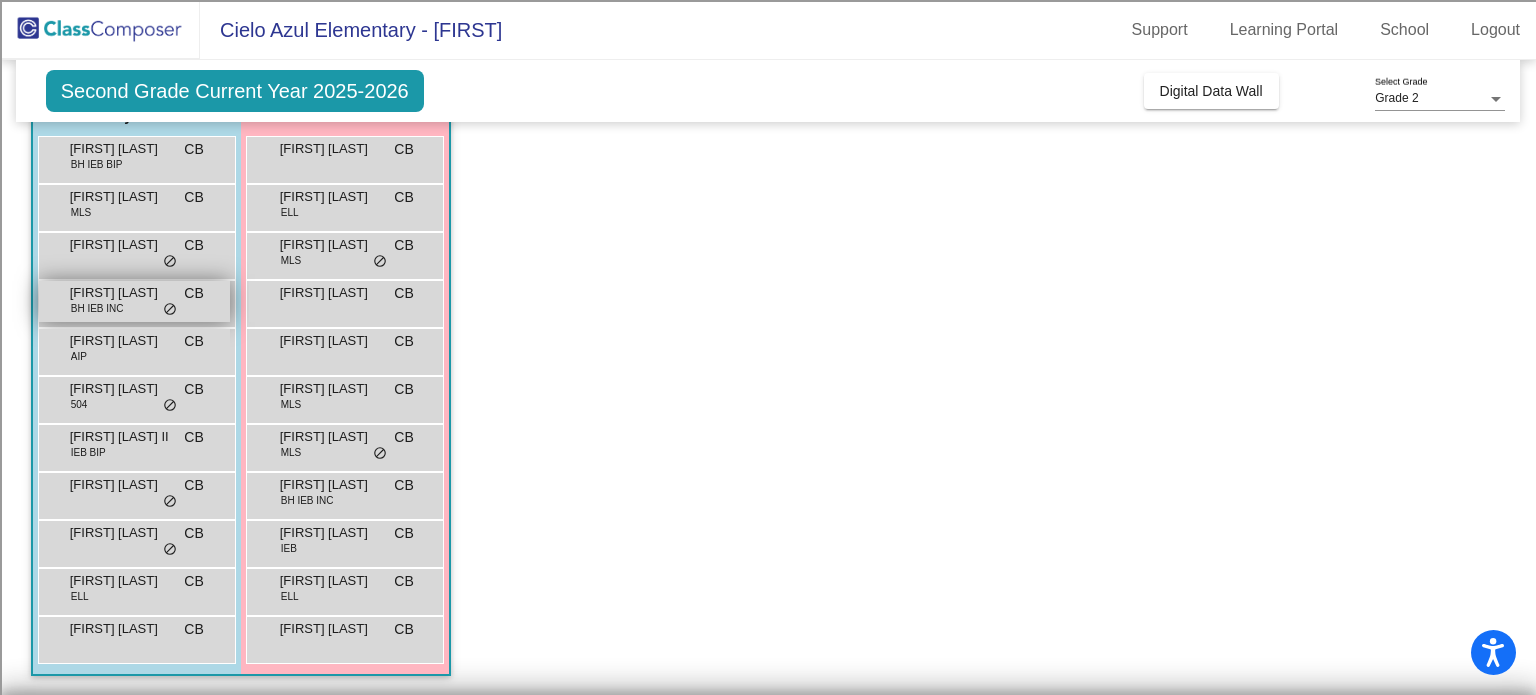 click on "Jaden Lovato" at bounding box center (120, 293) 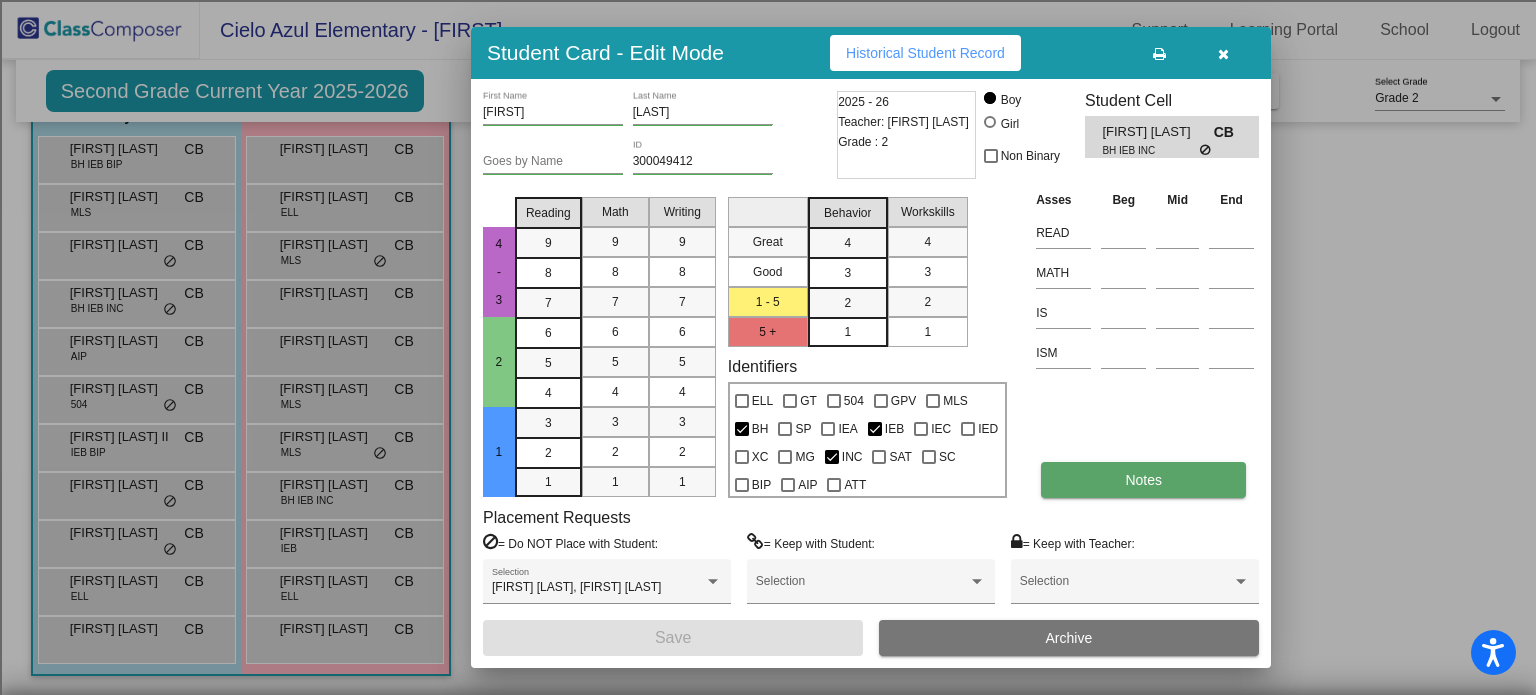 click on "Notes" at bounding box center (1143, 480) 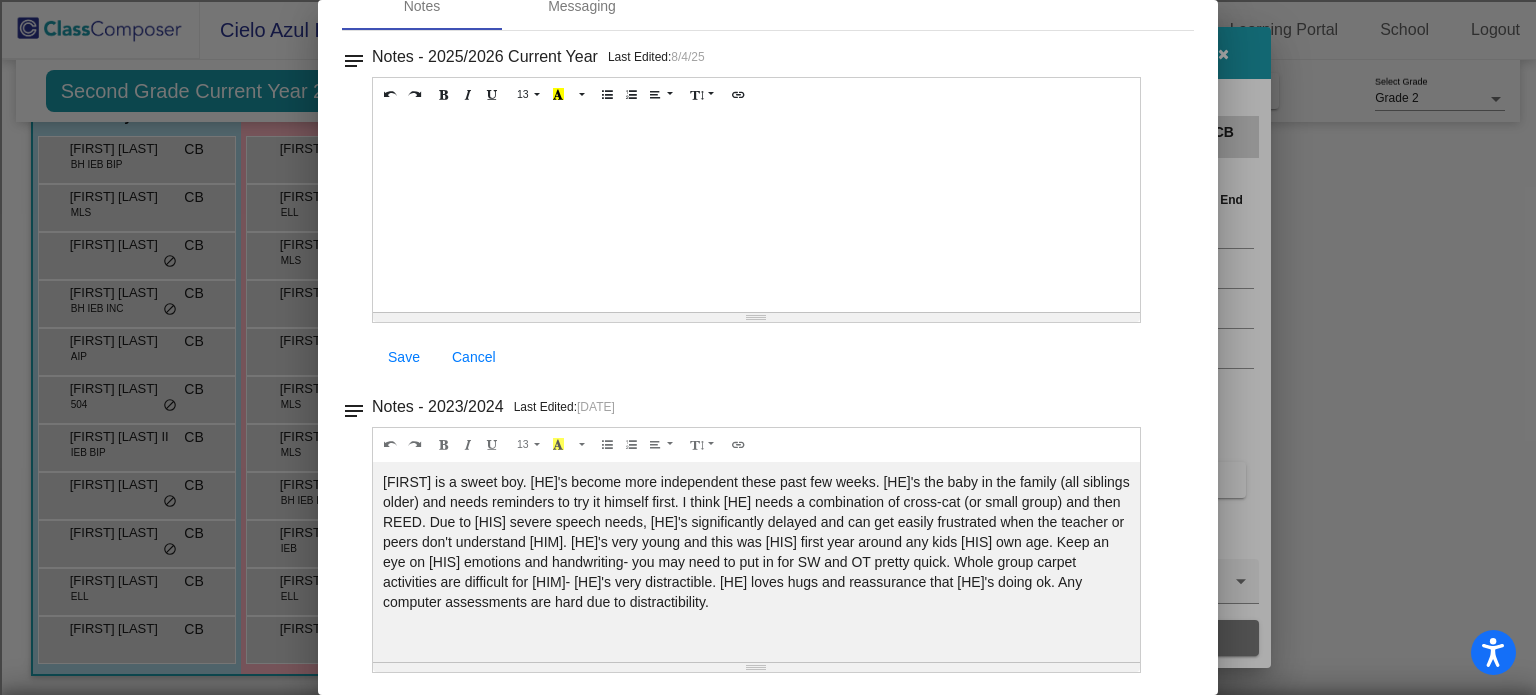 scroll, scrollTop: 0, scrollLeft: 0, axis: both 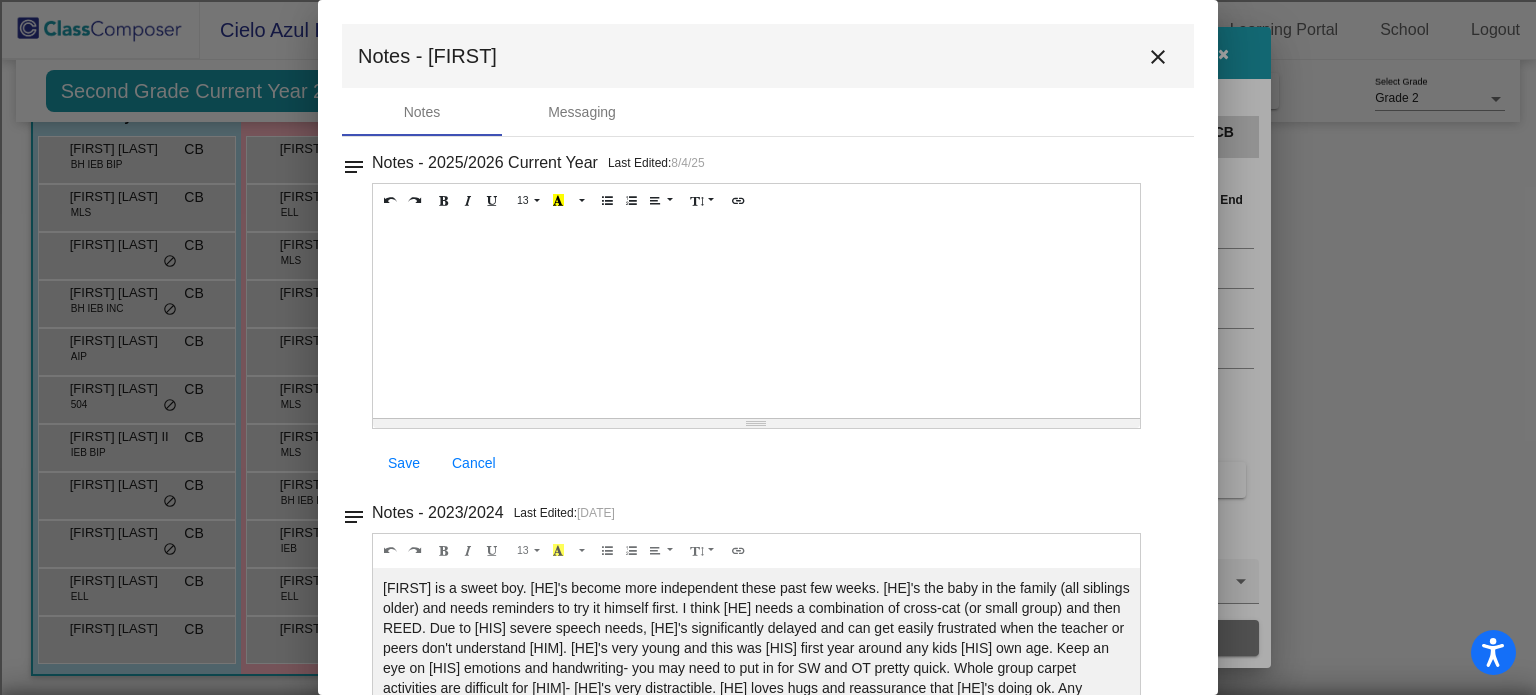 click on "close" at bounding box center [1158, 57] 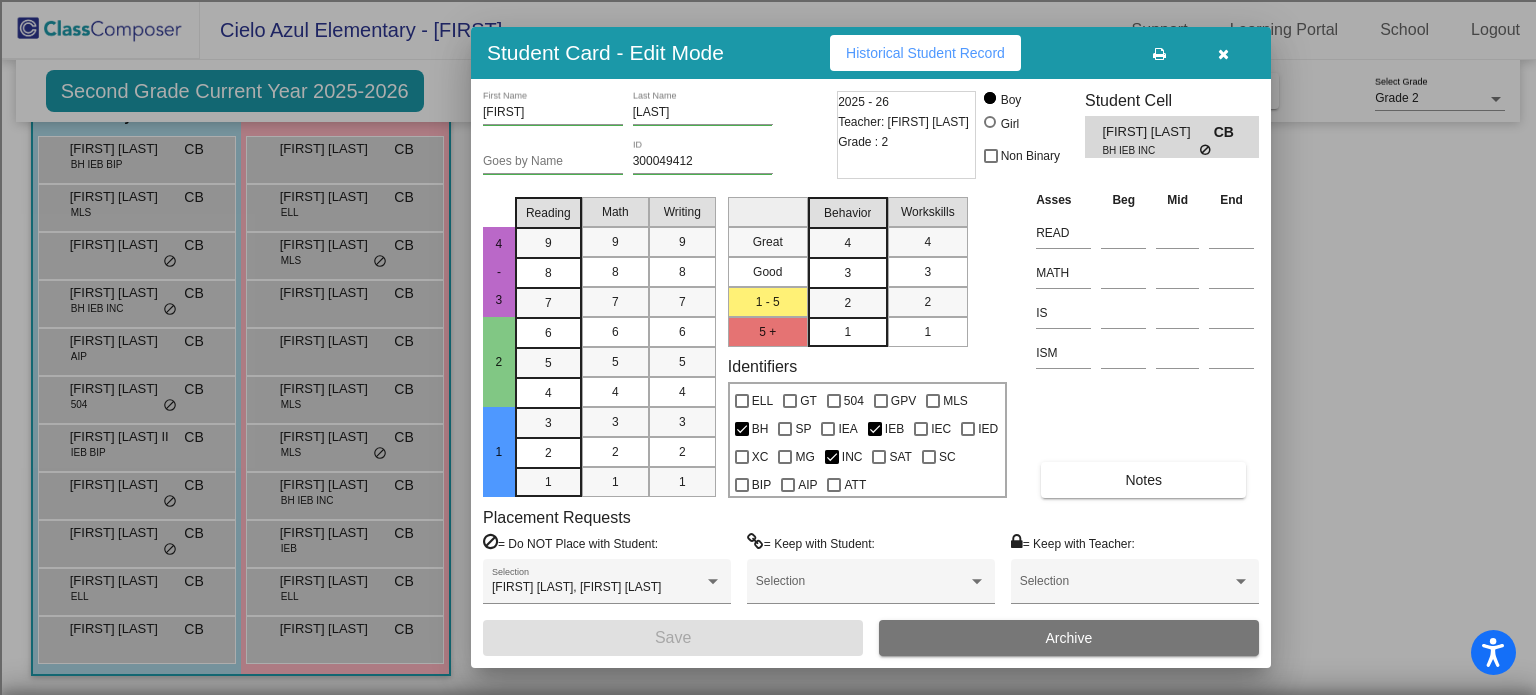 click at bounding box center [1223, 54] 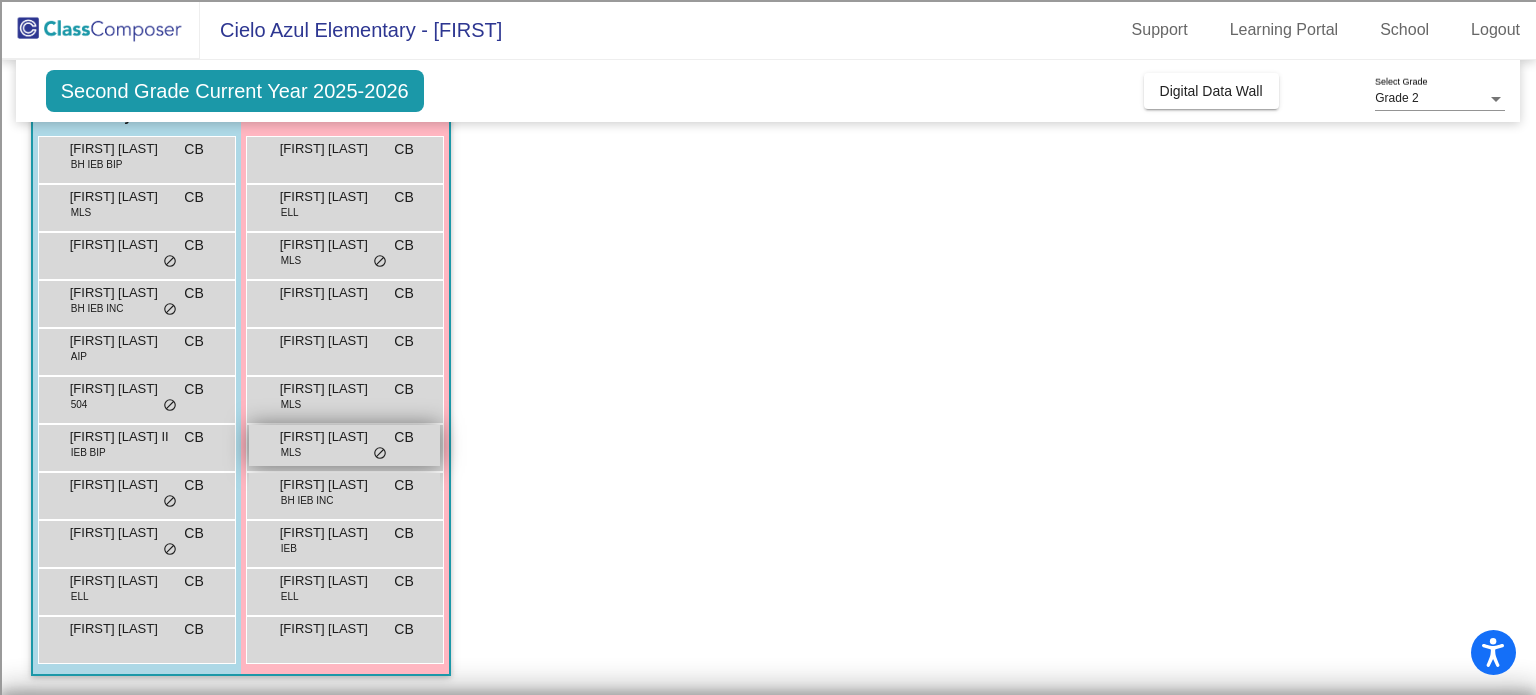 click on "Leilani Pedroza MLS CB lock do_not_disturb_alt" at bounding box center (344, 445) 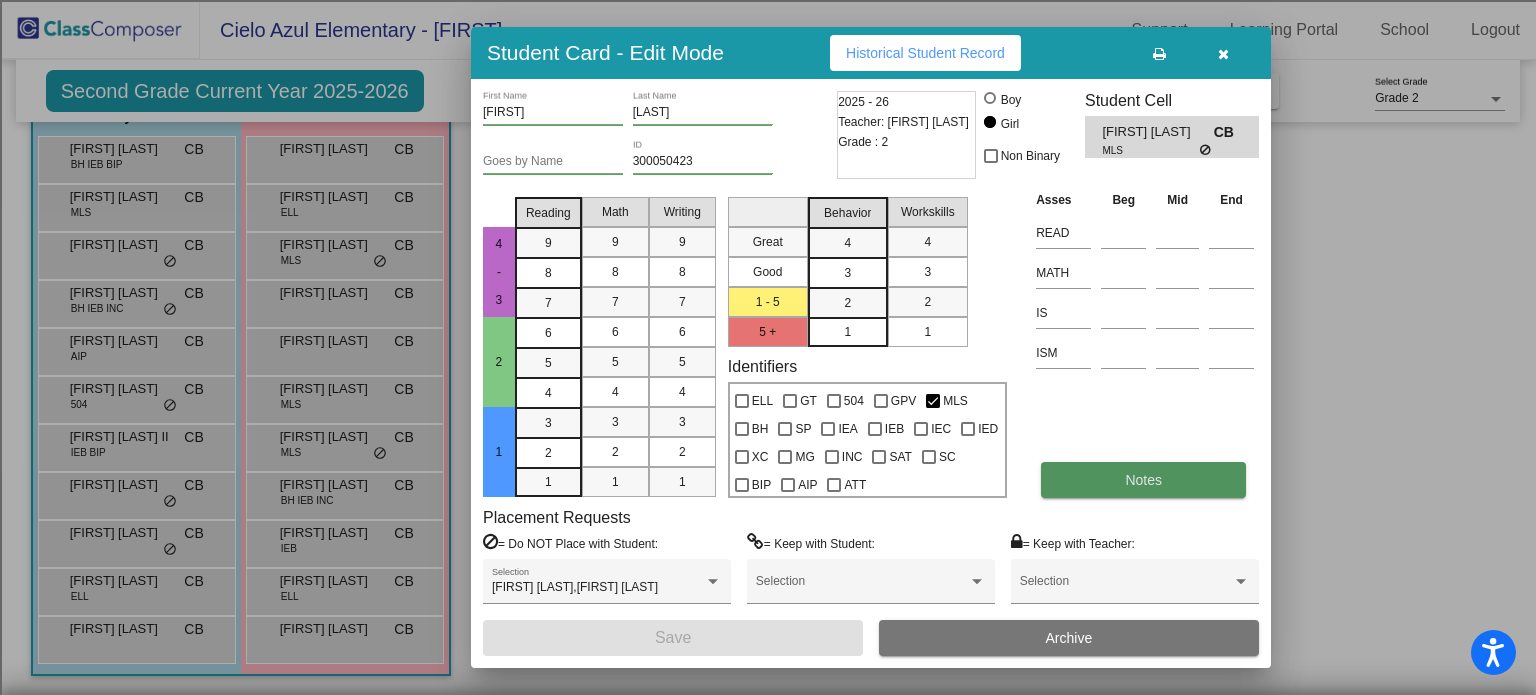 click on "Notes" at bounding box center (1143, 480) 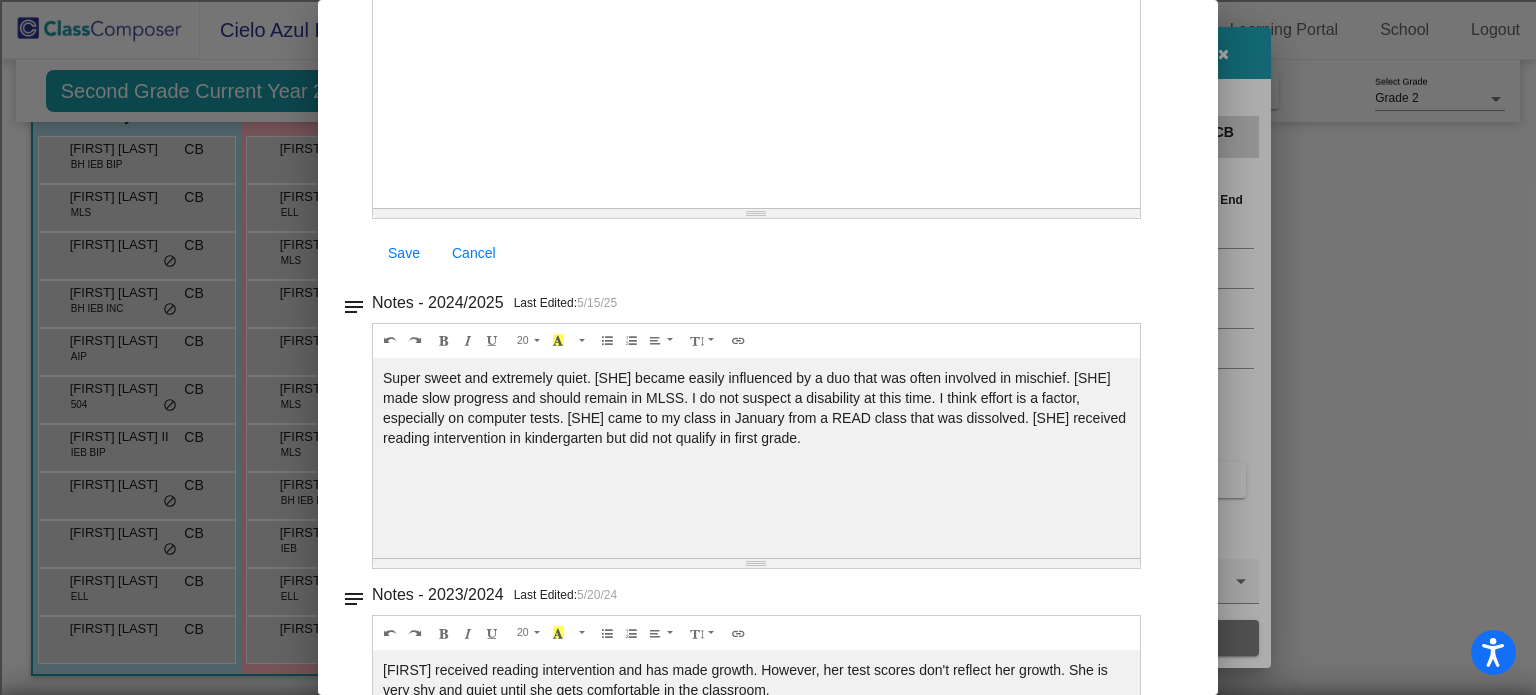 scroll, scrollTop: 0, scrollLeft: 0, axis: both 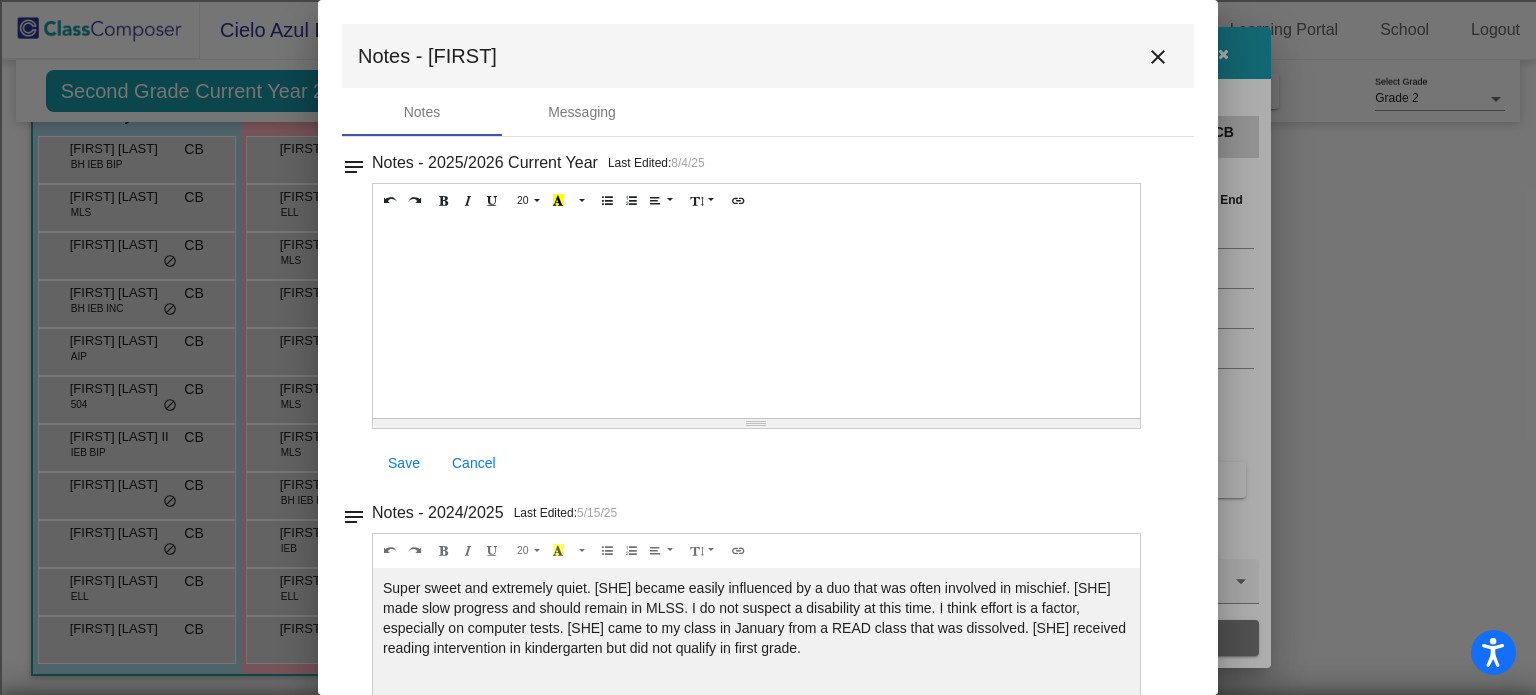 click on "close" at bounding box center (1158, 57) 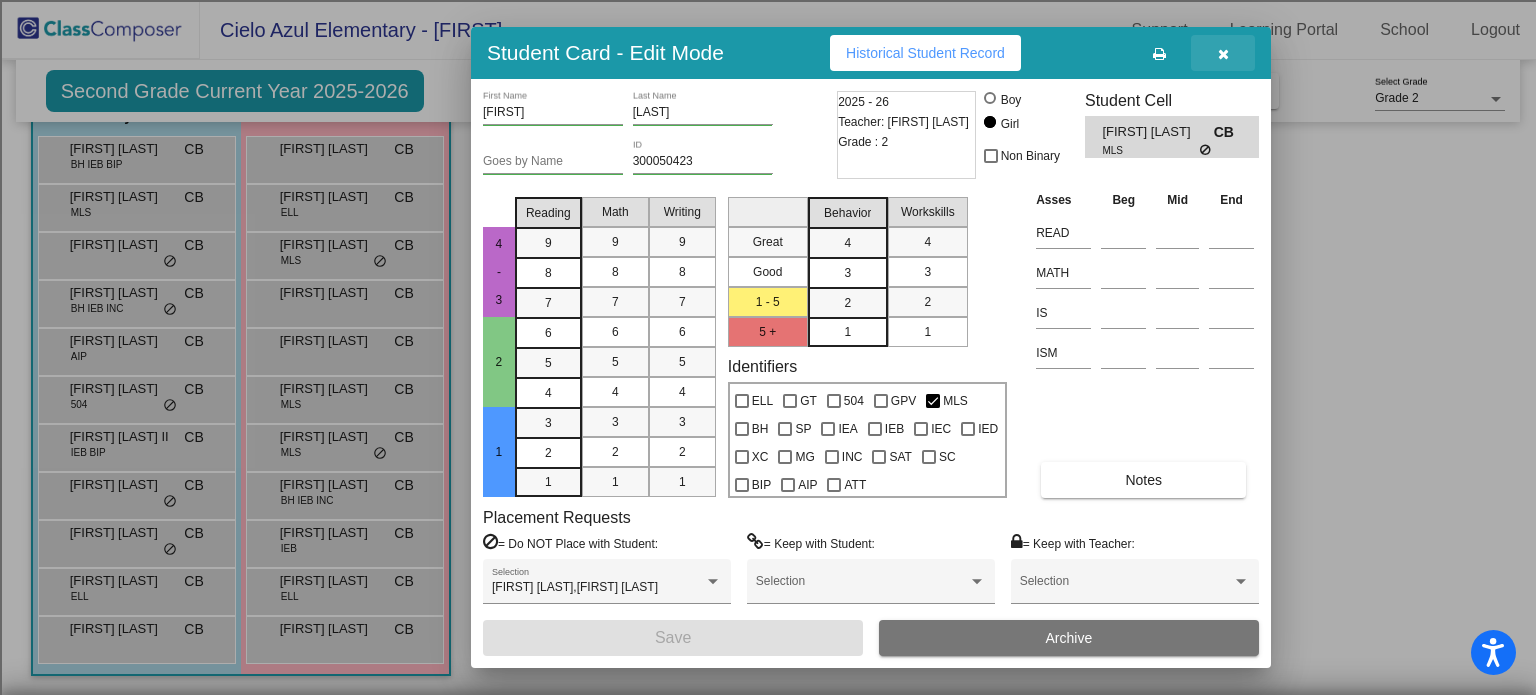 click at bounding box center (1223, 54) 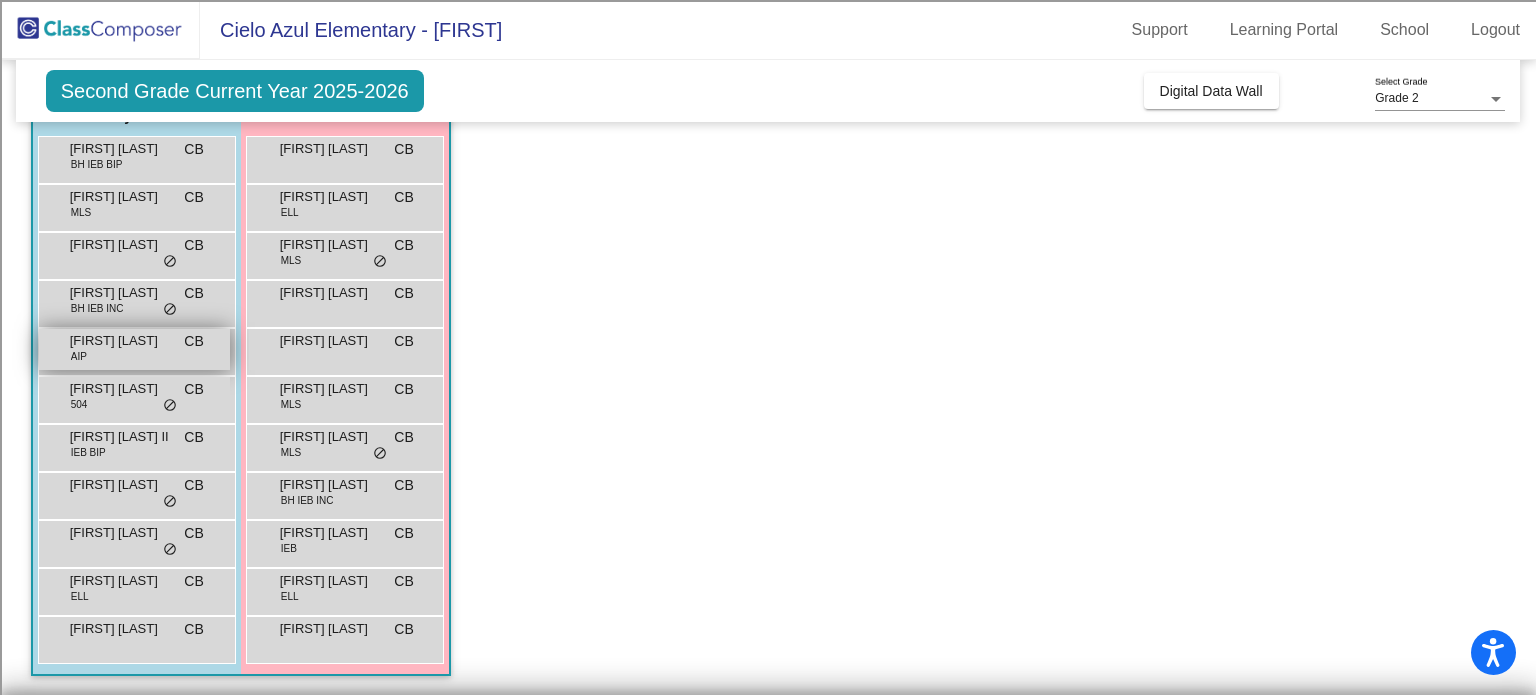 click on "Jude Peralta" at bounding box center (120, 341) 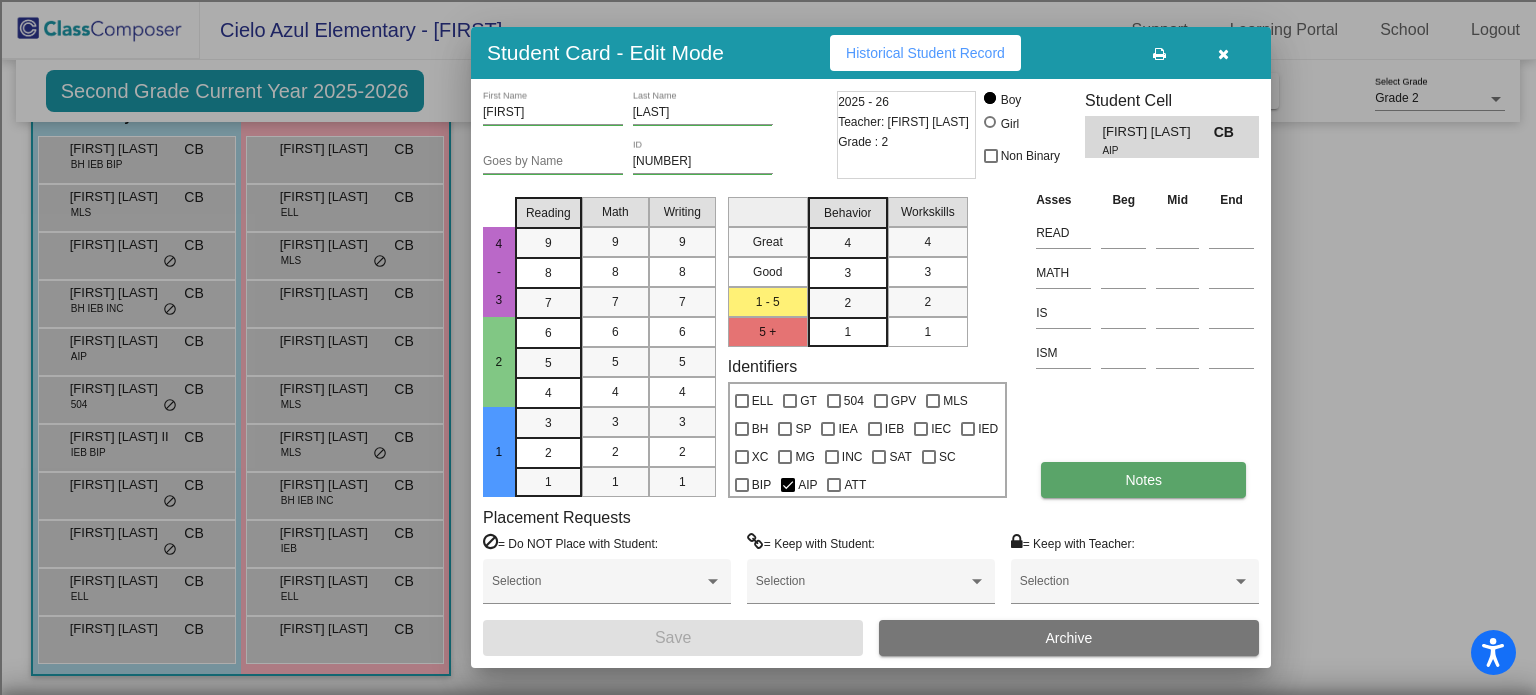 click on "Notes" at bounding box center (1143, 480) 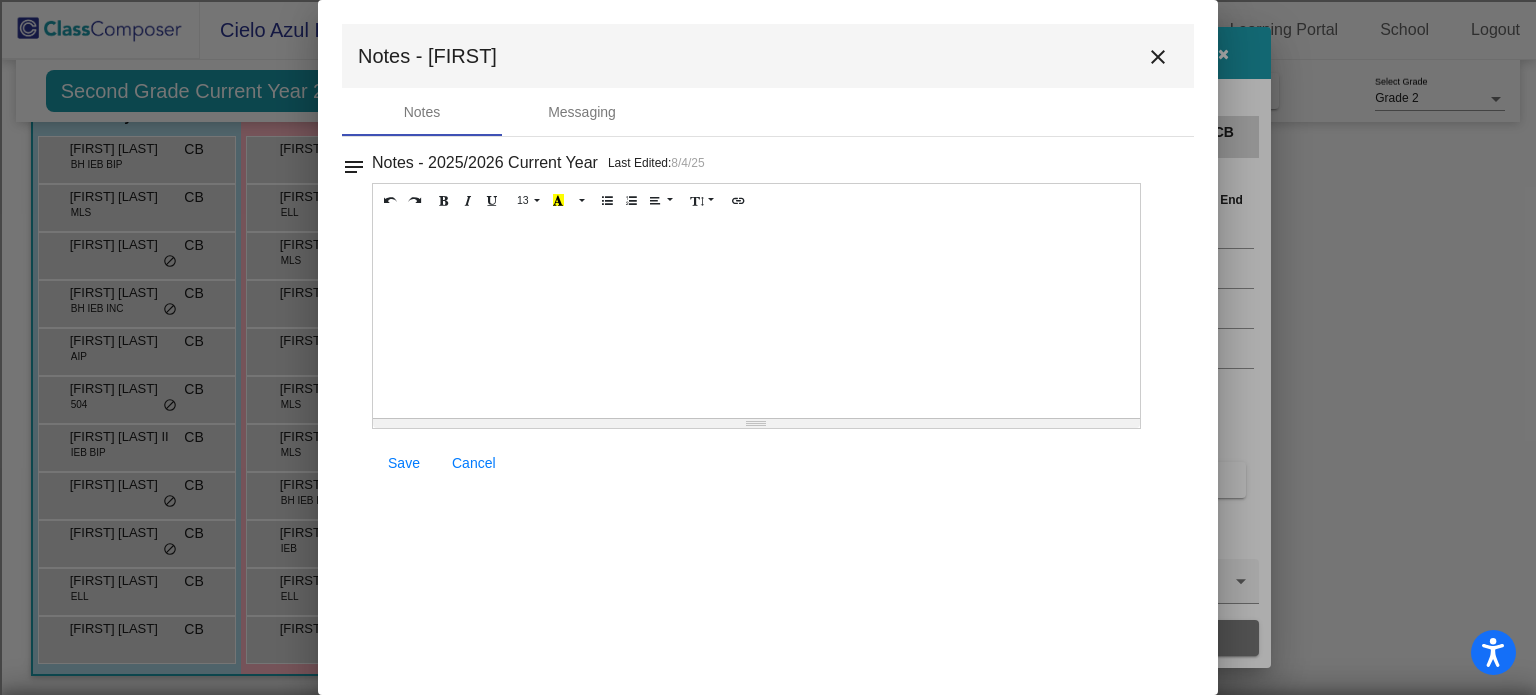 click on "close" at bounding box center [1158, 57] 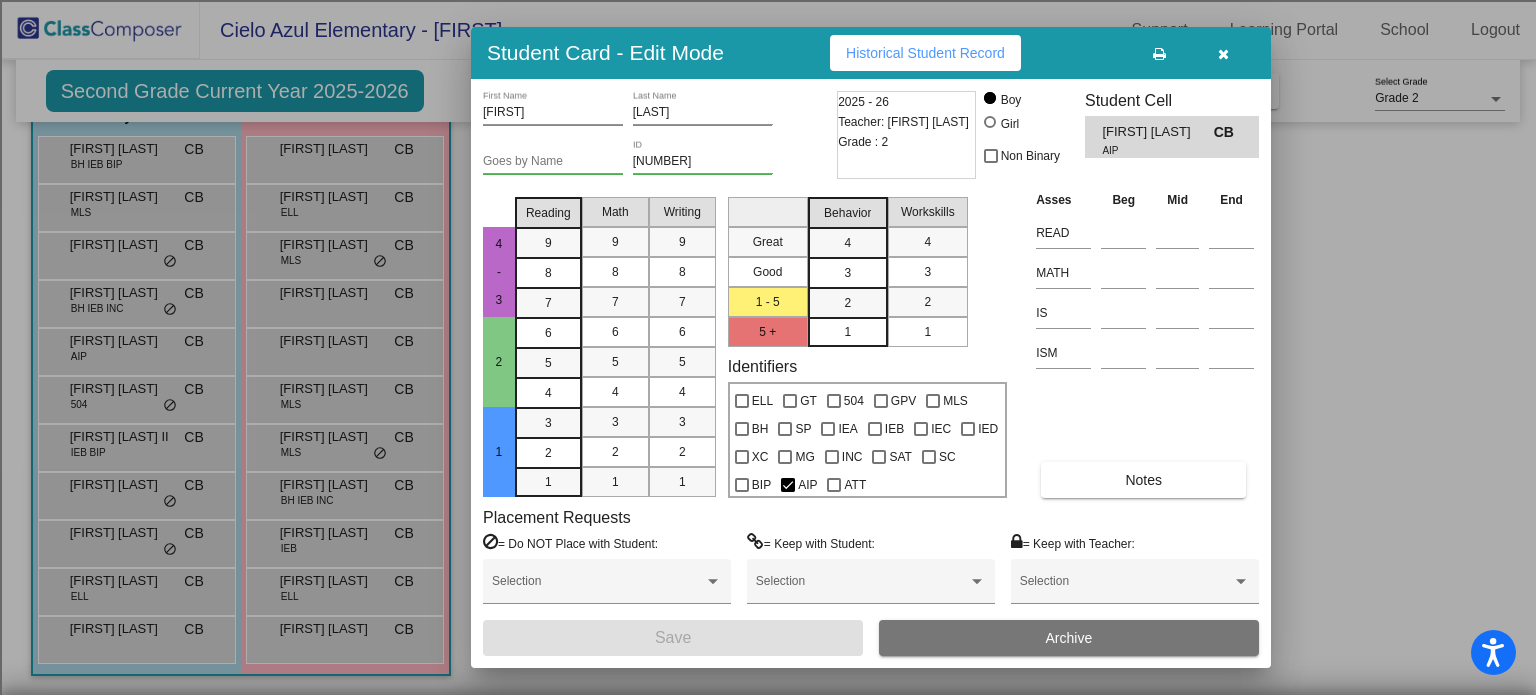 click at bounding box center [1223, 53] 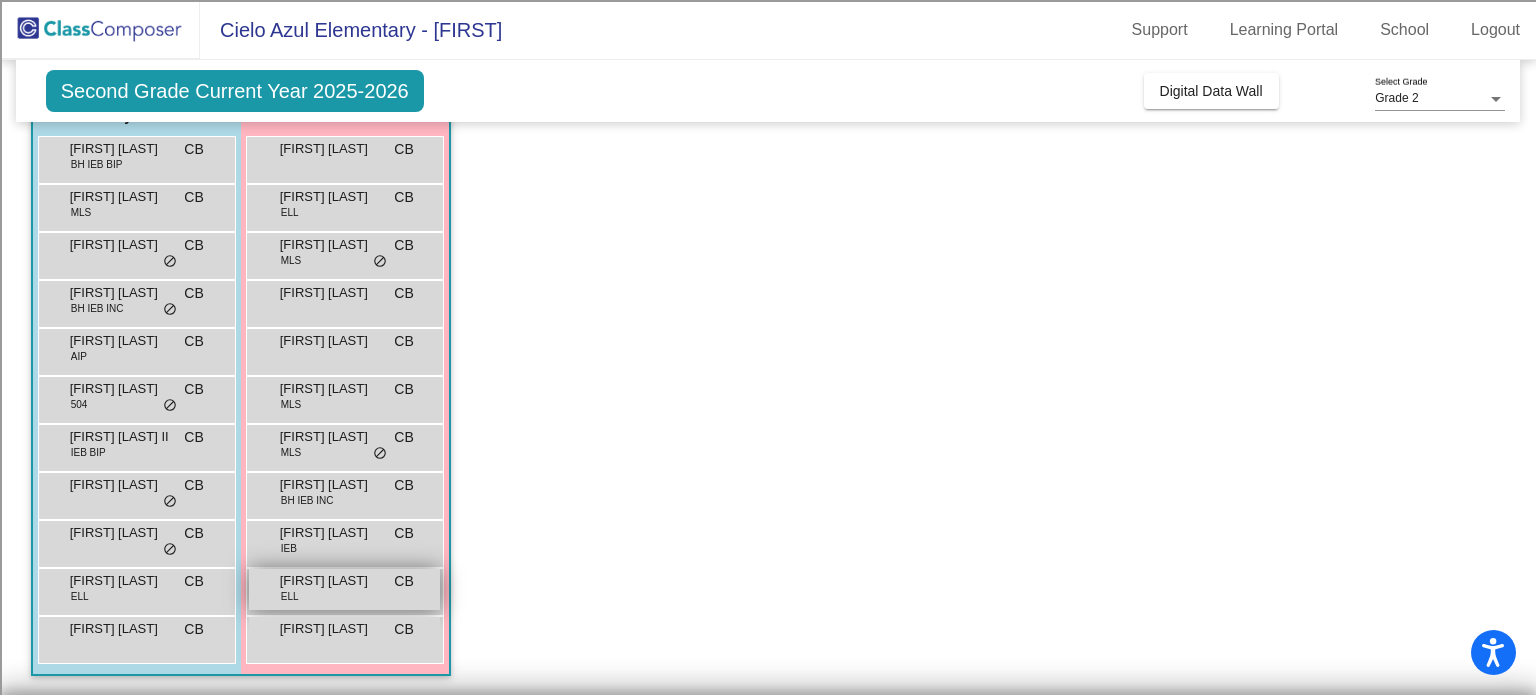 click on "Selena Pham" at bounding box center (330, 581) 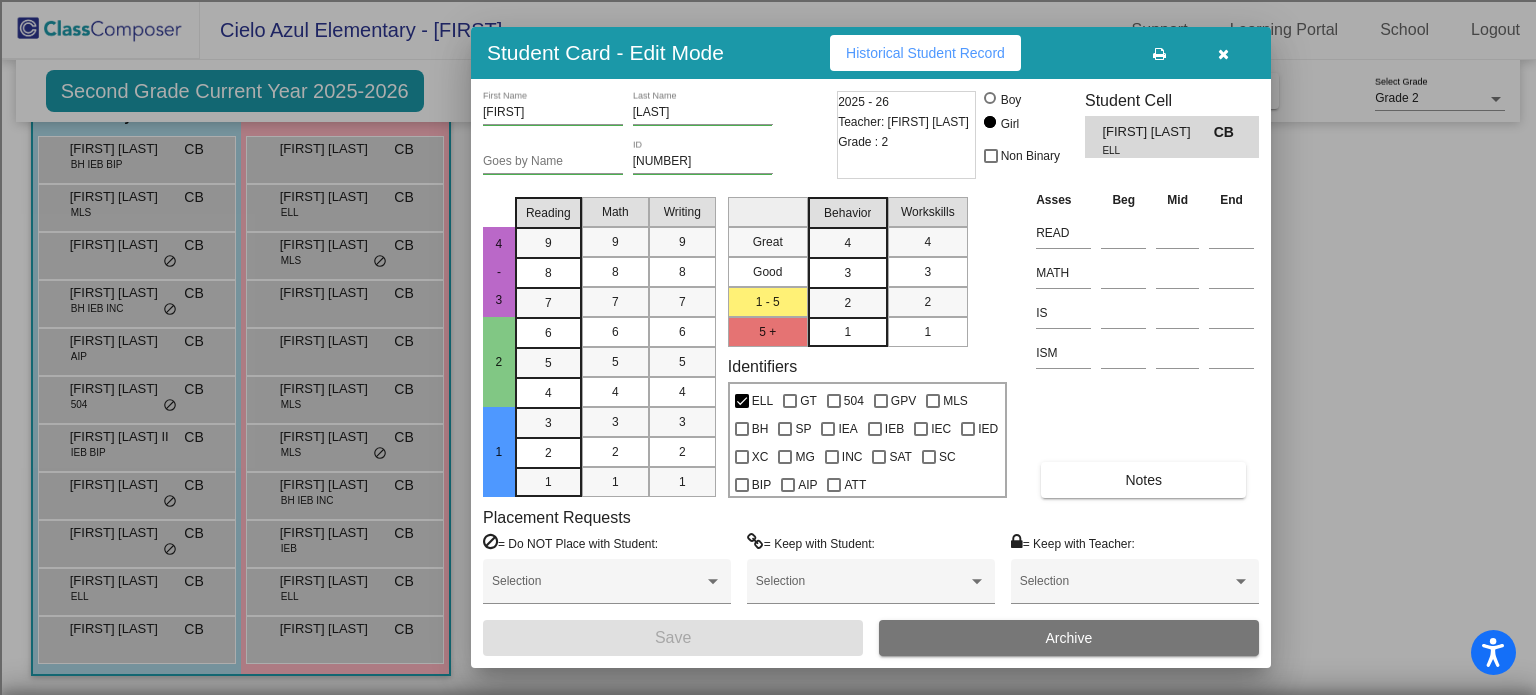 click at bounding box center [1223, 53] 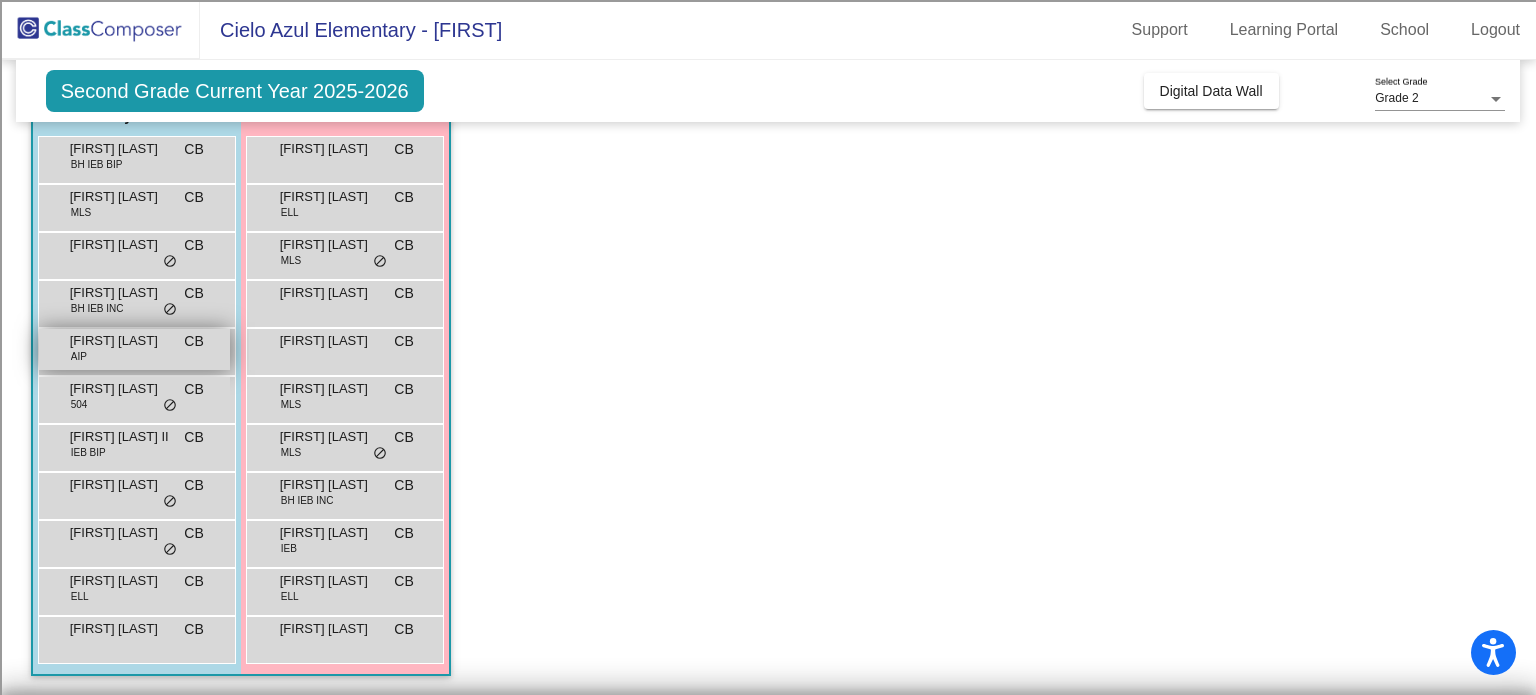 scroll, scrollTop: 172, scrollLeft: 0, axis: vertical 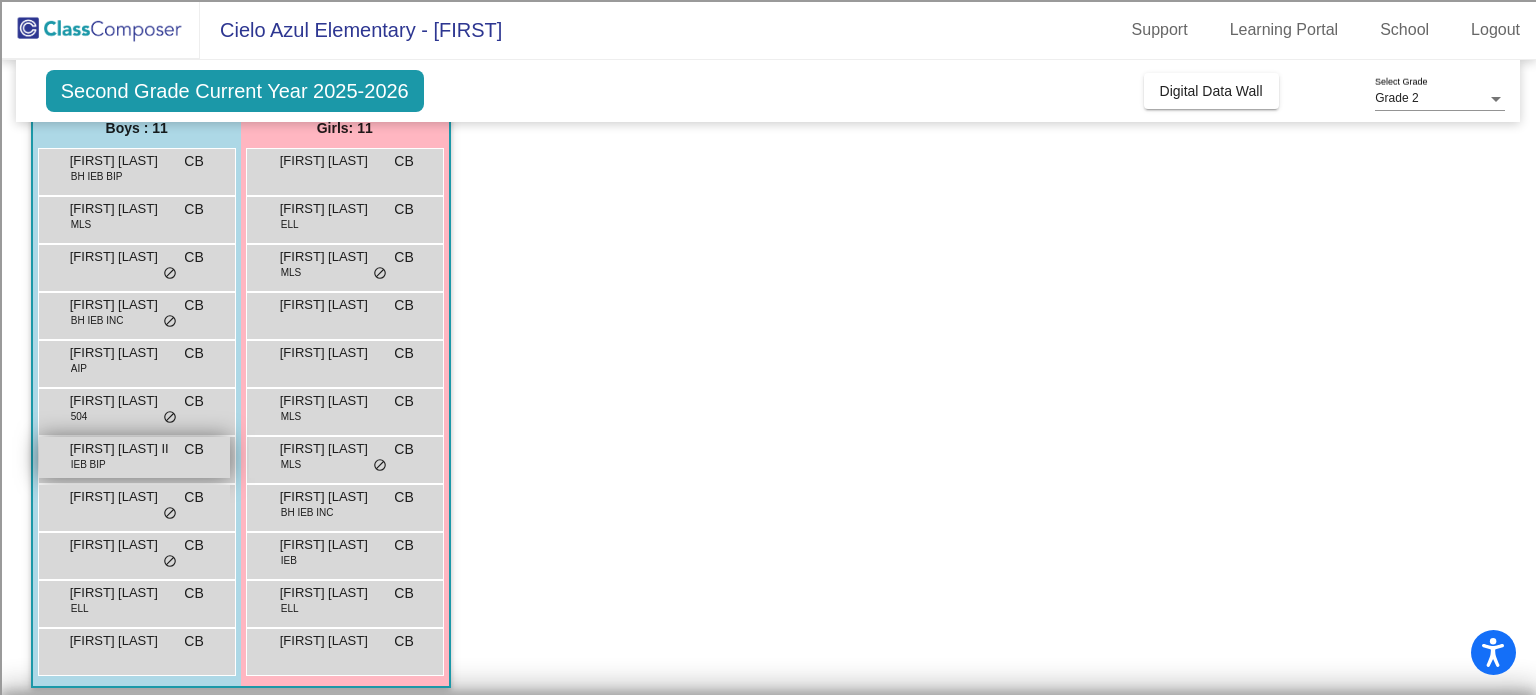 click on "Keneth Reaves II IEB BIP CB lock do_not_disturb_alt" at bounding box center [134, 457] 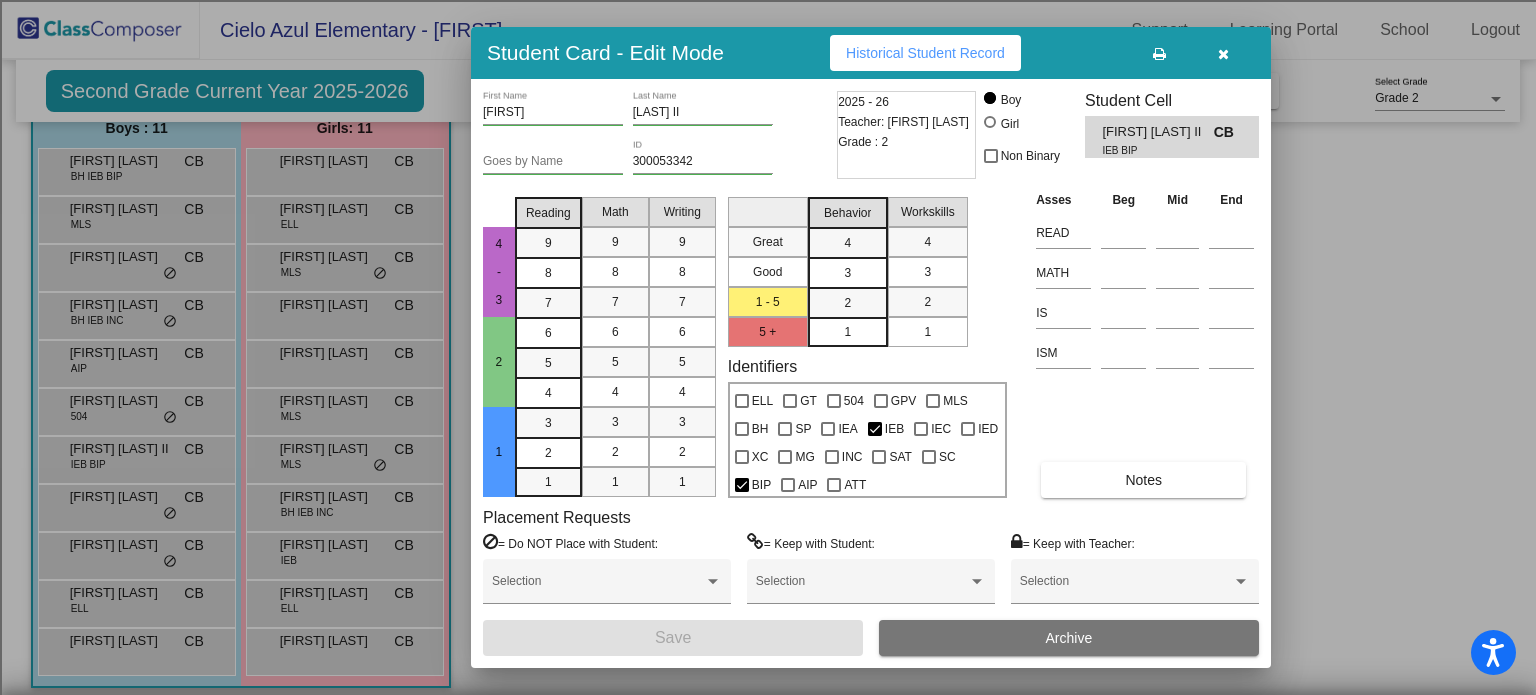 click at bounding box center [1223, 53] 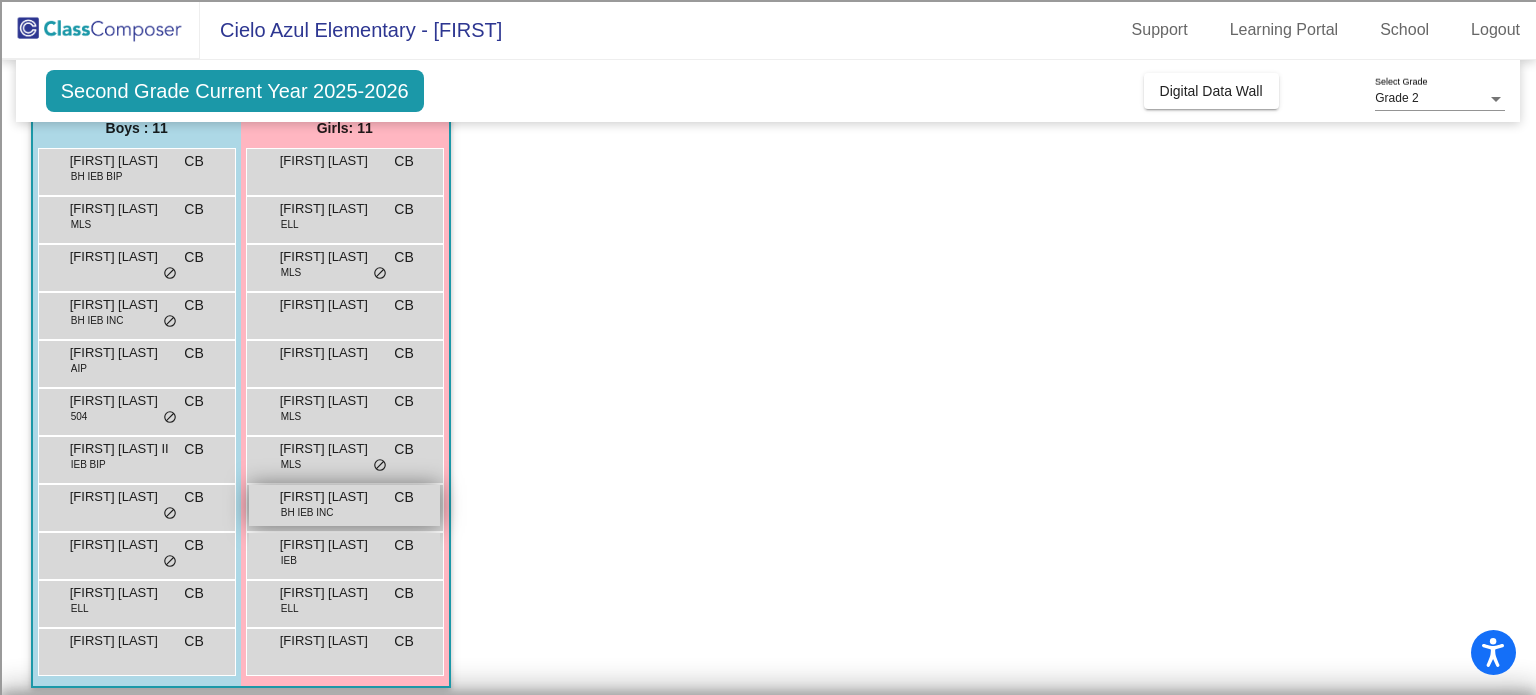 click on "Mila Salazar BH IEB INC CB lock do_not_disturb_alt" at bounding box center (344, 505) 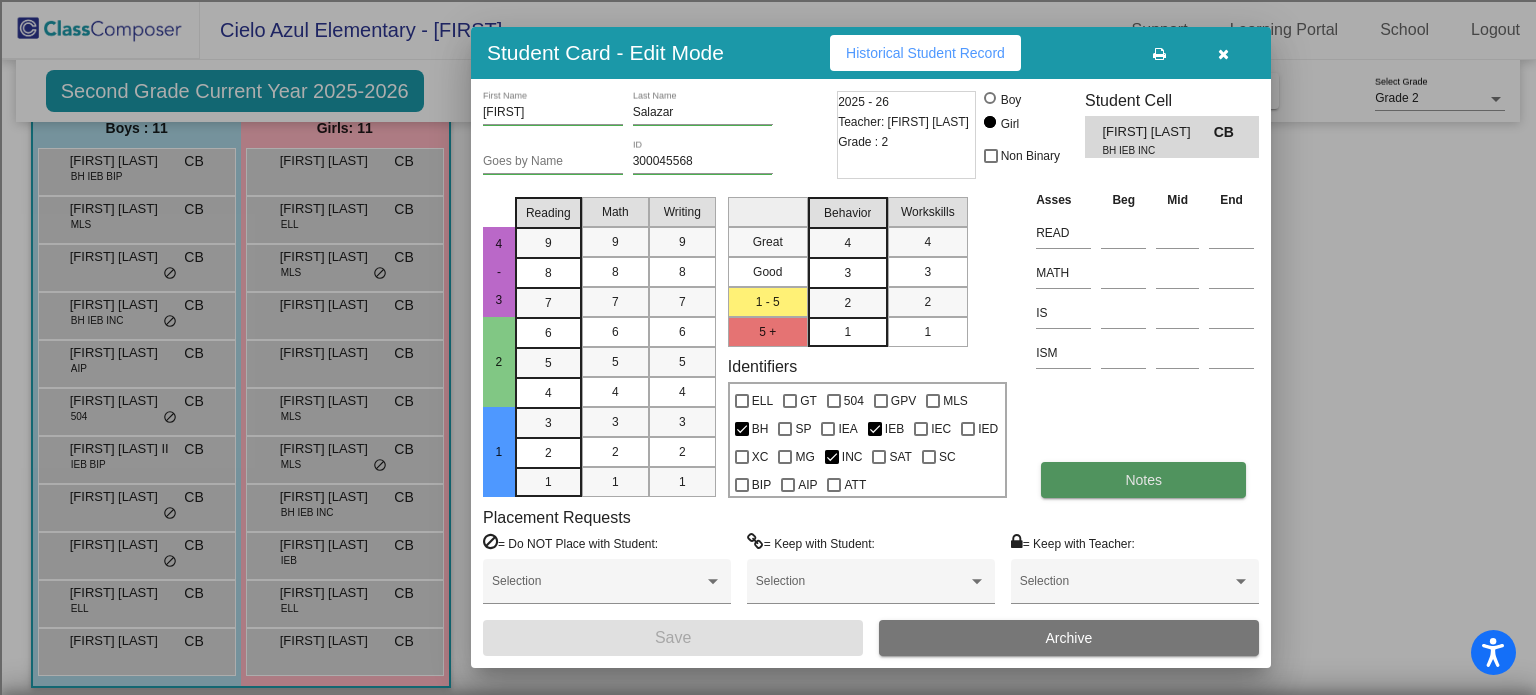 click on "Notes" at bounding box center [1143, 480] 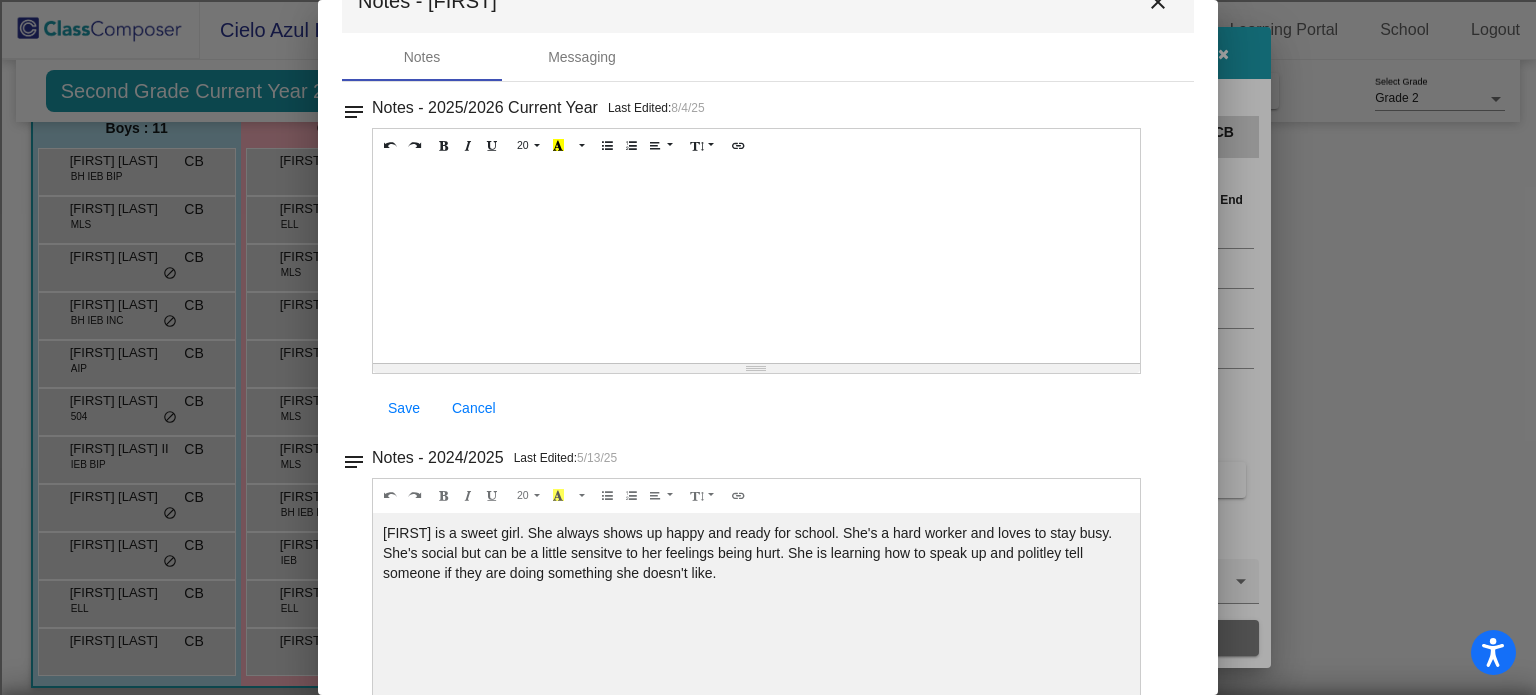 scroll, scrollTop: 54, scrollLeft: 0, axis: vertical 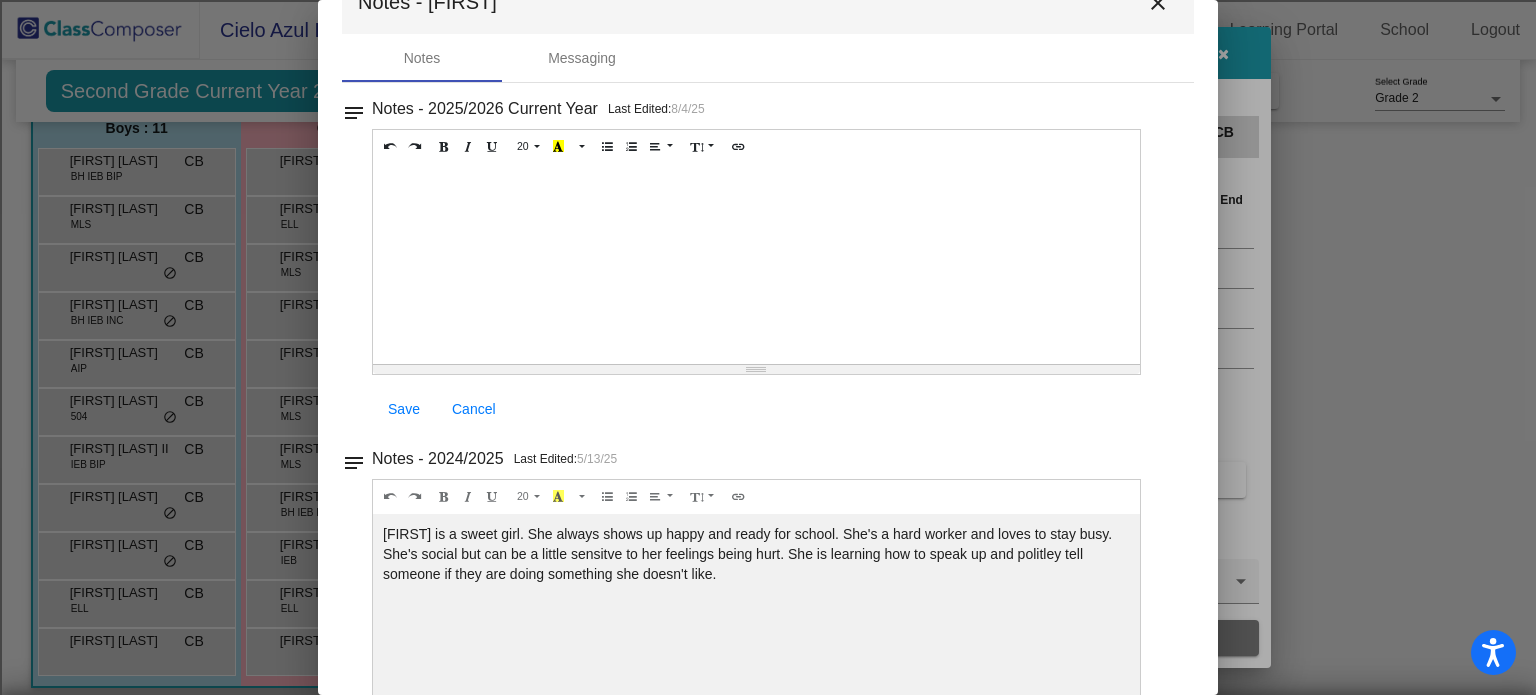 click on "close" at bounding box center [1158, 3] 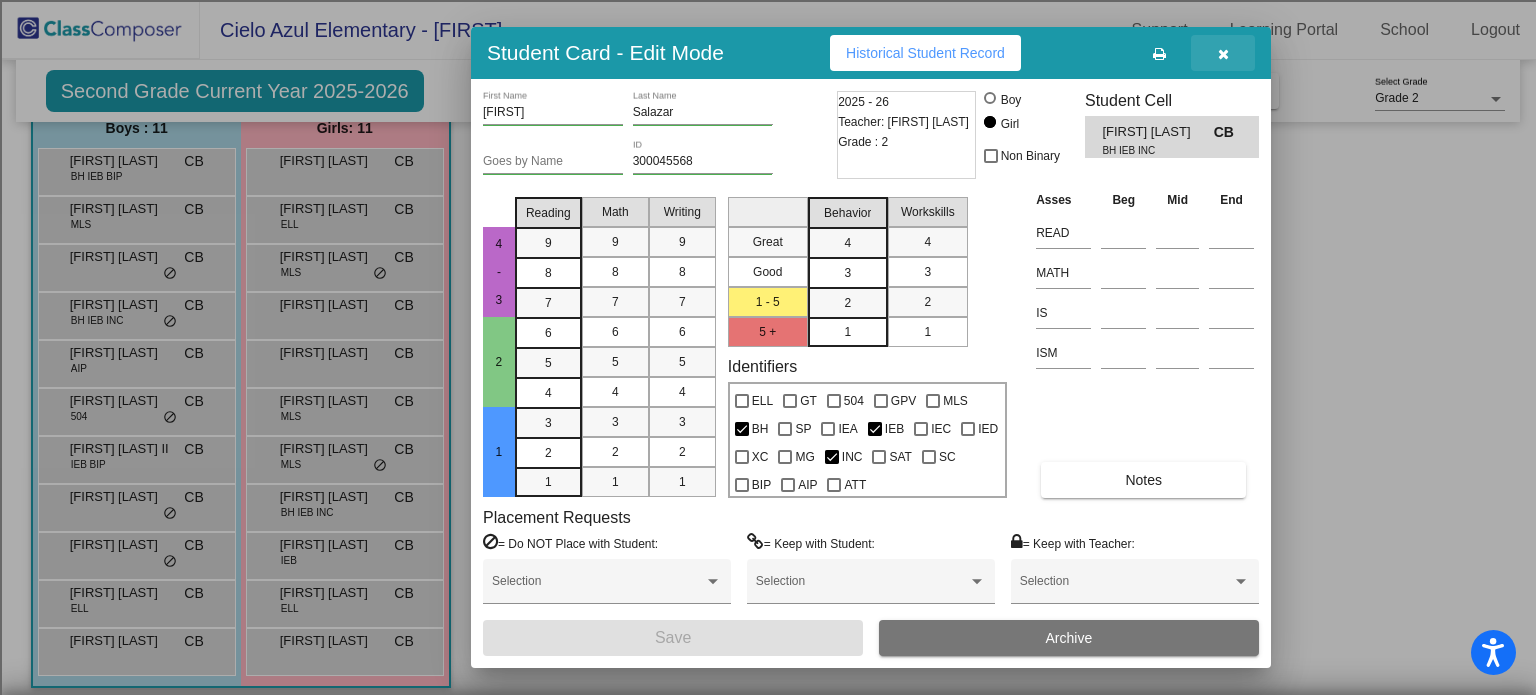 click at bounding box center [1223, 53] 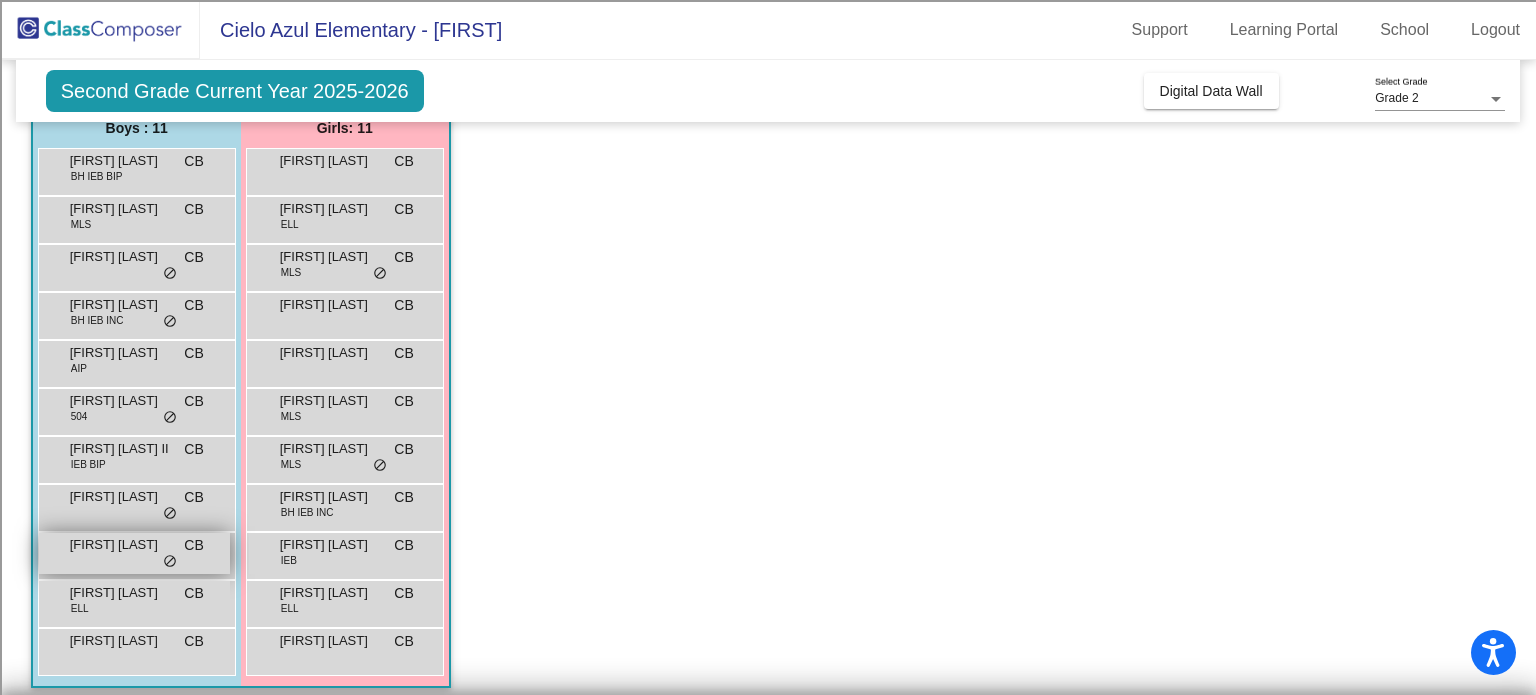 click on "Myles Sandoval CB lock do_not_disturb_alt" at bounding box center (134, 553) 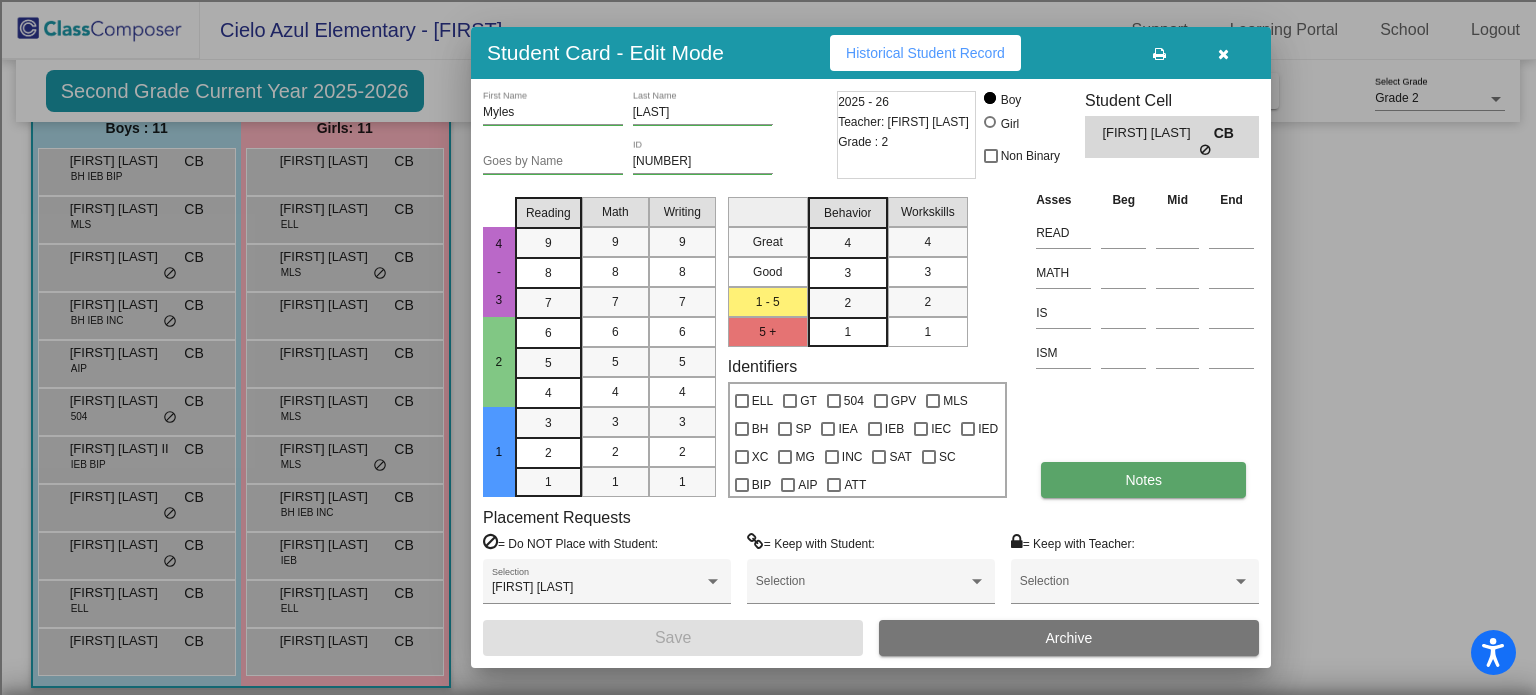 click on "Notes" at bounding box center (1143, 480) 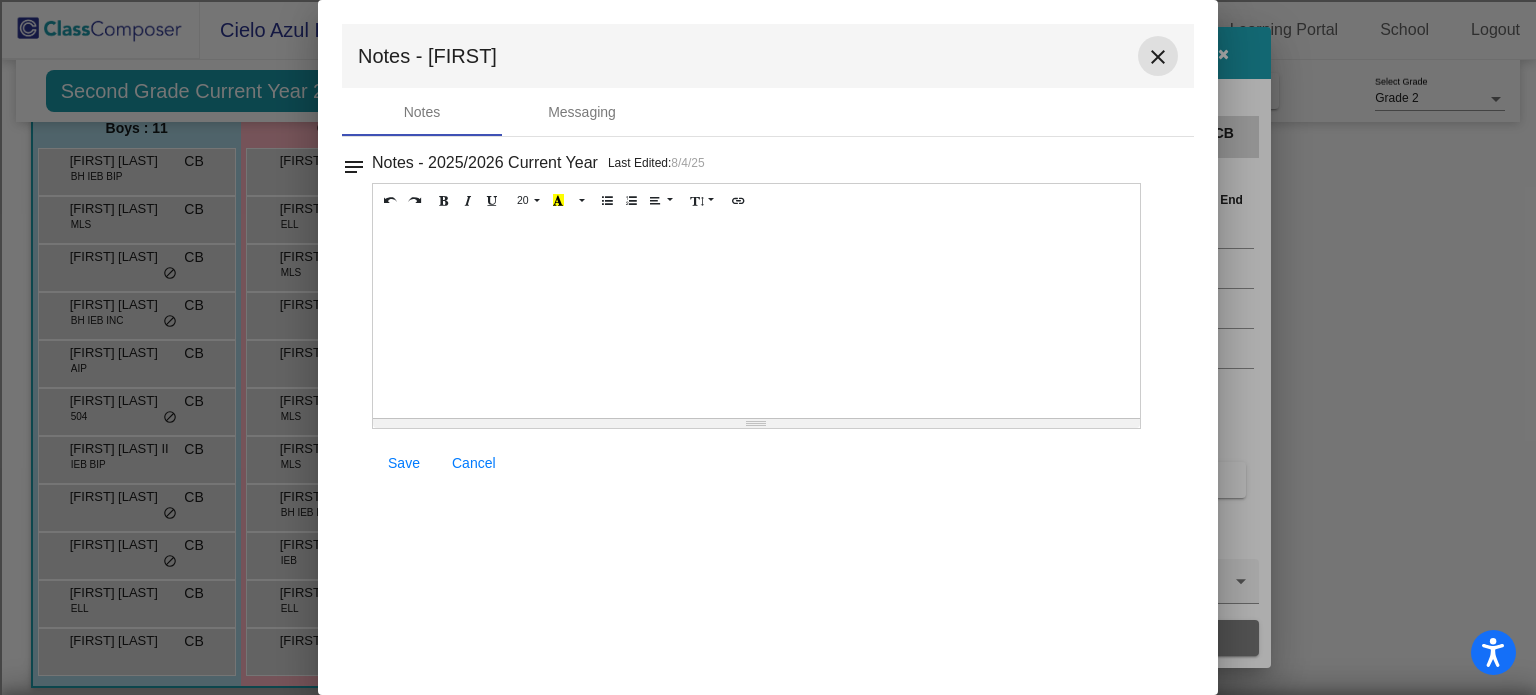 click on "close" at bounding box center [1158, 57] 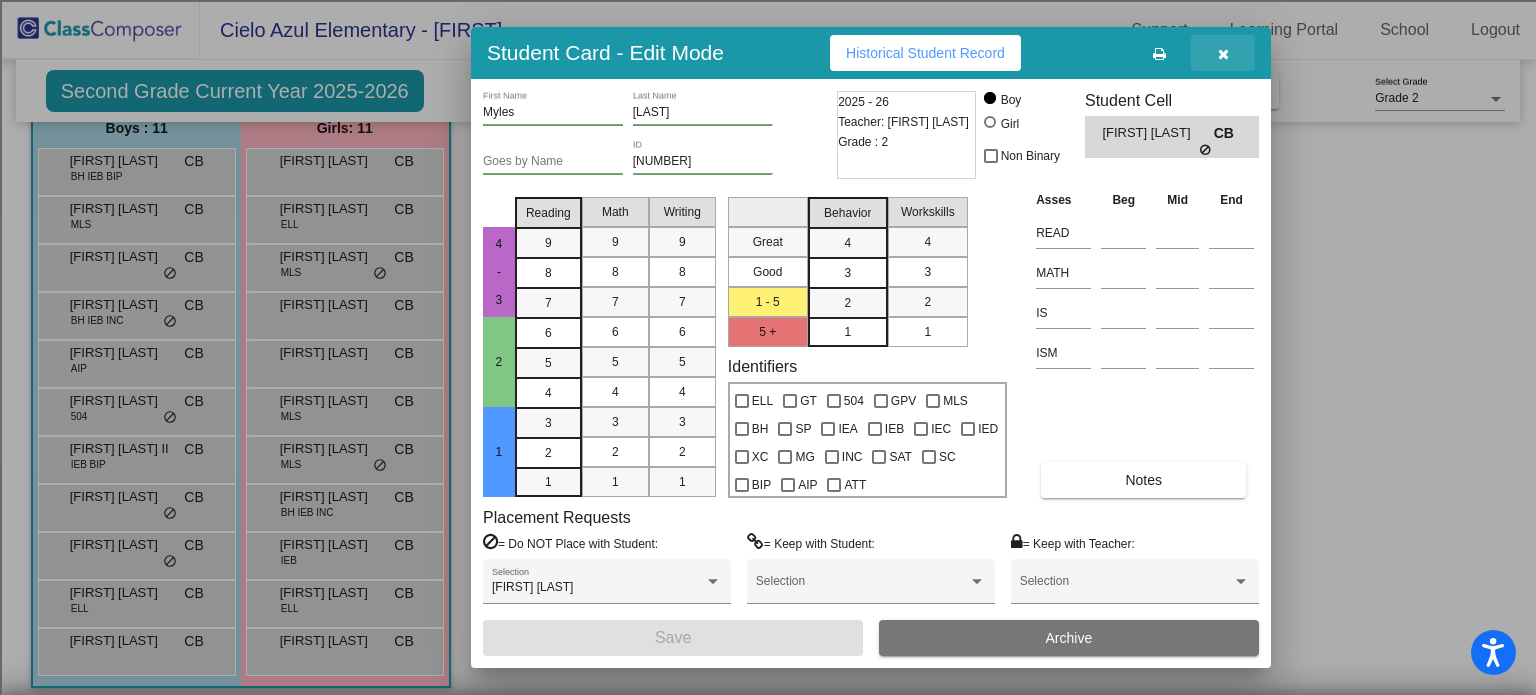 click at bounding box center (1223, 53) 